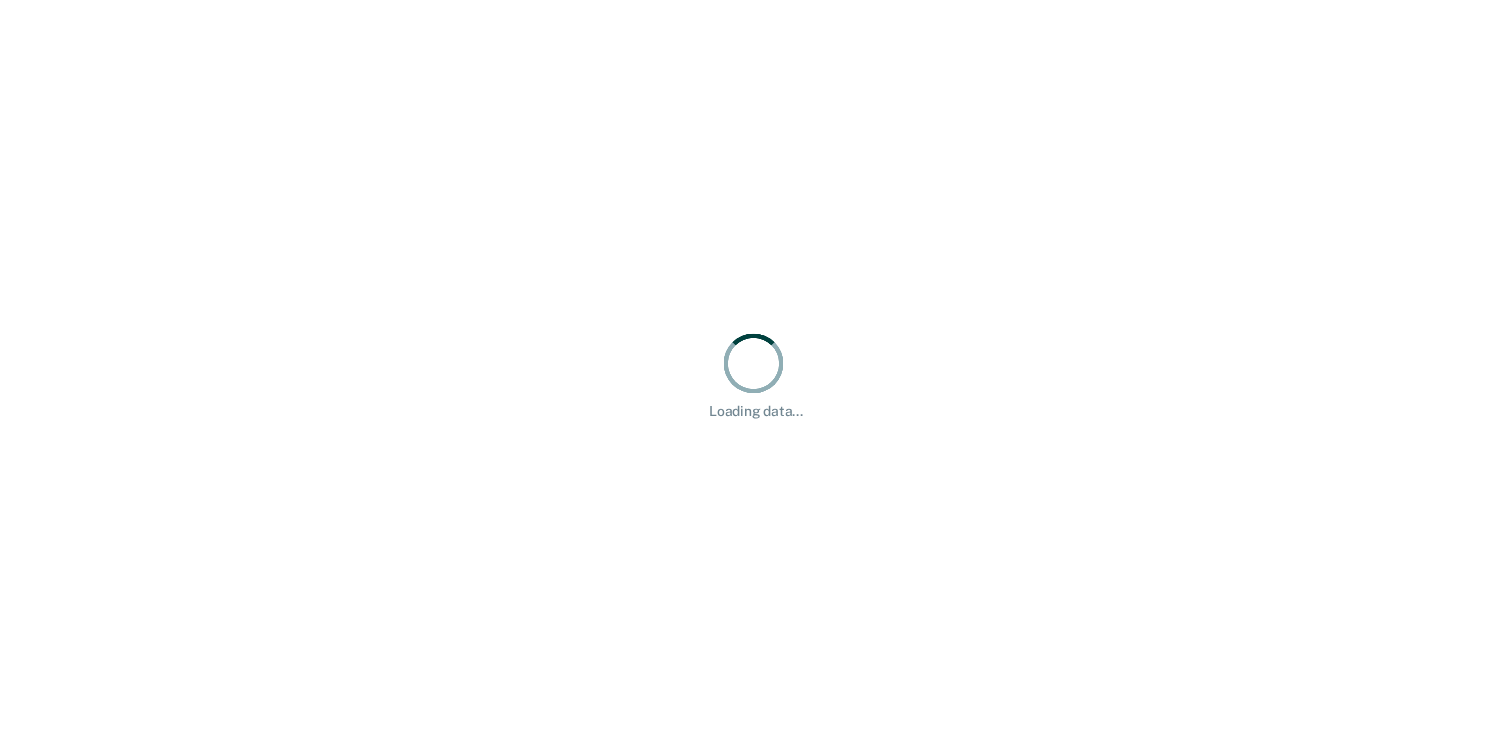 scroll, scrollTop: 0, scrollLeft: 0, axis: both 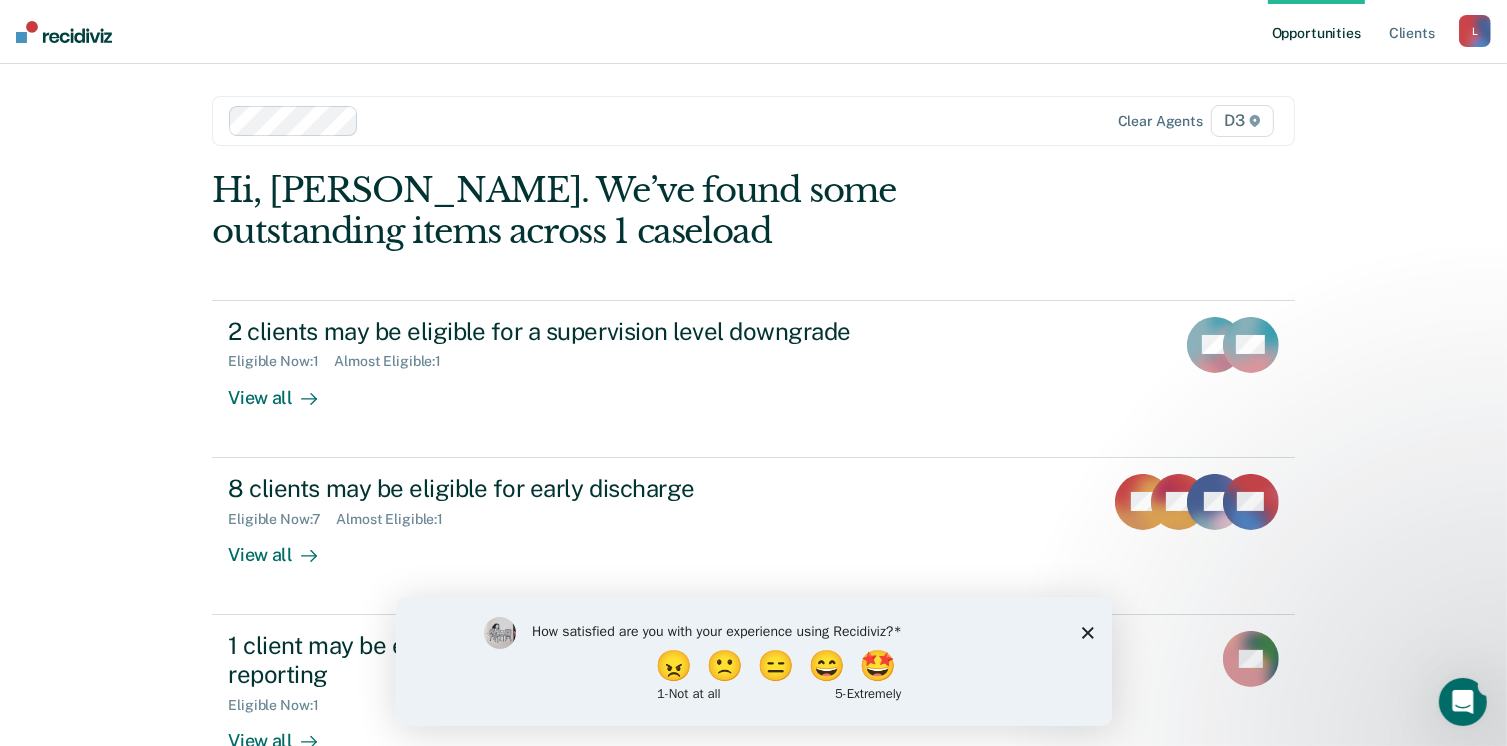 click 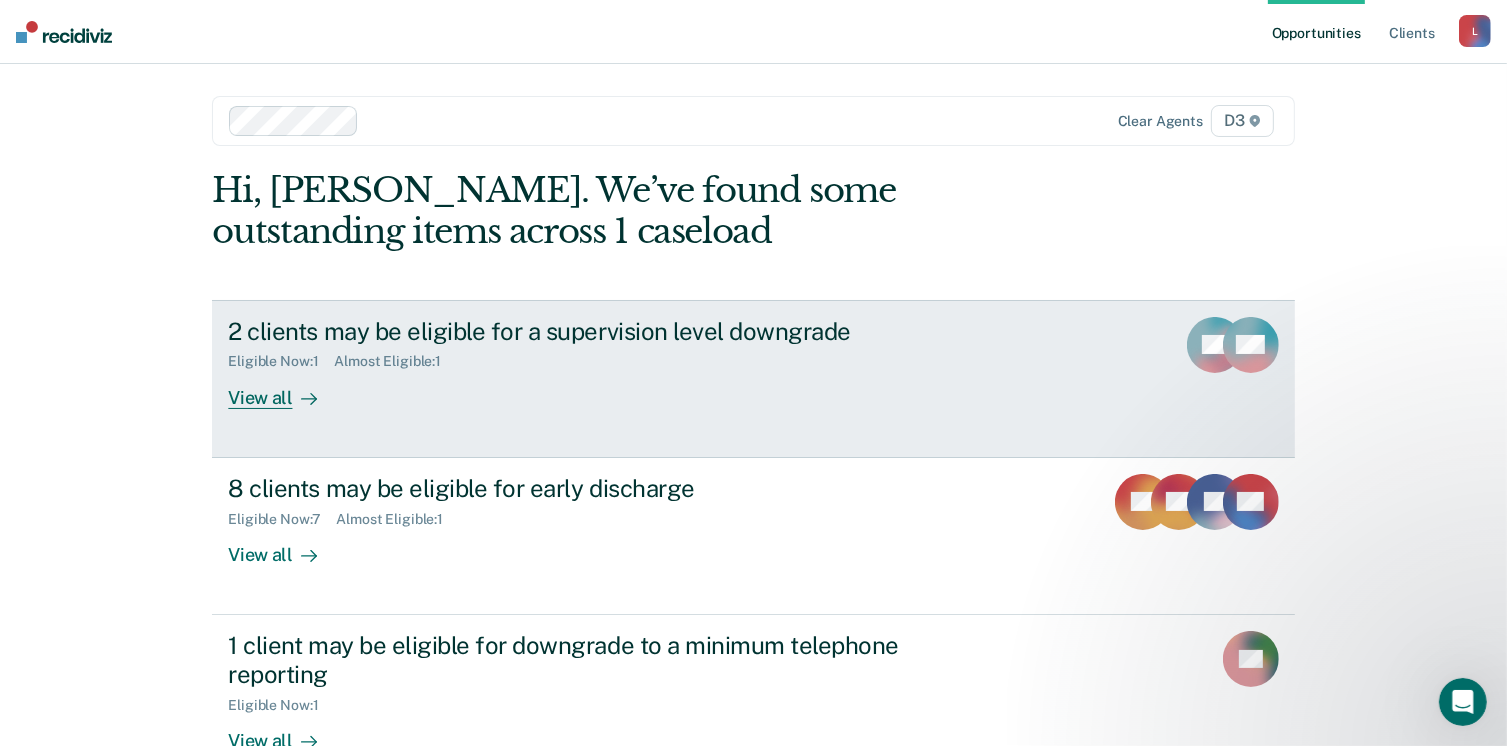 click on "View all" at bounding box center [284, 389] 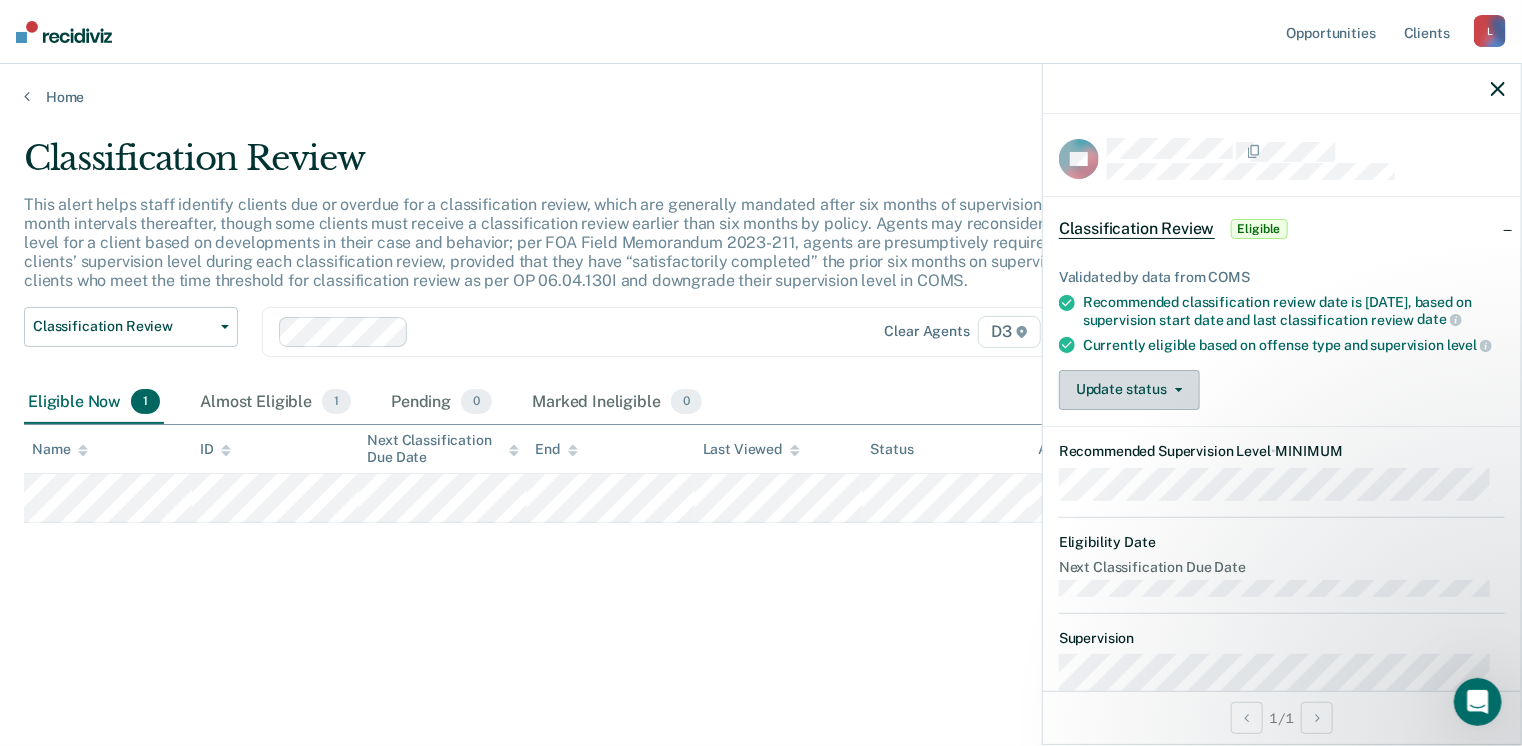 click at bounding box center (1175, 390) 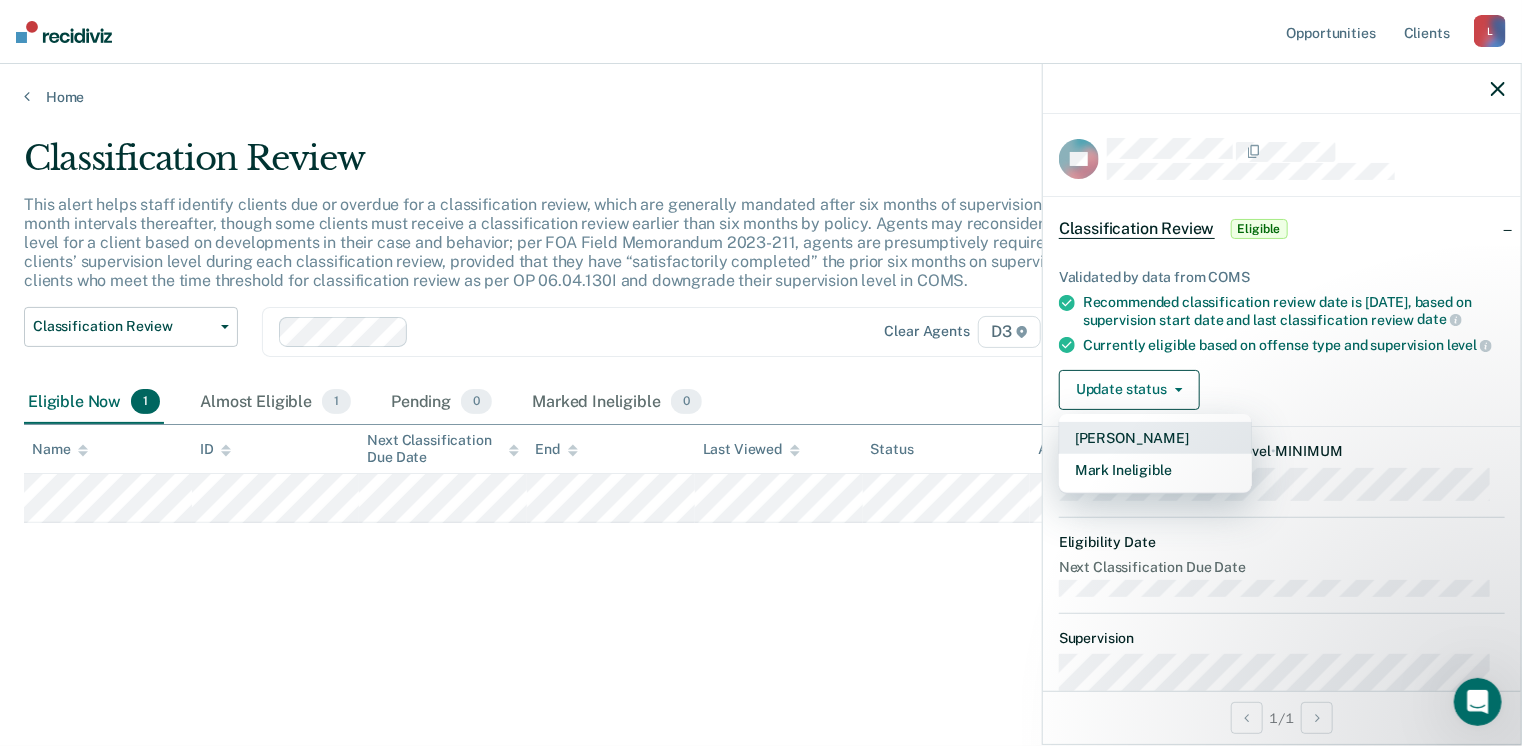 click on "[PERSON_NAME]" at bounding box center (1155, 438) 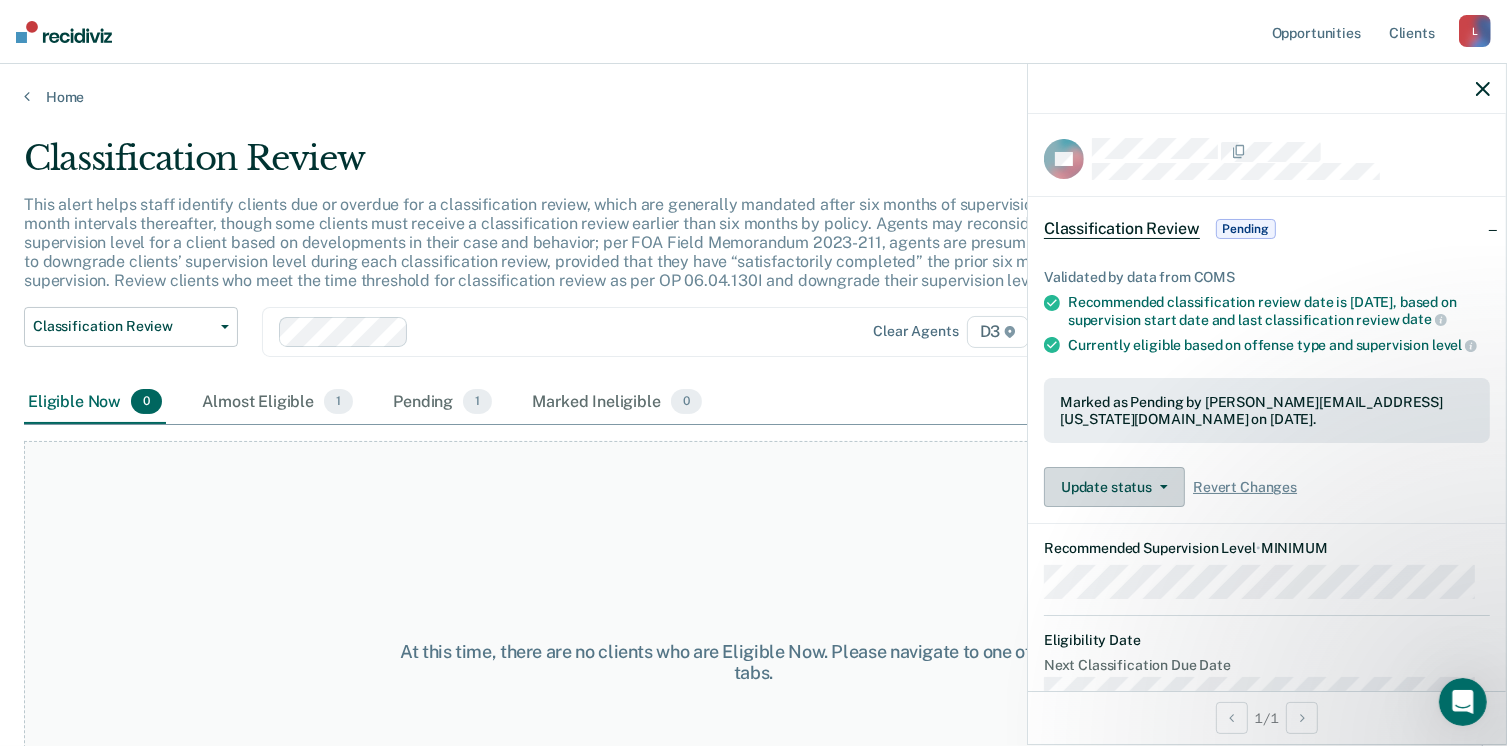 scroll, scrollTop: 0, scrollLeft: 0, axis: both 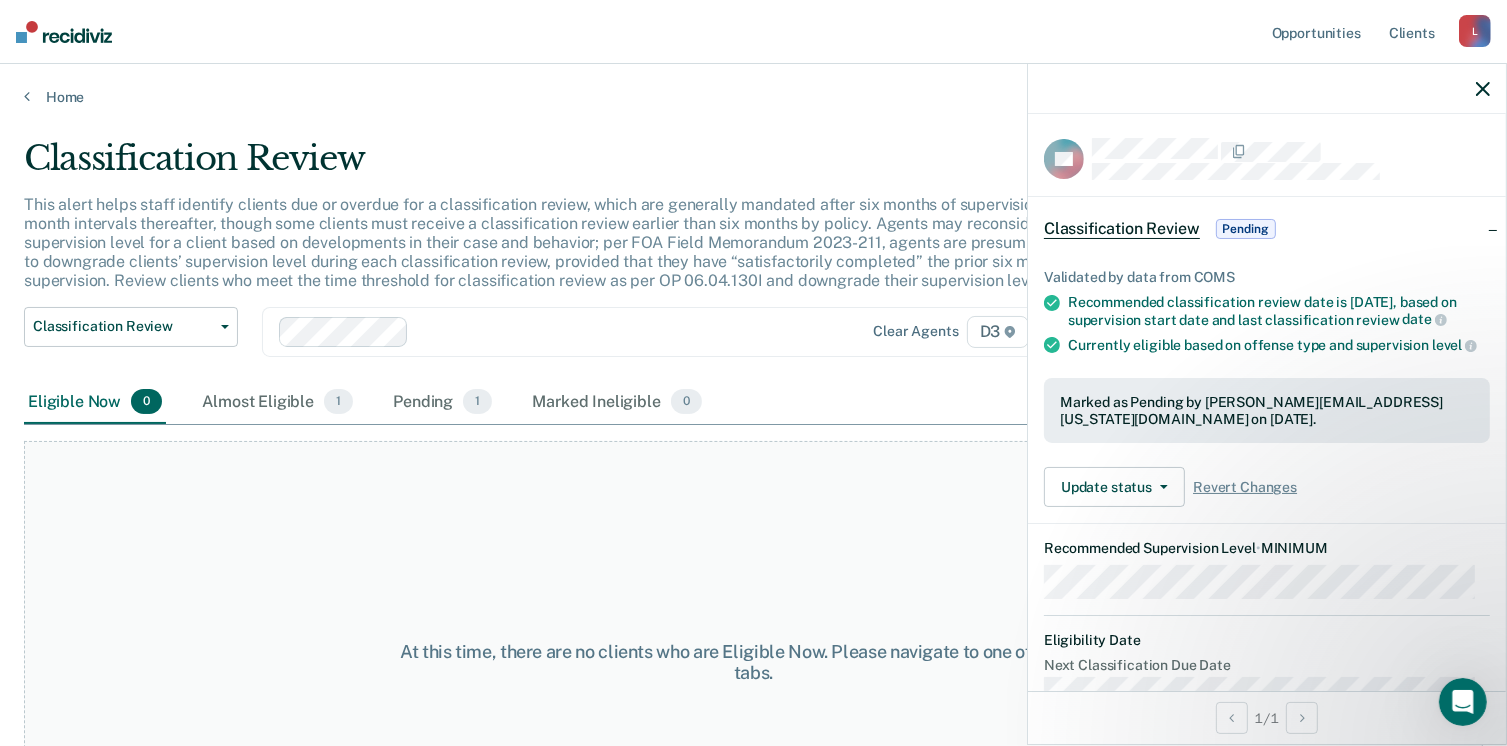 click 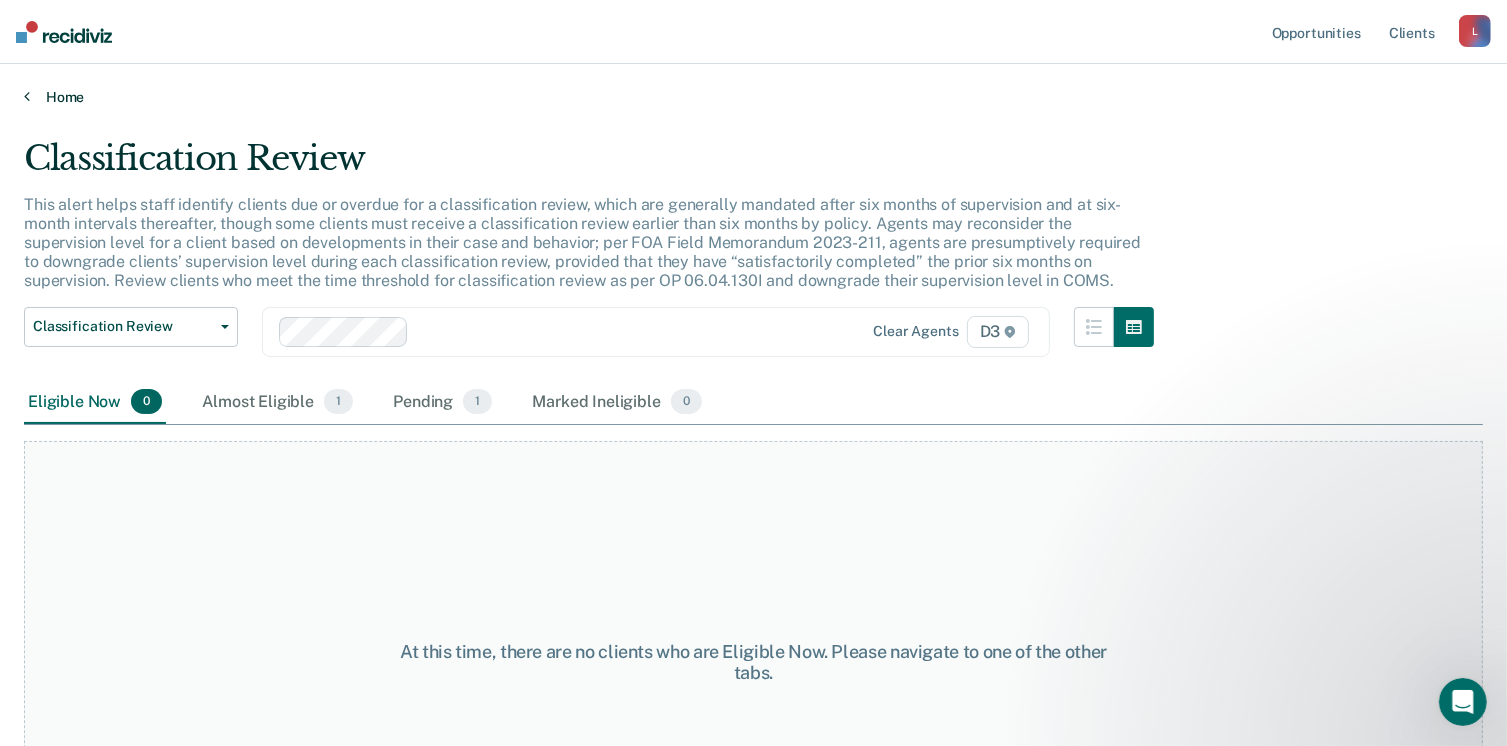 click on "Home" at bounding box center (753, 97) 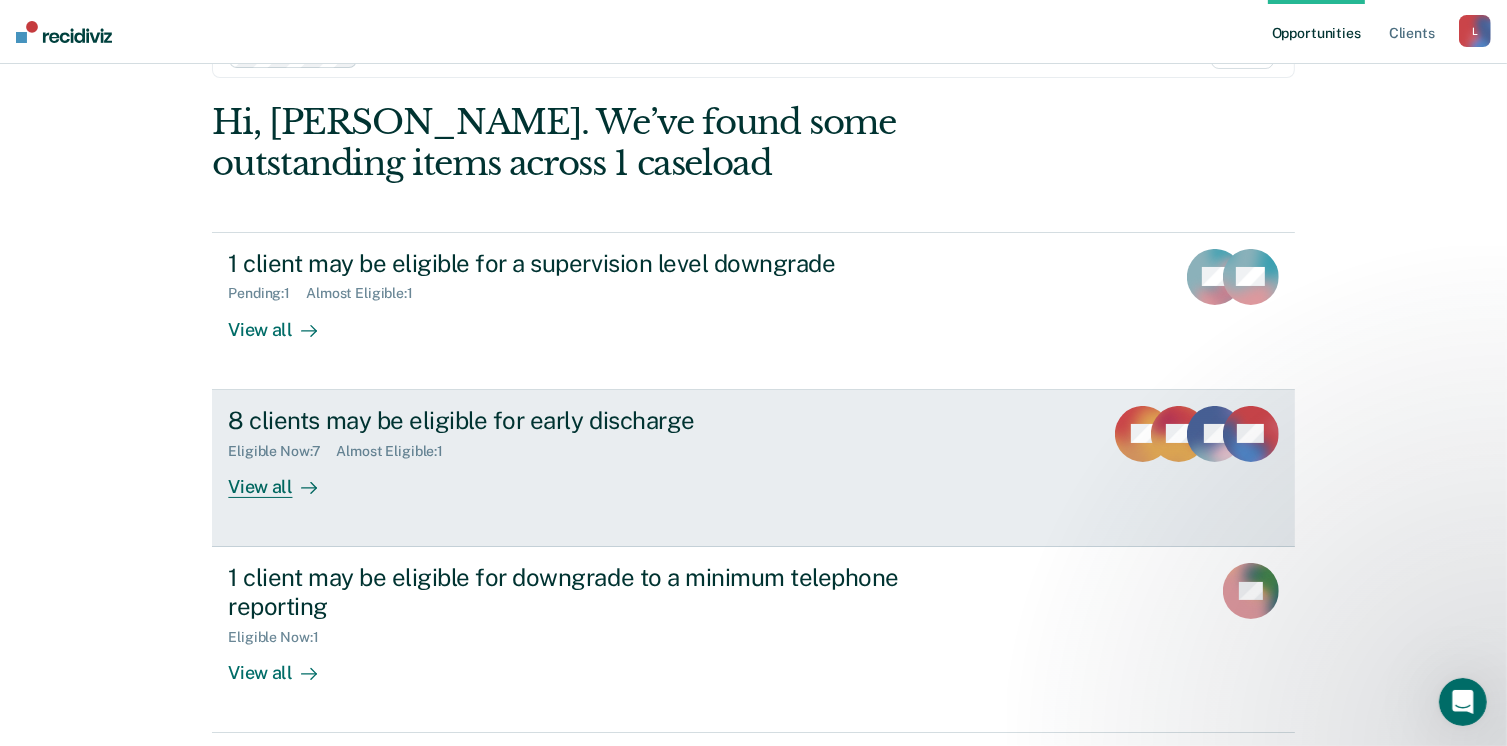 scroll, scrollTop: 100, scrollLeft: 0, axis: vertical 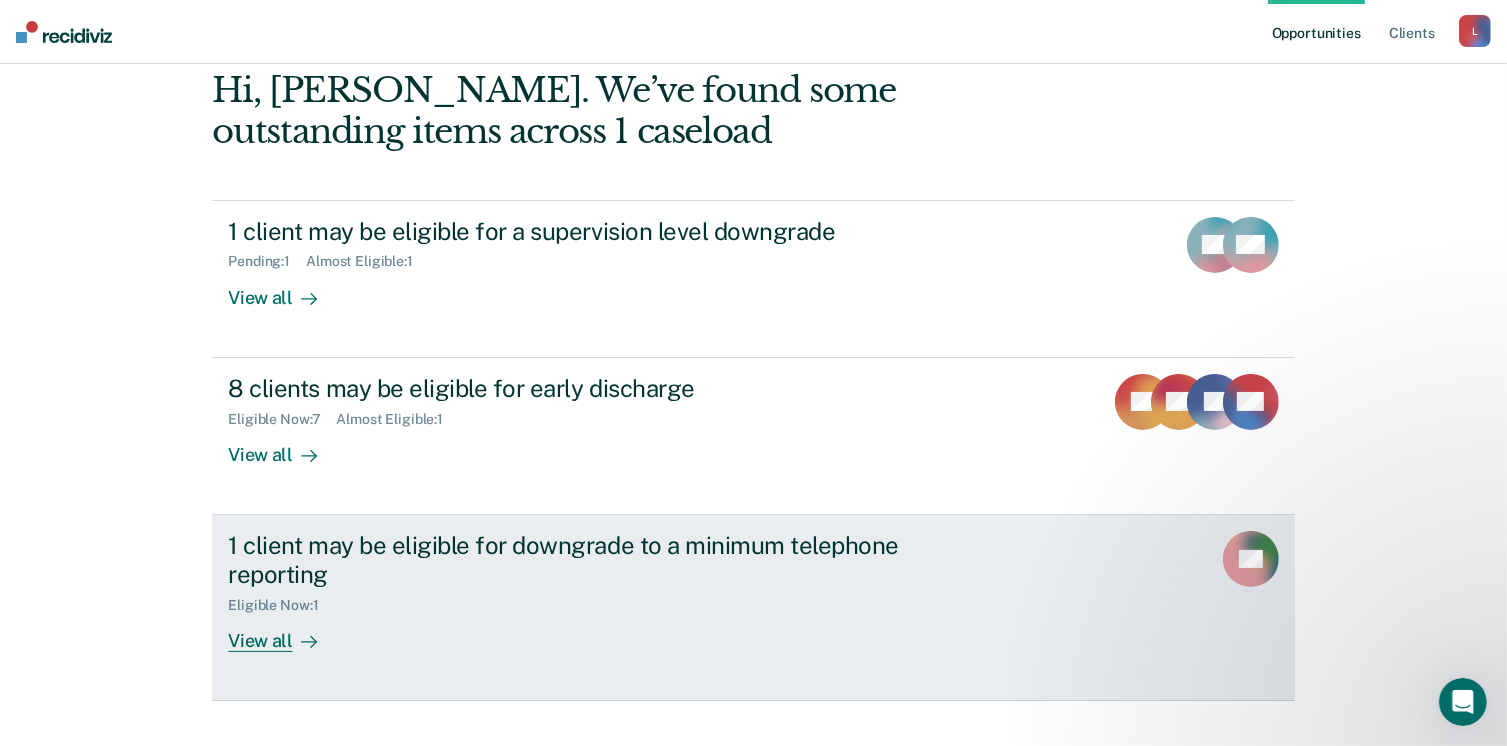 click on "View all" at bounding box center [284, 632] 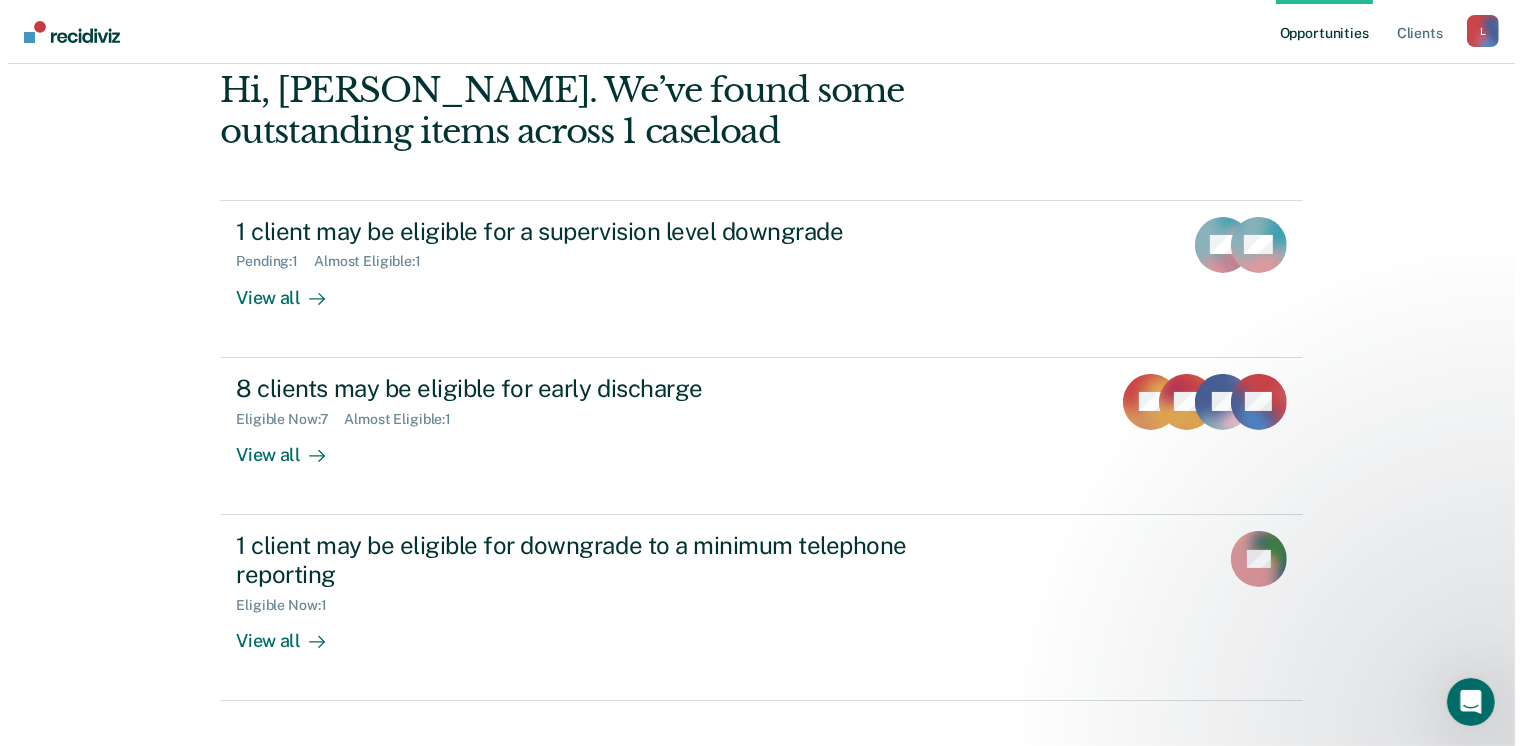 scroll, scrollTop: 0, scrollLeft: 0, axis: both 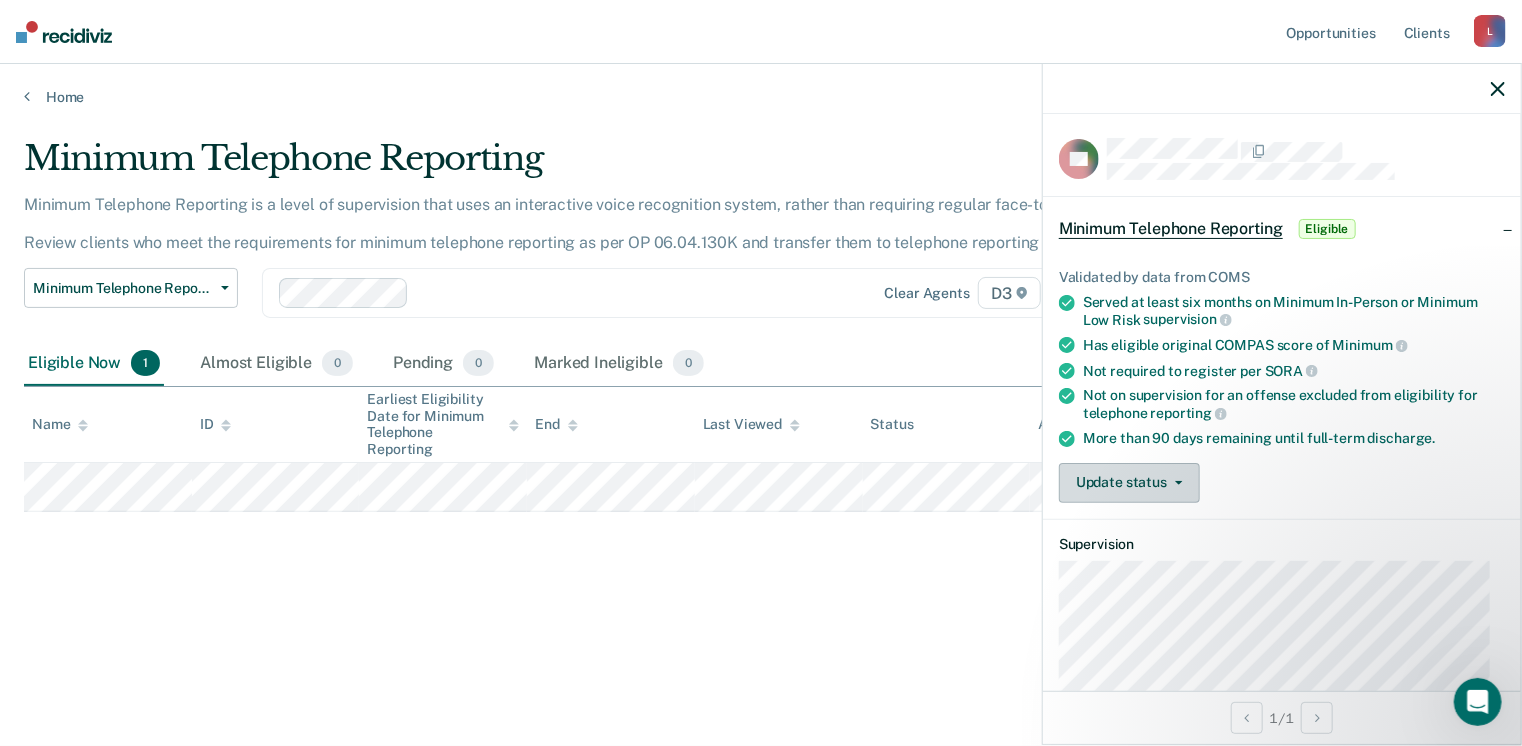click on "Update status" at bounding box center [1129, 483] 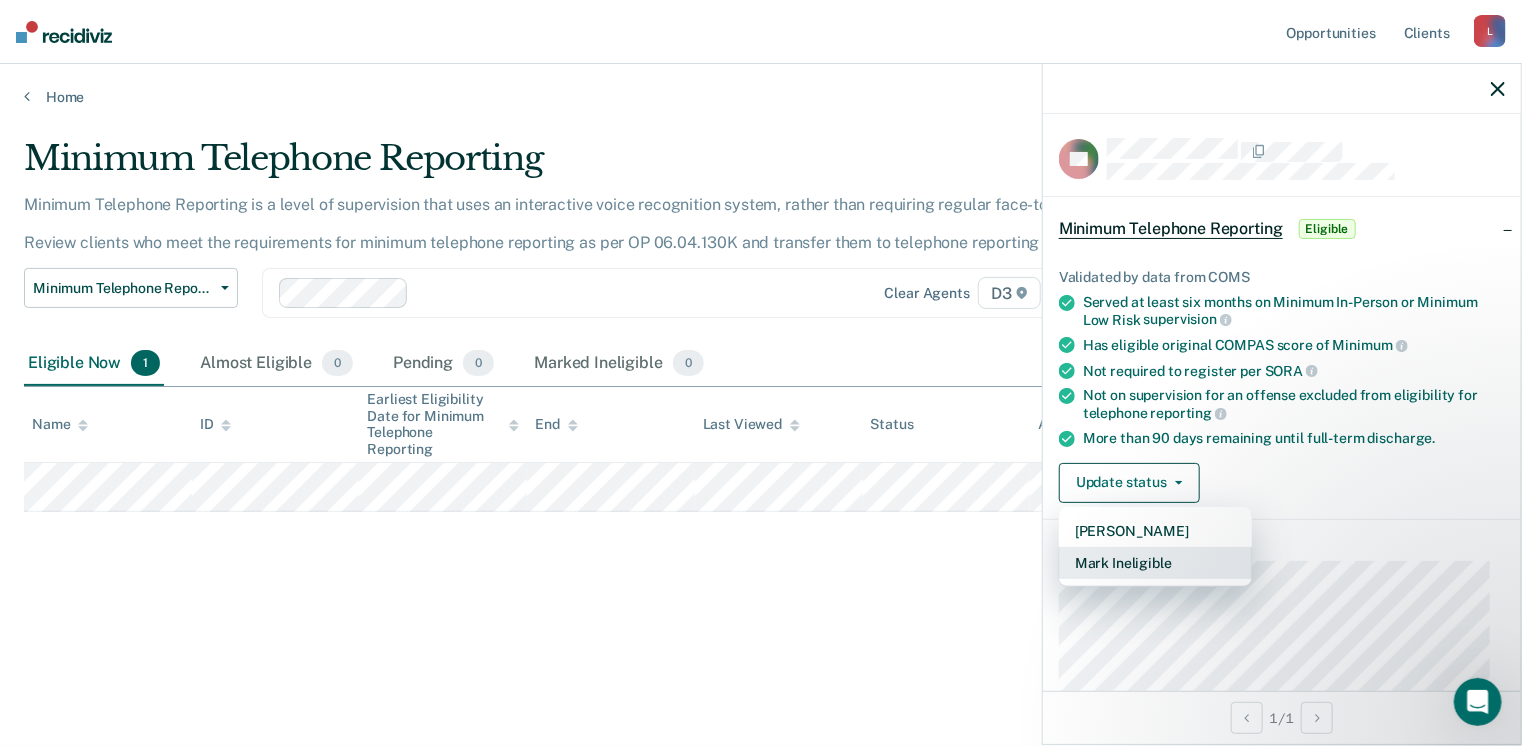 click on "Mark Ineligible" at bounding box center [1155, 563] 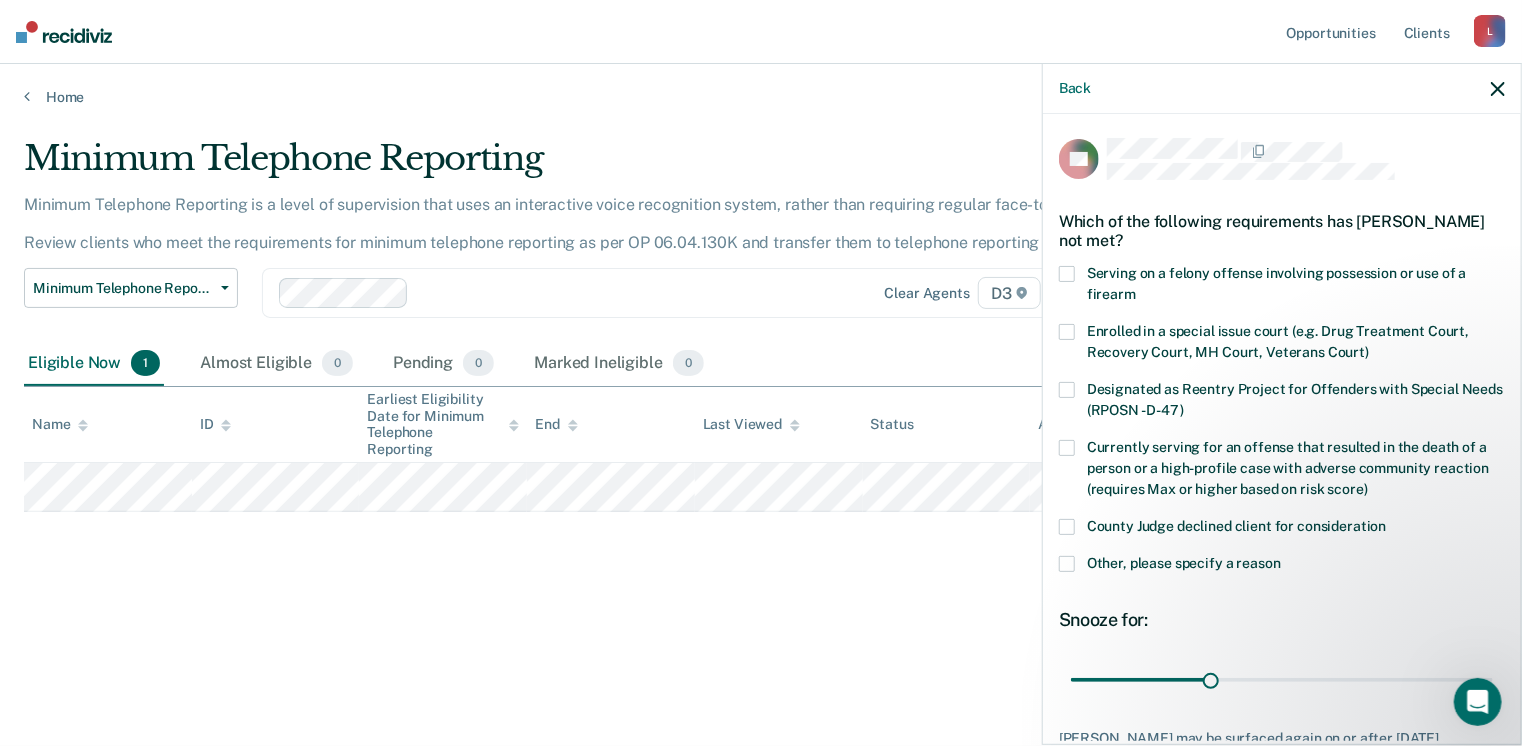 click at bounding box center [1067, 564] 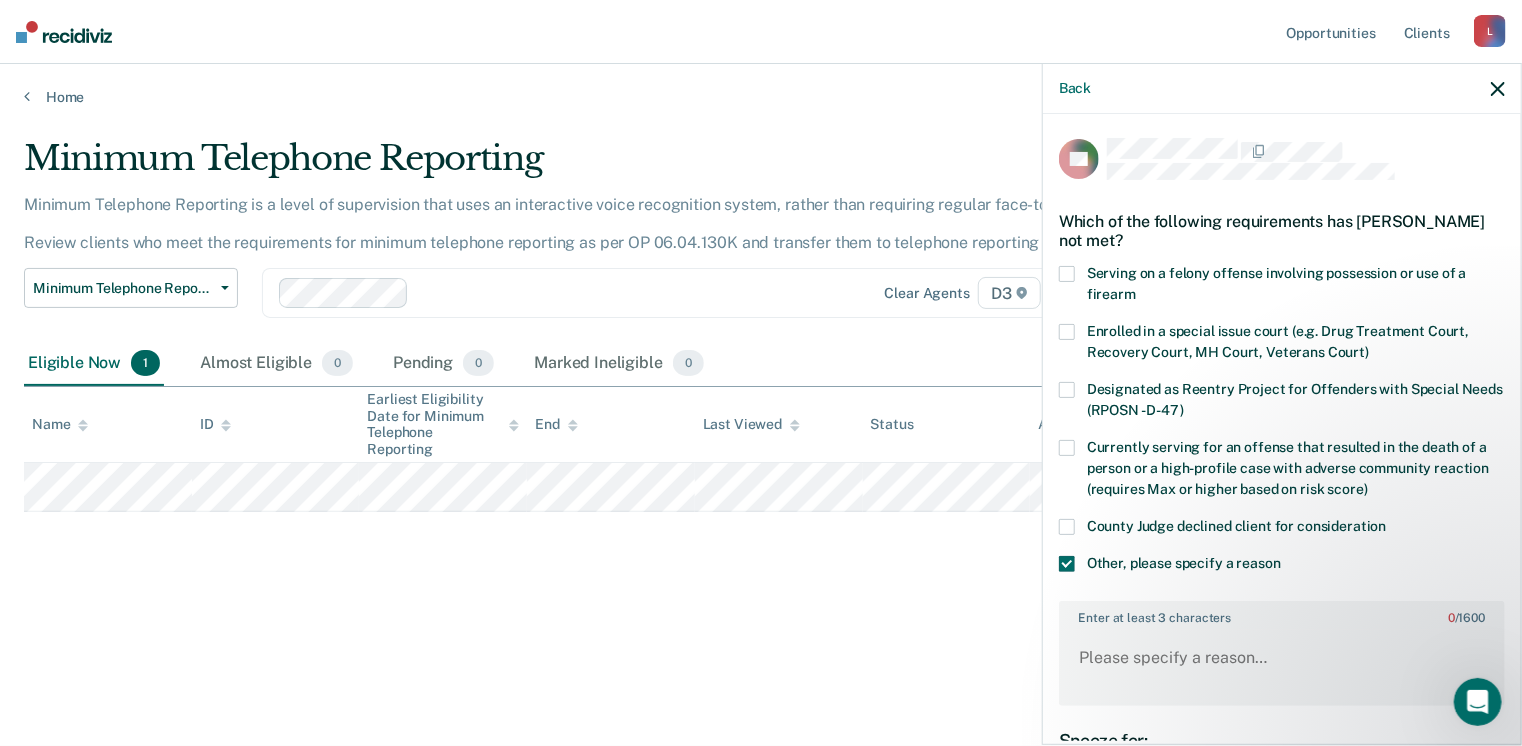 scroll, scrollTop: 100, scrollLeft: 0, axis: vertical 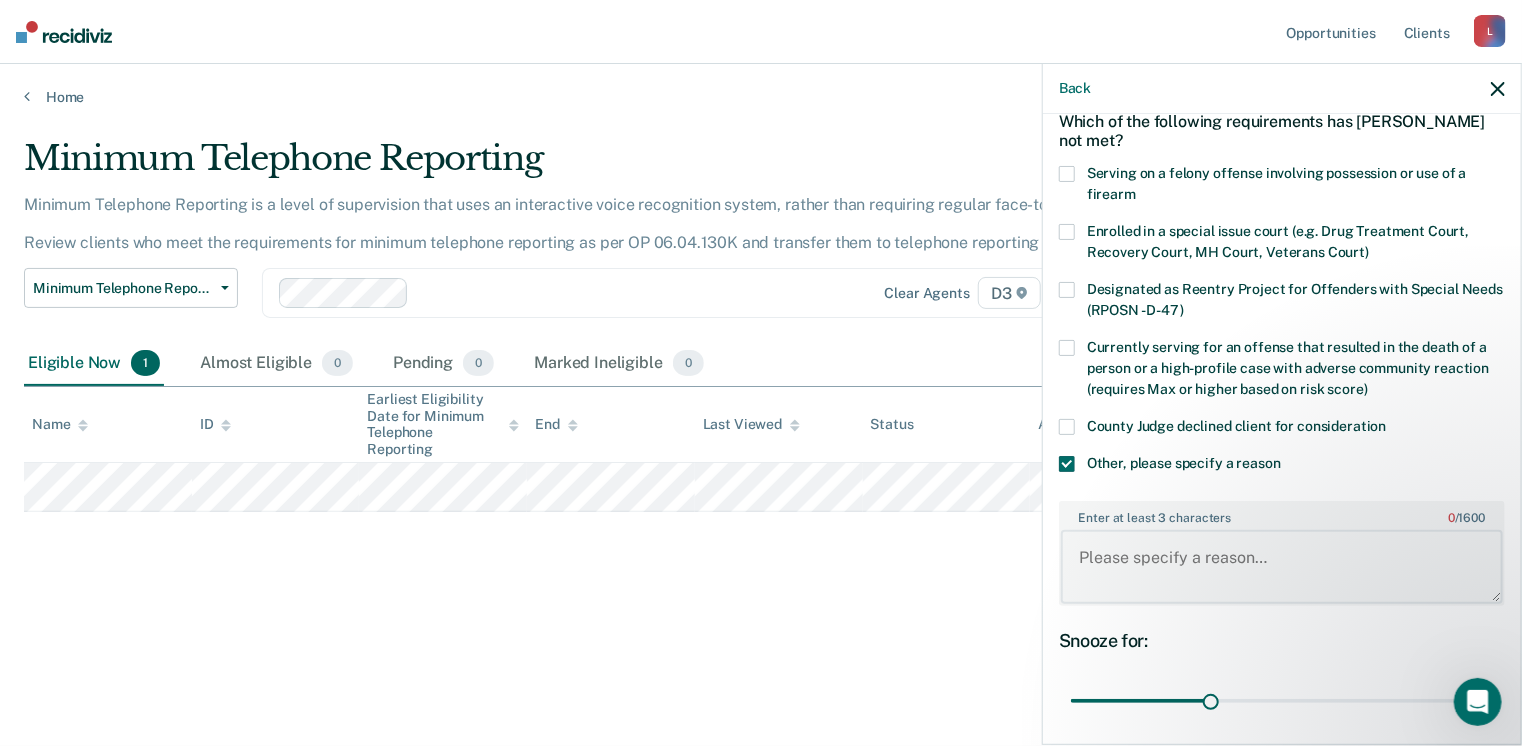 click on "Enter at least 3 characters 0  /  1600" at bounding box center [1282, 567] 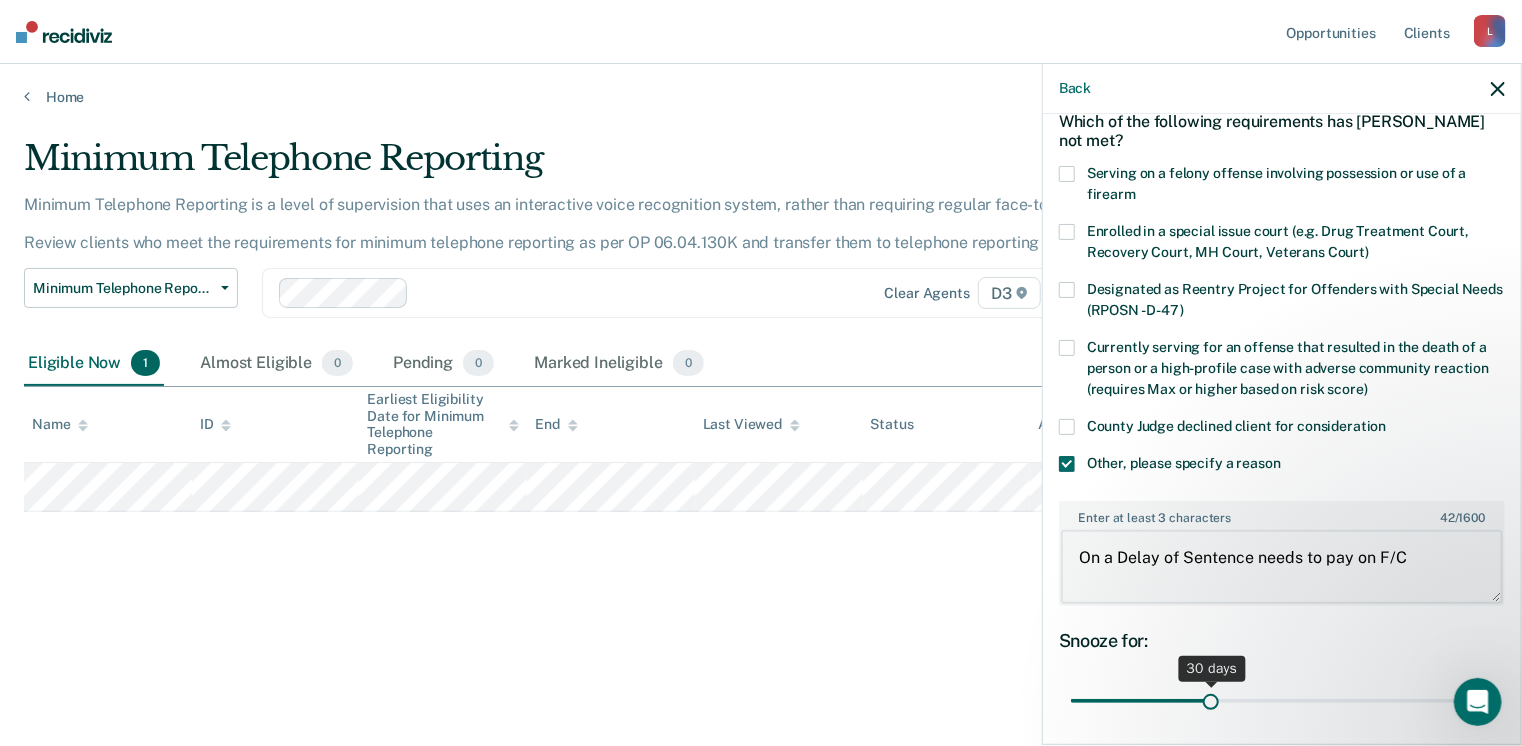 type on "On a Delay of Sentence needs to pay on F/C" 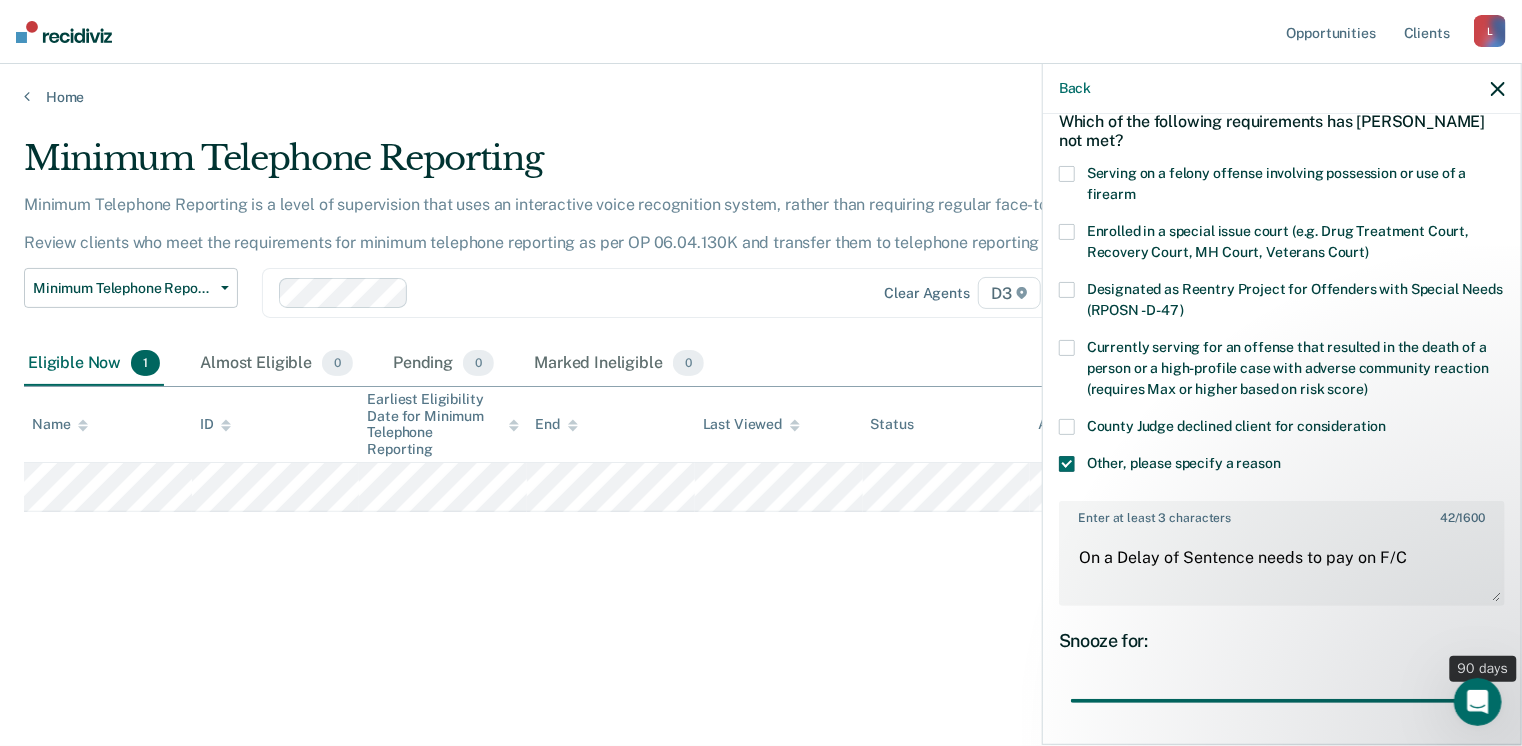 drag, startPoint x: 1209, startPoint y: 697, endPoint x: 1528, endPoint y: 693, distance: 319.0251 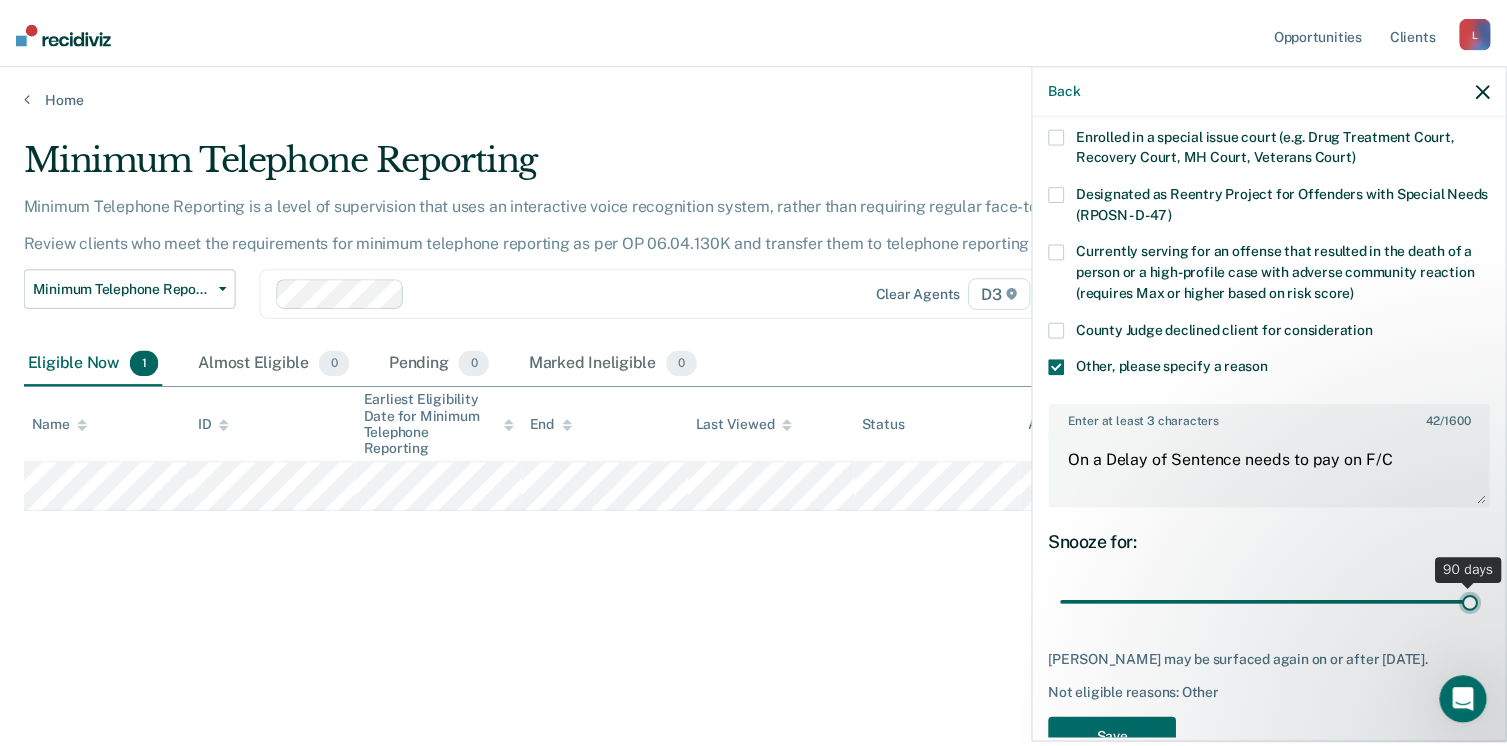 scroll, scrollTop: 265, scrollLeft: 0, axis: vertical 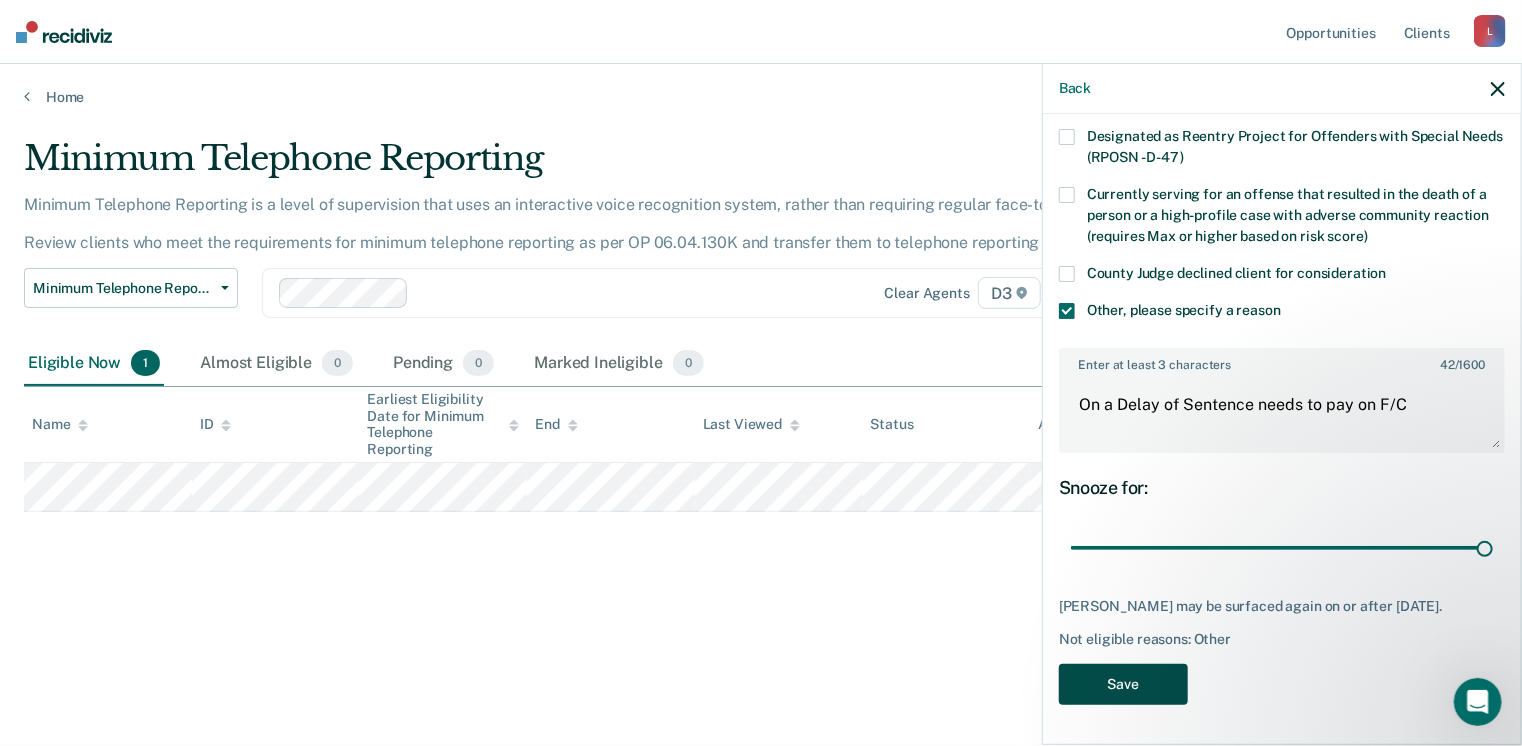 click on "Save" at bounding box center [1123, 684] 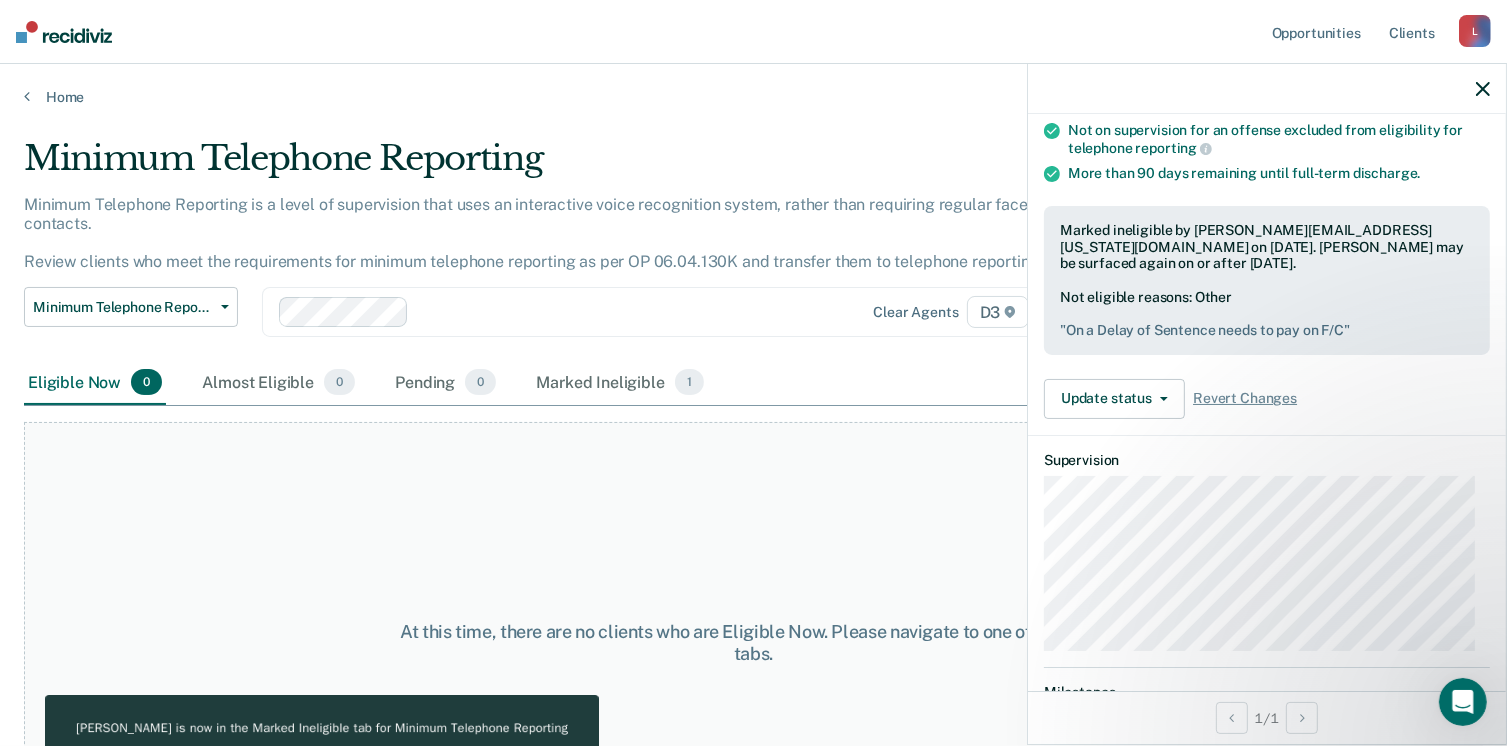 drag, startPoint x: 1484, startPoint y: 85, endPoint x: 1474, endPoint y: 87, distance: 10.198039 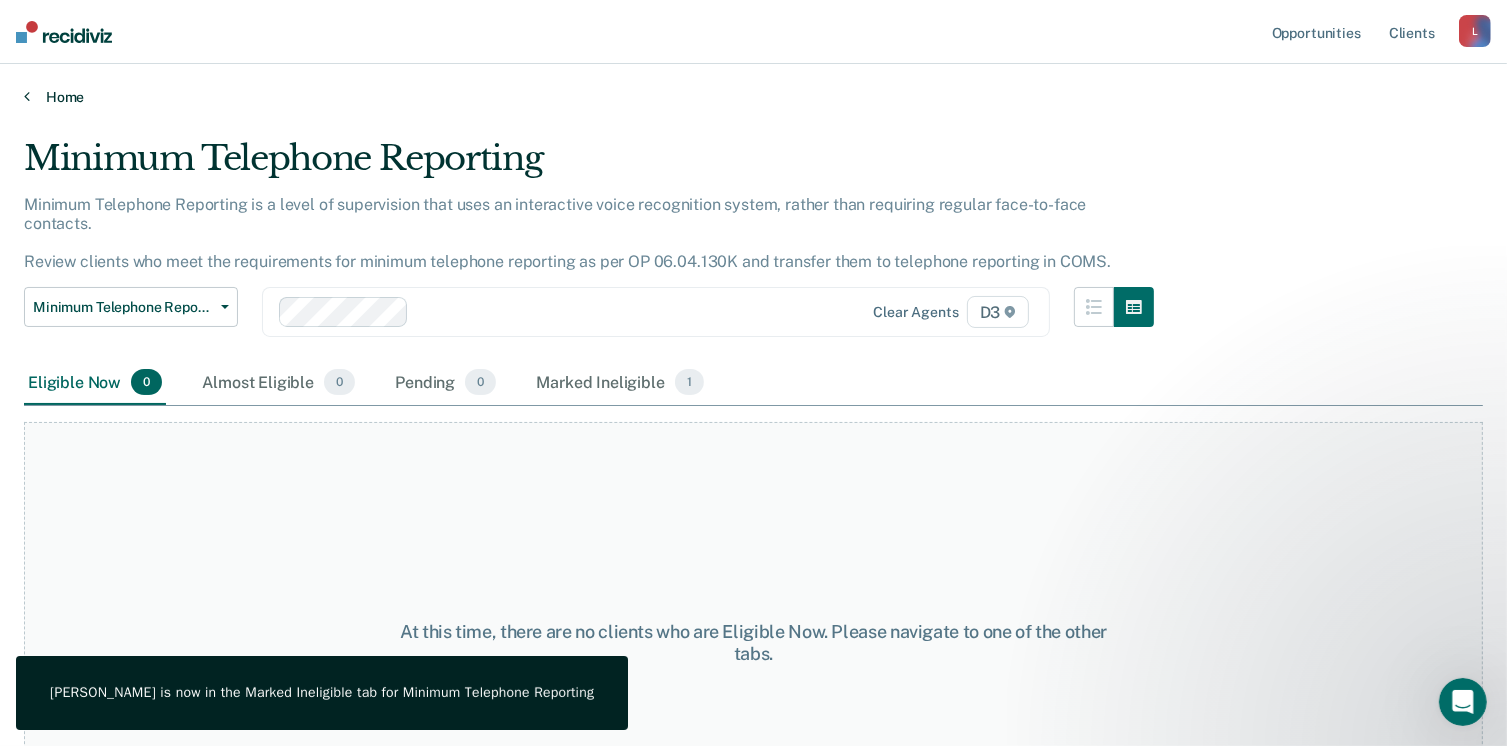click on "Home" at bounding box center [753, 97] 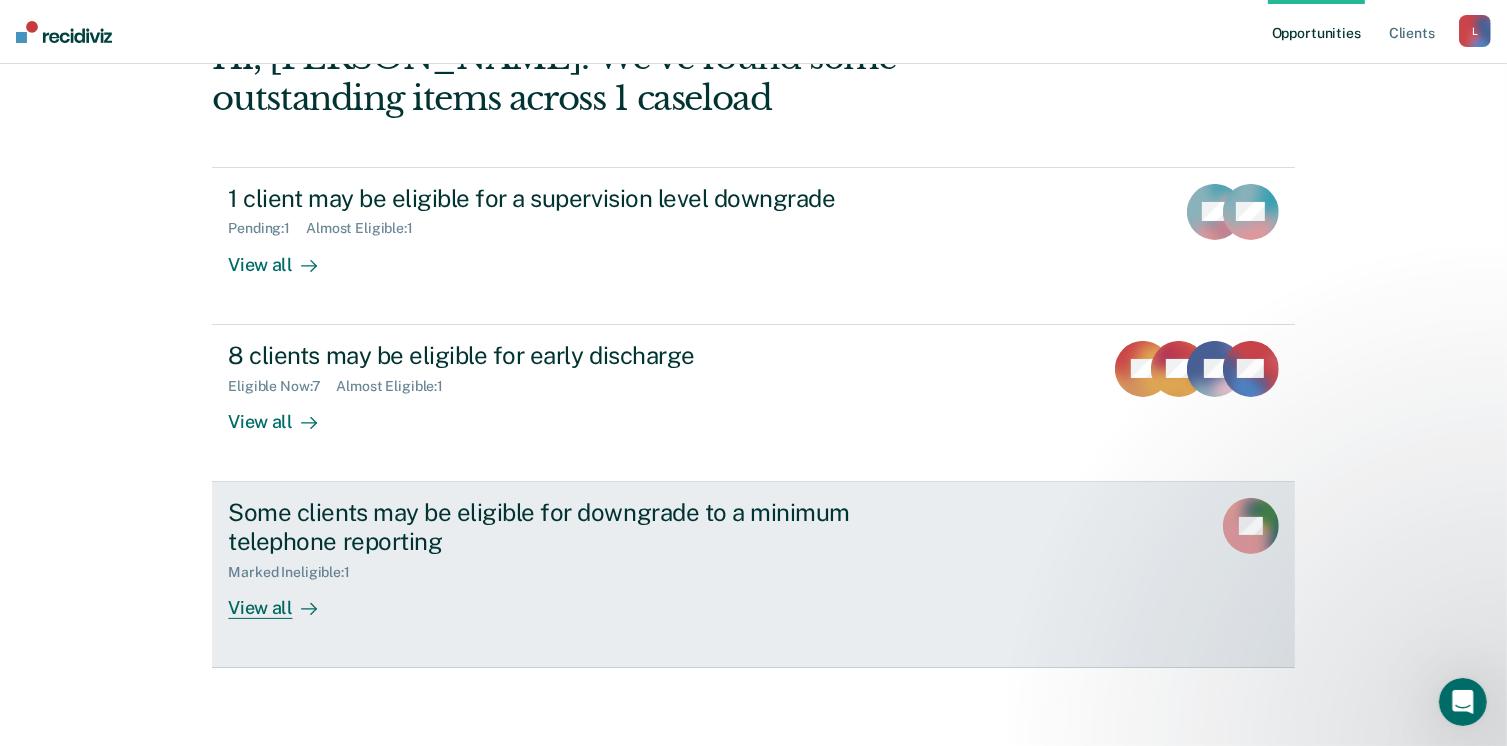 scroll, scrollTop: 33, scrollLeft: 0, axis: vertical 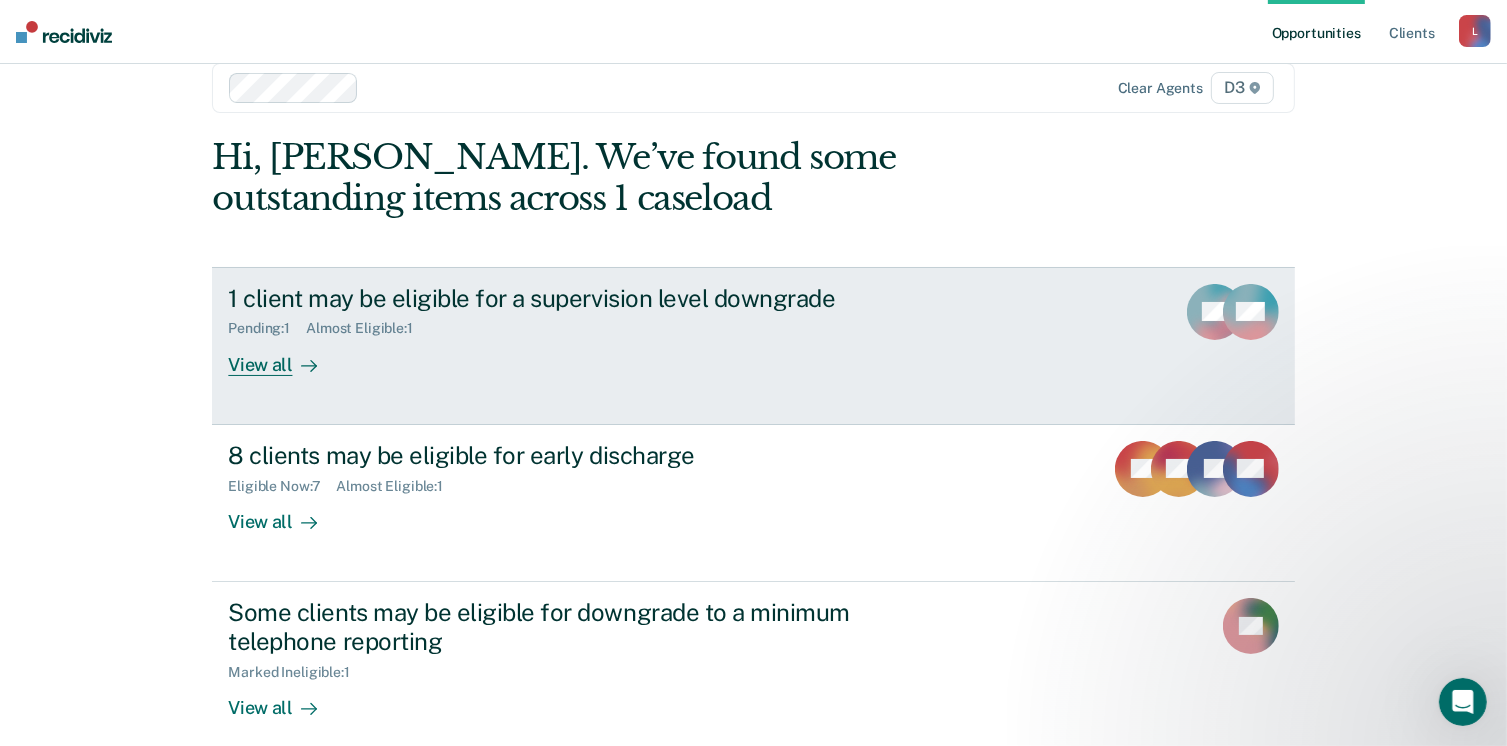 click on "View all" at bounding box center [284, 356] 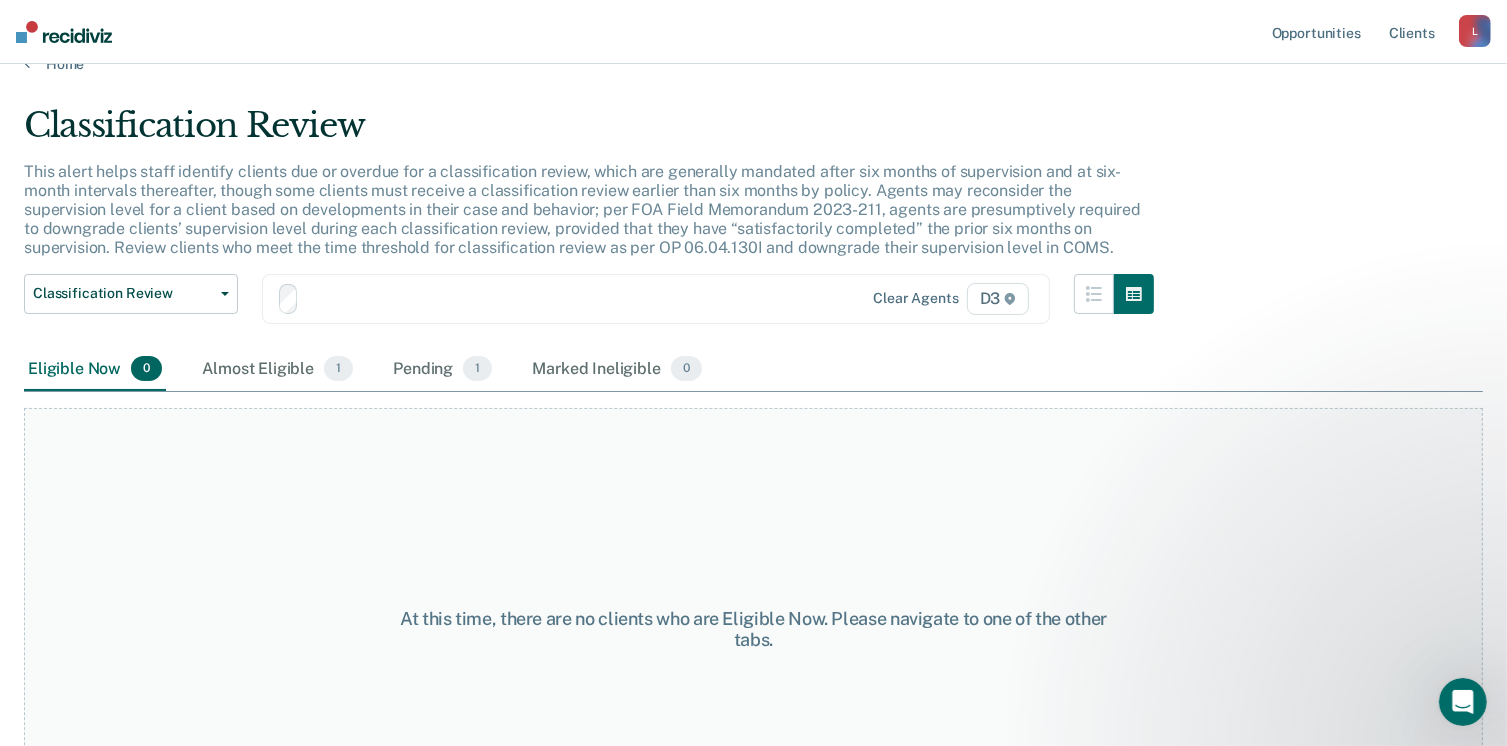 scroll, scrollTop: 0, scrollLeft: 0, axis: both 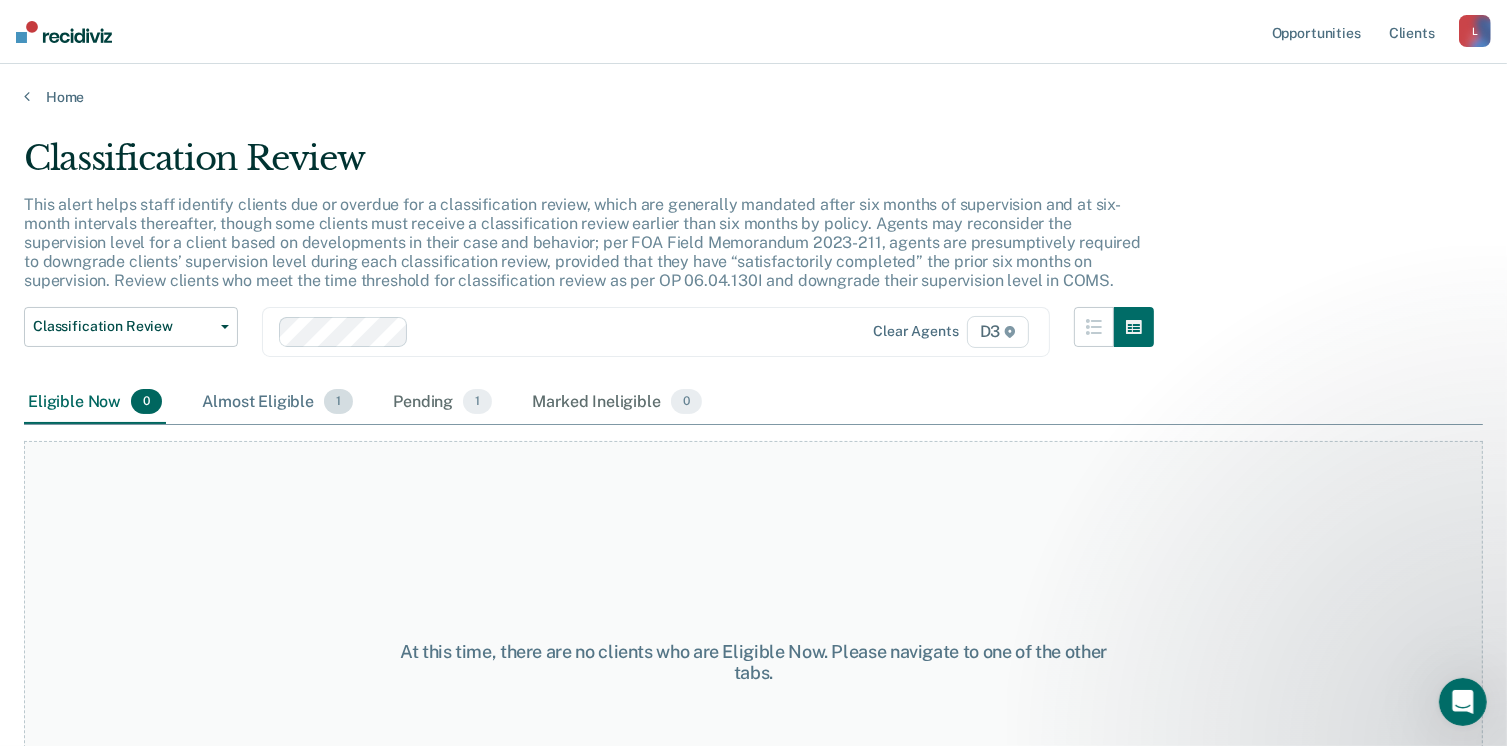 click on "Almost Eligible 1" at bounding box center (277, 403) 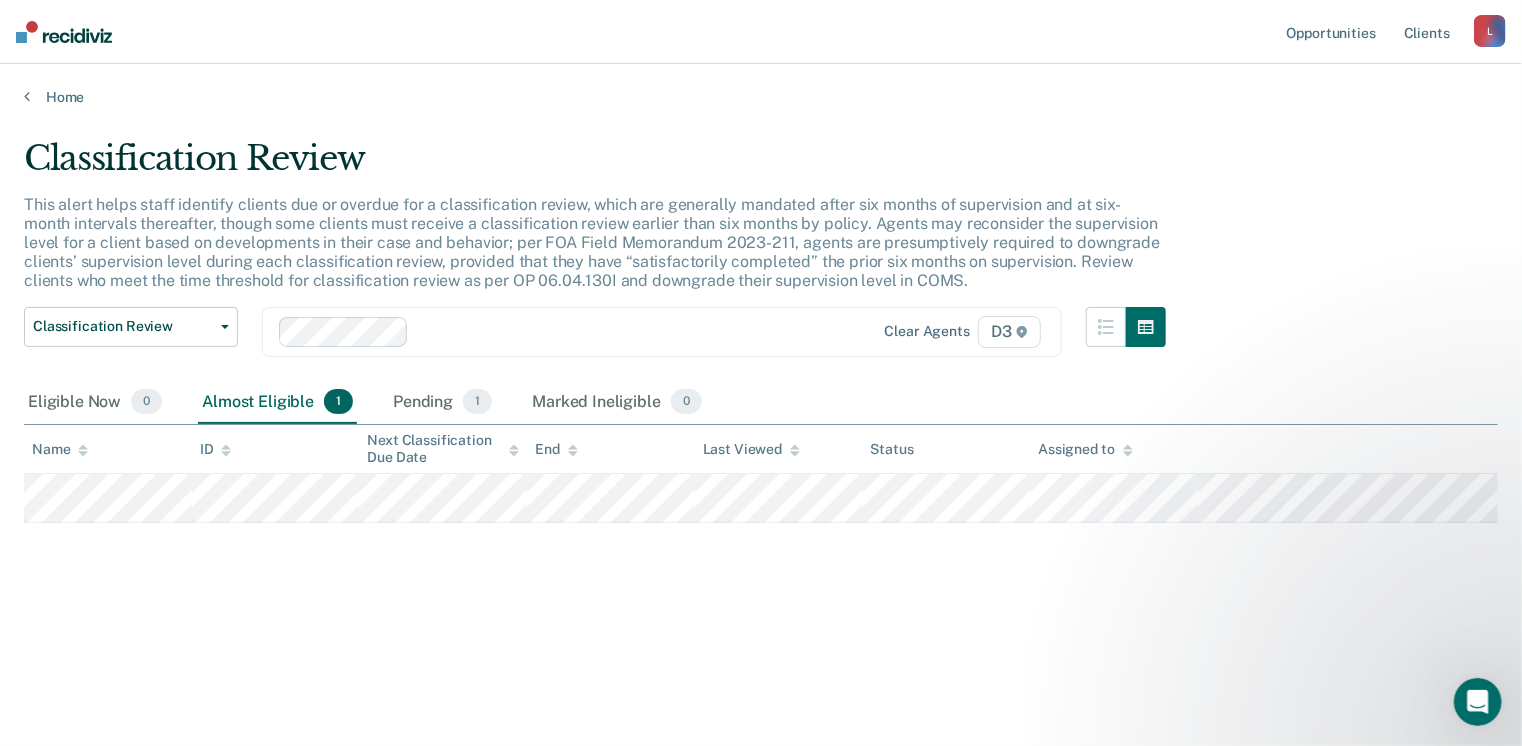 click on "Classification Review   This alert helps staff identify clients due or overdue for a classification review, which are generally mandated after six months of supervision and at six-month intervals thereafter, though some clients must receive a classification review earlier than six months by policy. Agents may reconsider the supervision level for a client based on developments in their case and behavior; per FOA Field Memorandum 2023-211, agents are presumptively required to downgrade clients’ supervision level during each classification review, provided that they have “satisfactorily completed” the prior six months on supervision. Review clients who meet the time threshold for classification review as per OP 06.04.130I and downgrade their supervision level in COMS. Classification Review Classification Review Early Discharge Minimum Telephone Reporting Overdue for Discharge Supervision Level Mismatch Clear   agents D3   Eligible Now 0 Almost Eligible 1 Pending 1 Marked Ineligible 0 Name ID End Status" at bounding box center (761, 423) 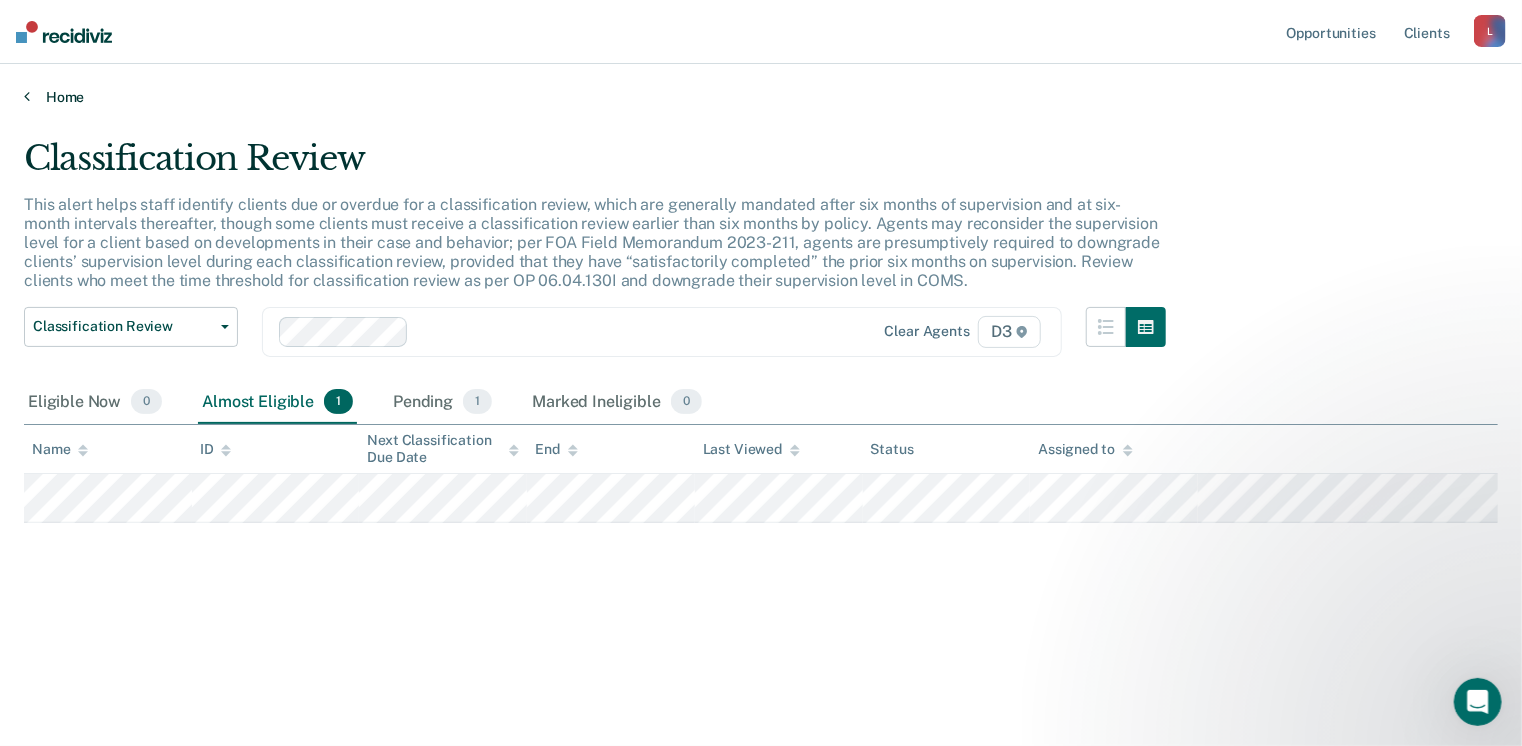 click on "Home" at bounding box center (761, 97) 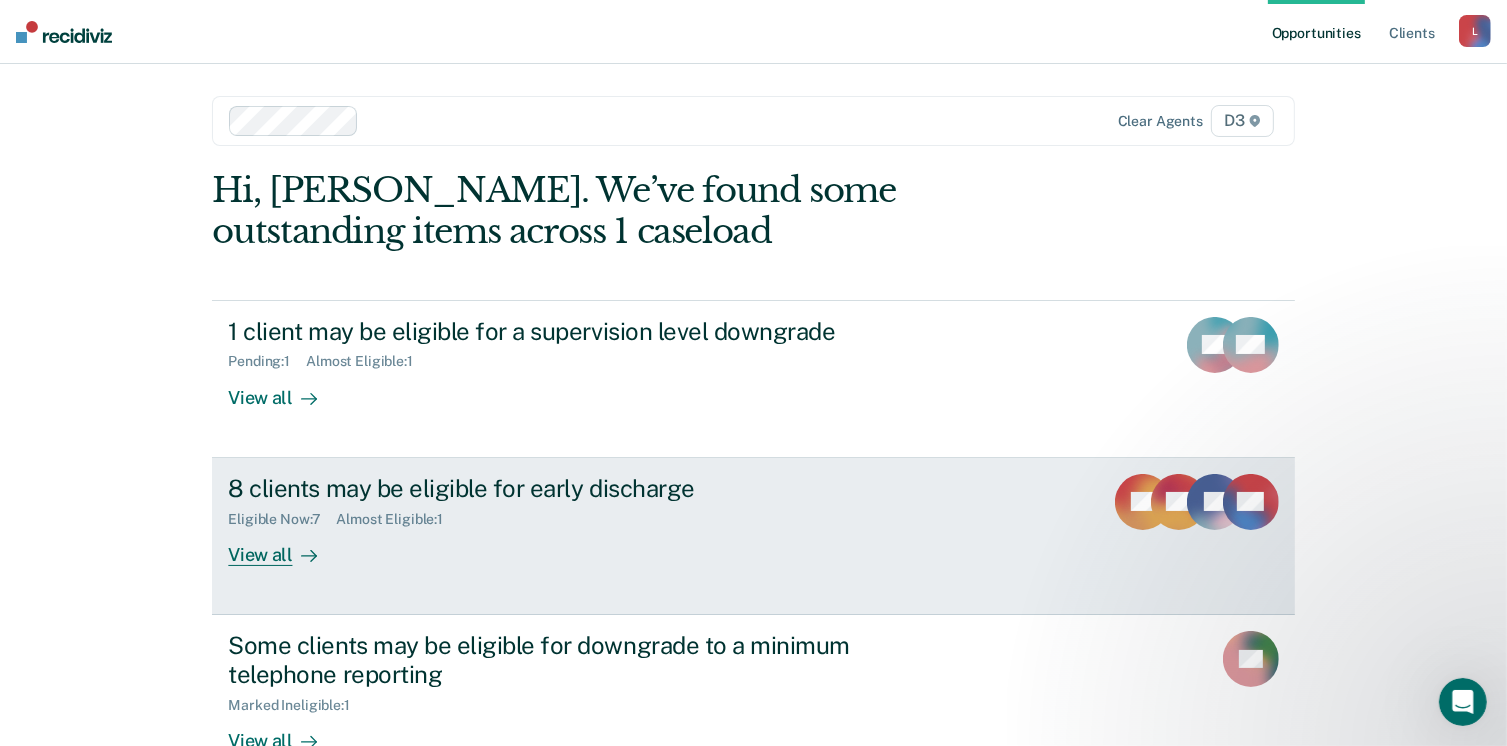 click on "View all" at bounding box center (284, 546) 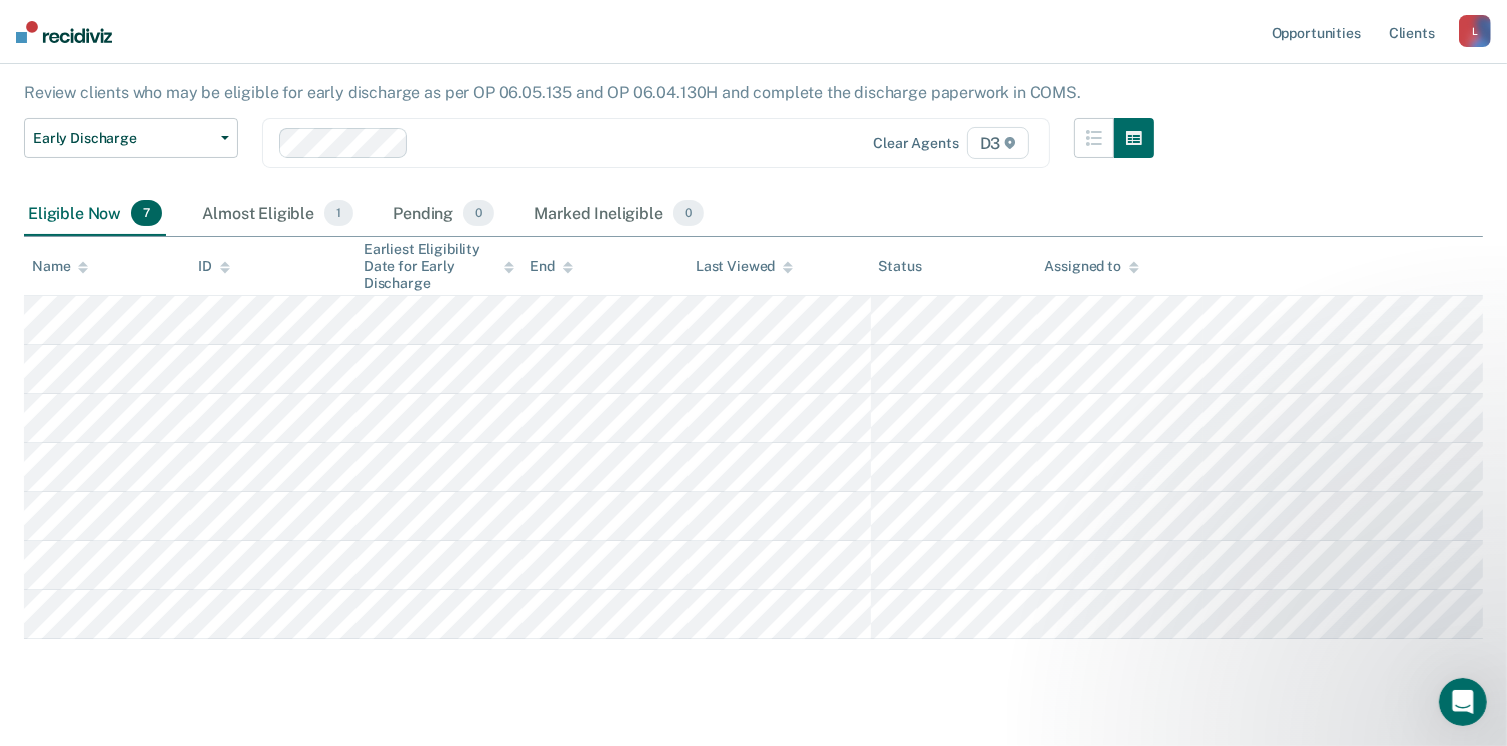 scroll, scrollTop: 204, scrollLeft: 0, axis: vertical 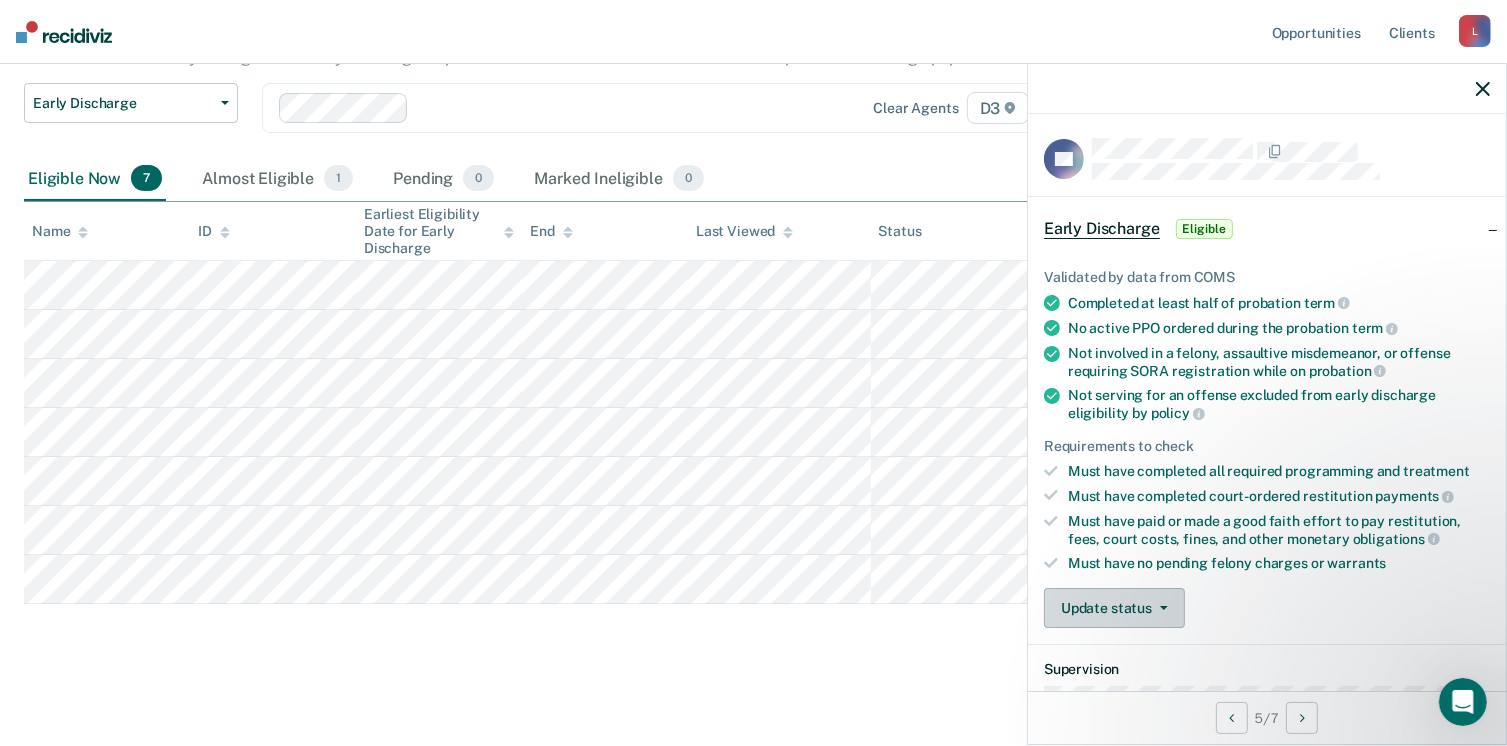 click on "Update status" at bounding box center [1114, 608] 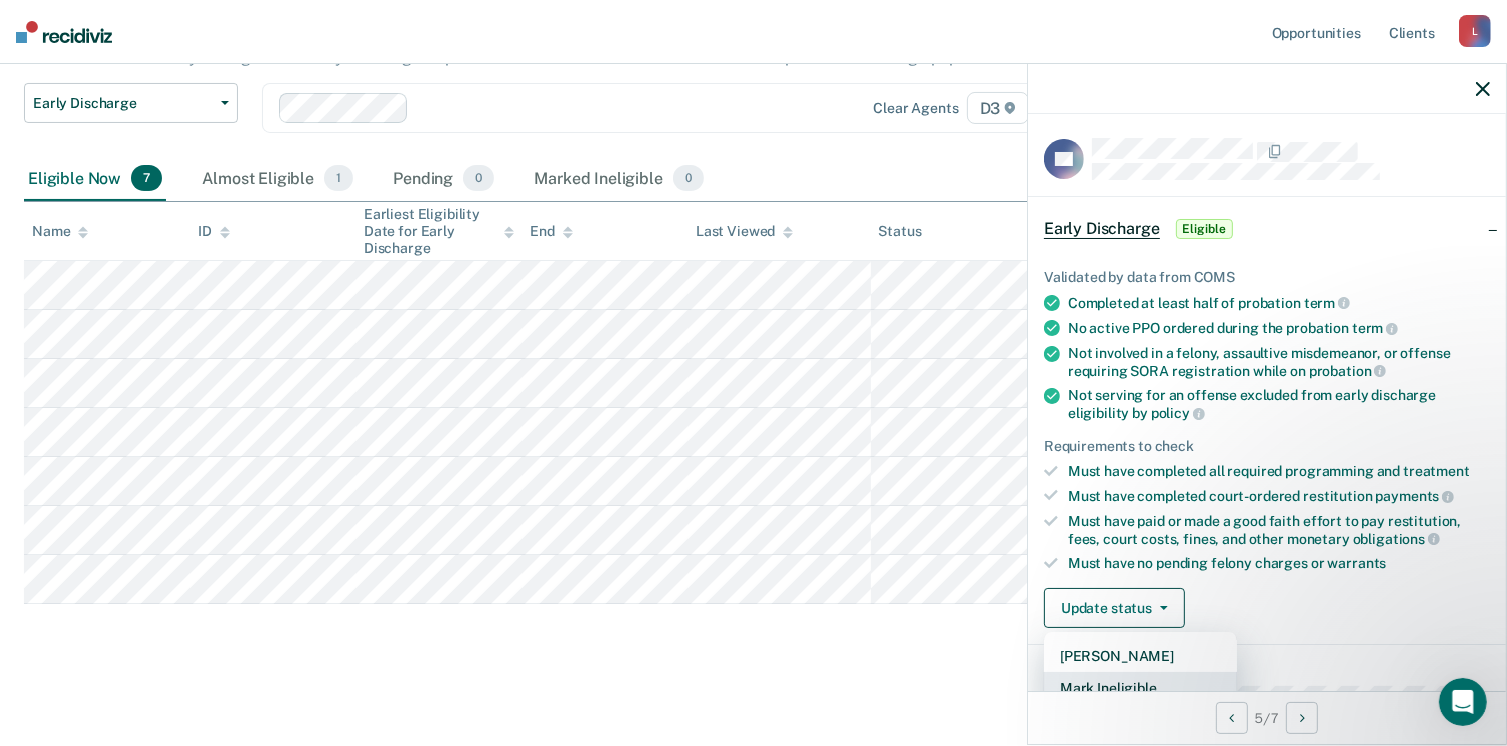 scroll, scrollTop: 5, scrollLeft: 0, axis: vertical 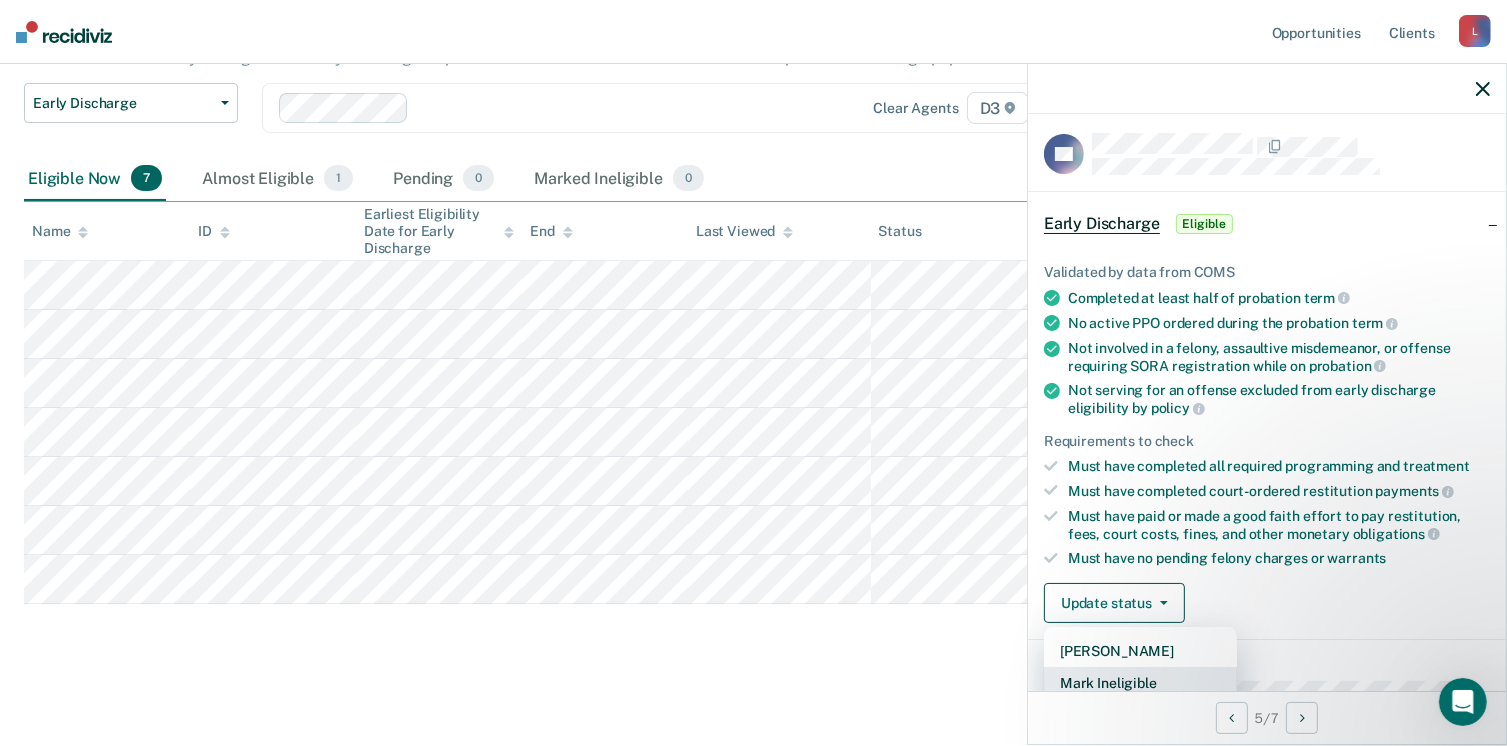 click on "Mark Ineligible" at bounding box center (1140, 683) 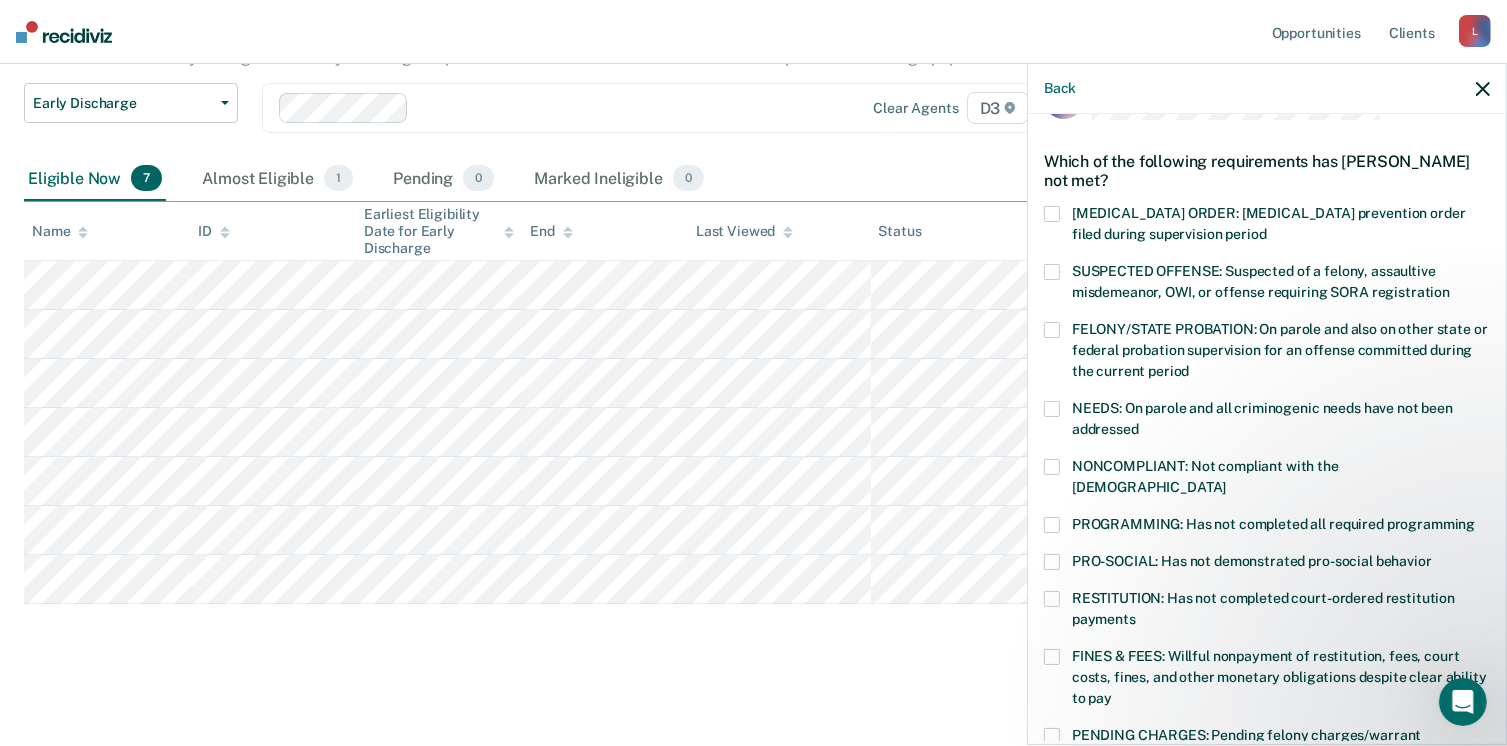 scroll, scrollTop: 105, scrollLeft: 0, axis: vertical 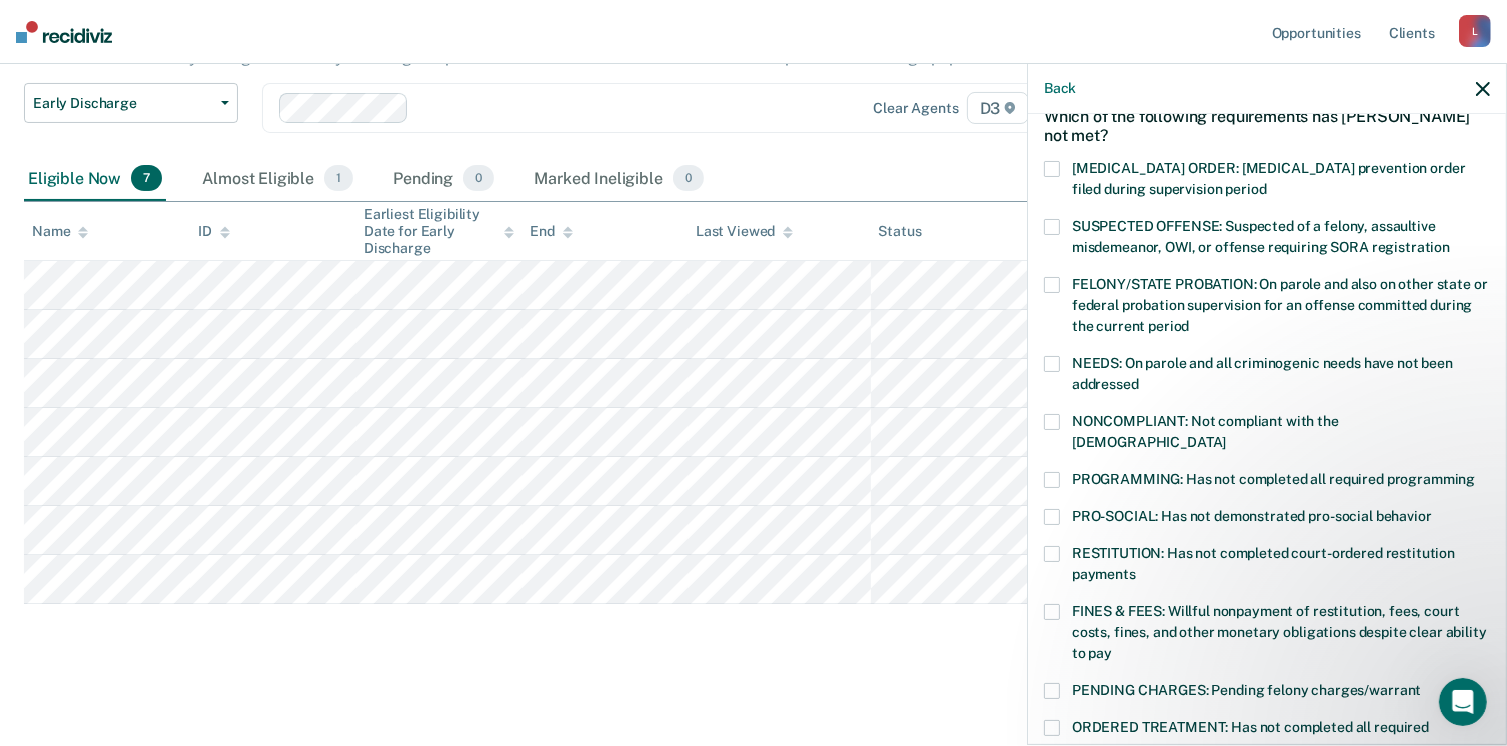 click at bounding box center (1052, 422) 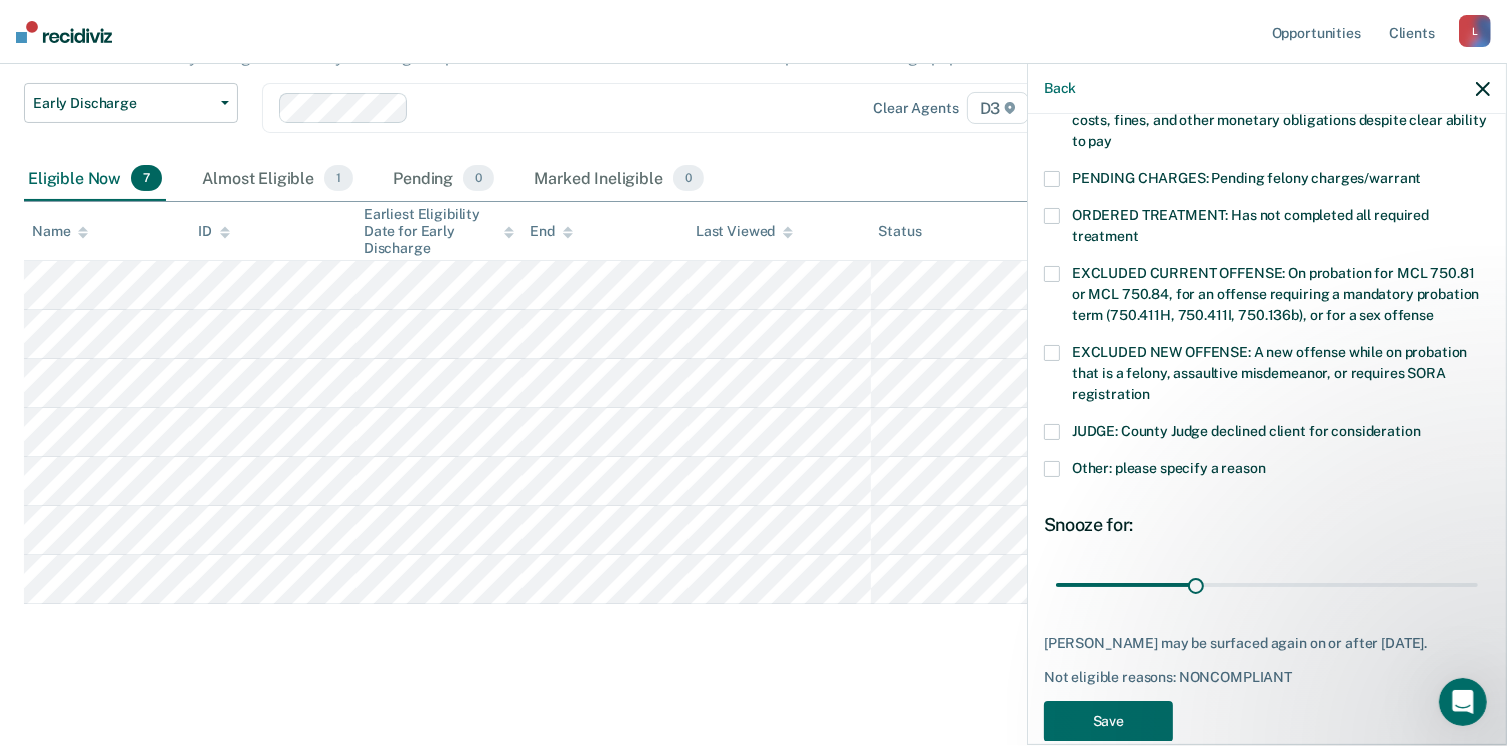 scroll, scrollTop: 647, scrollLeft: 0, axis: vertical 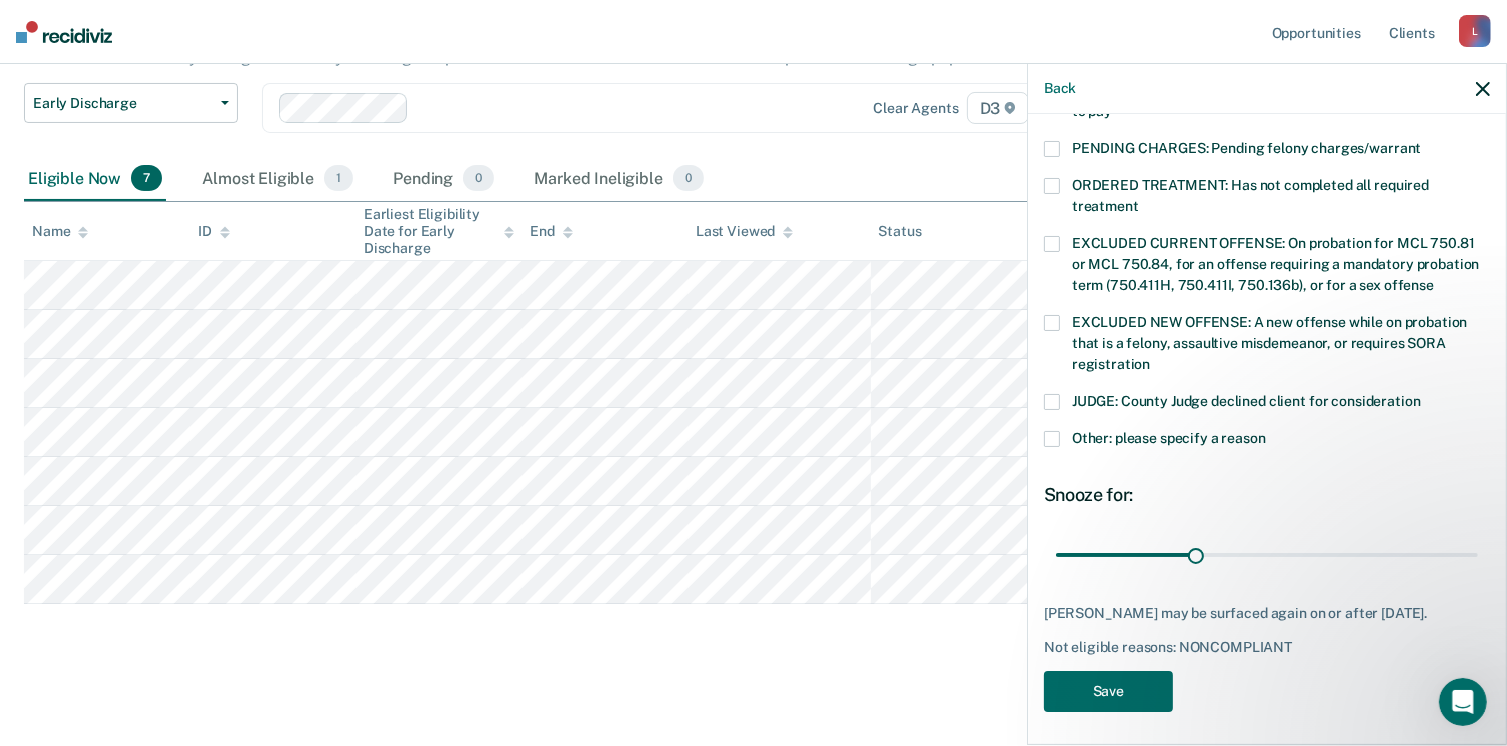 click at bounding box center [1052, 439] 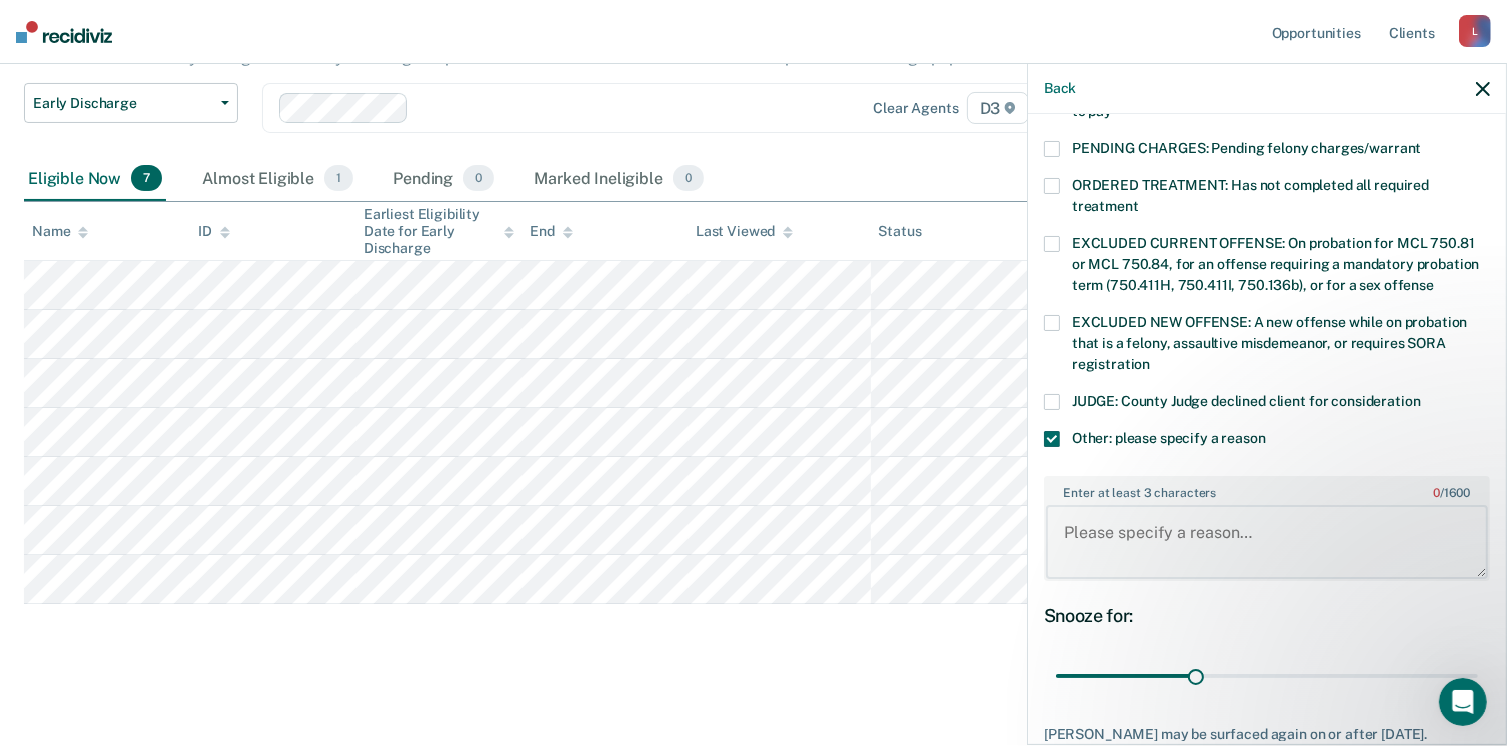 click on "Enter at least 3 characters 0  /  1600" at bounding box center (1267, 542) 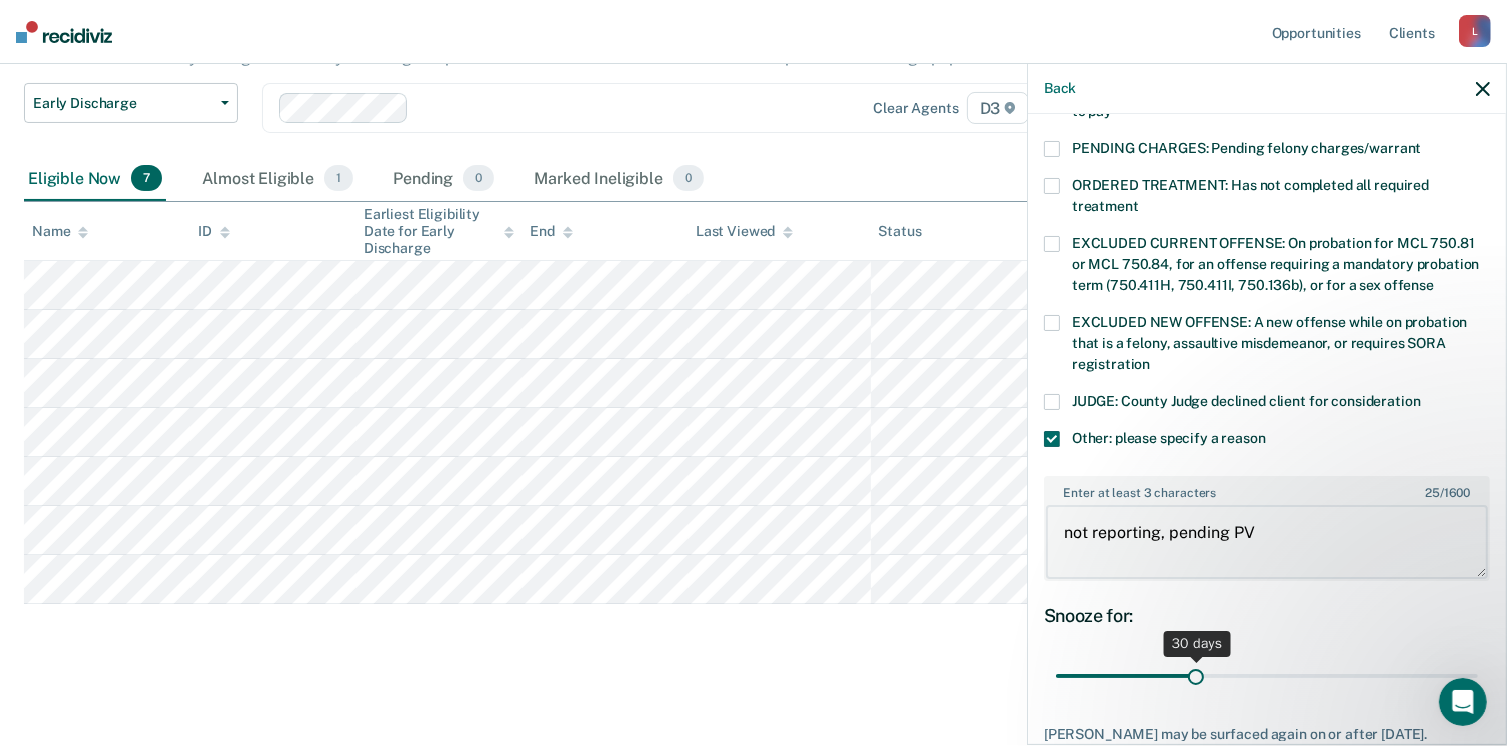 type on "not reporting, pending PV" 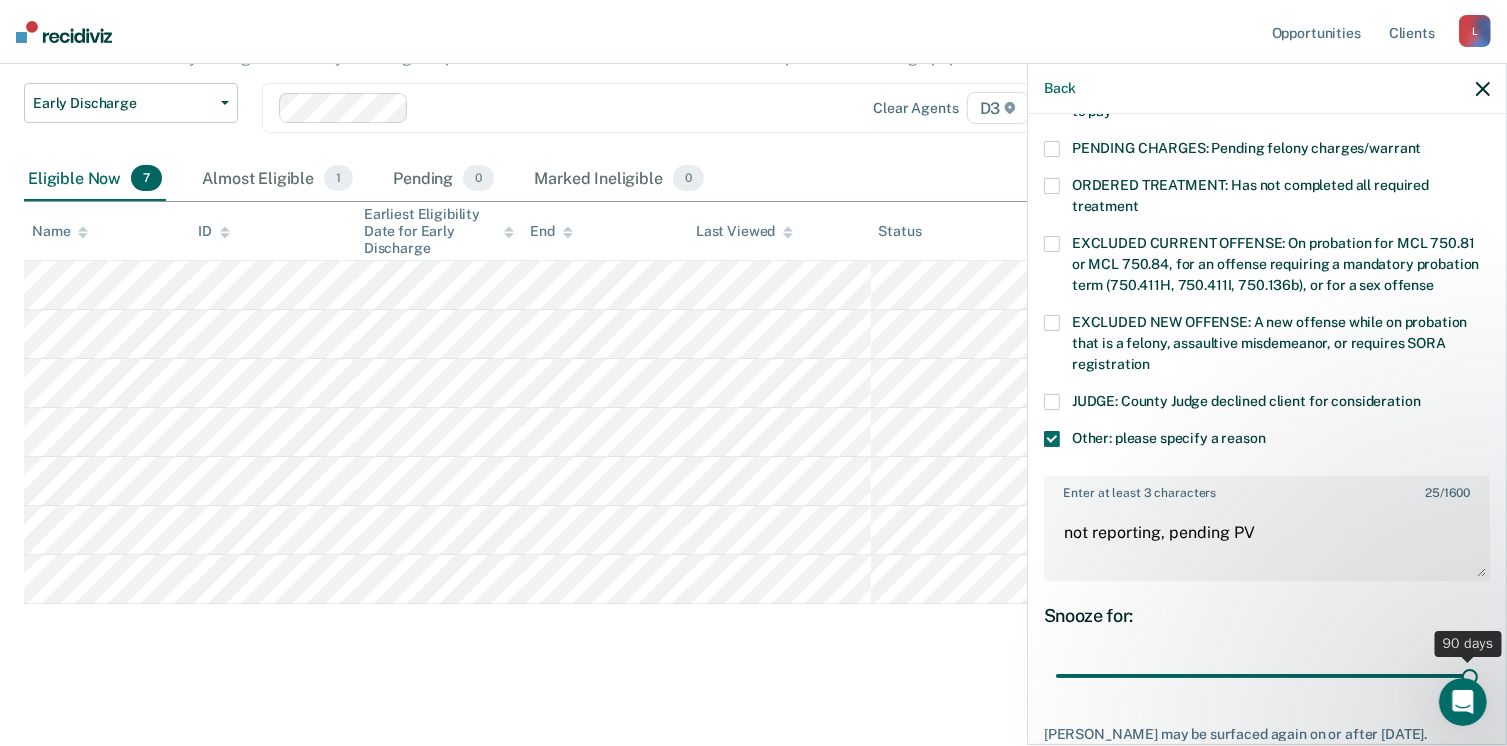 drag, startPoint x: 1186, startPoint y: 654, endPoint x: 1528, endPoint y: 639, distance: 342.3288 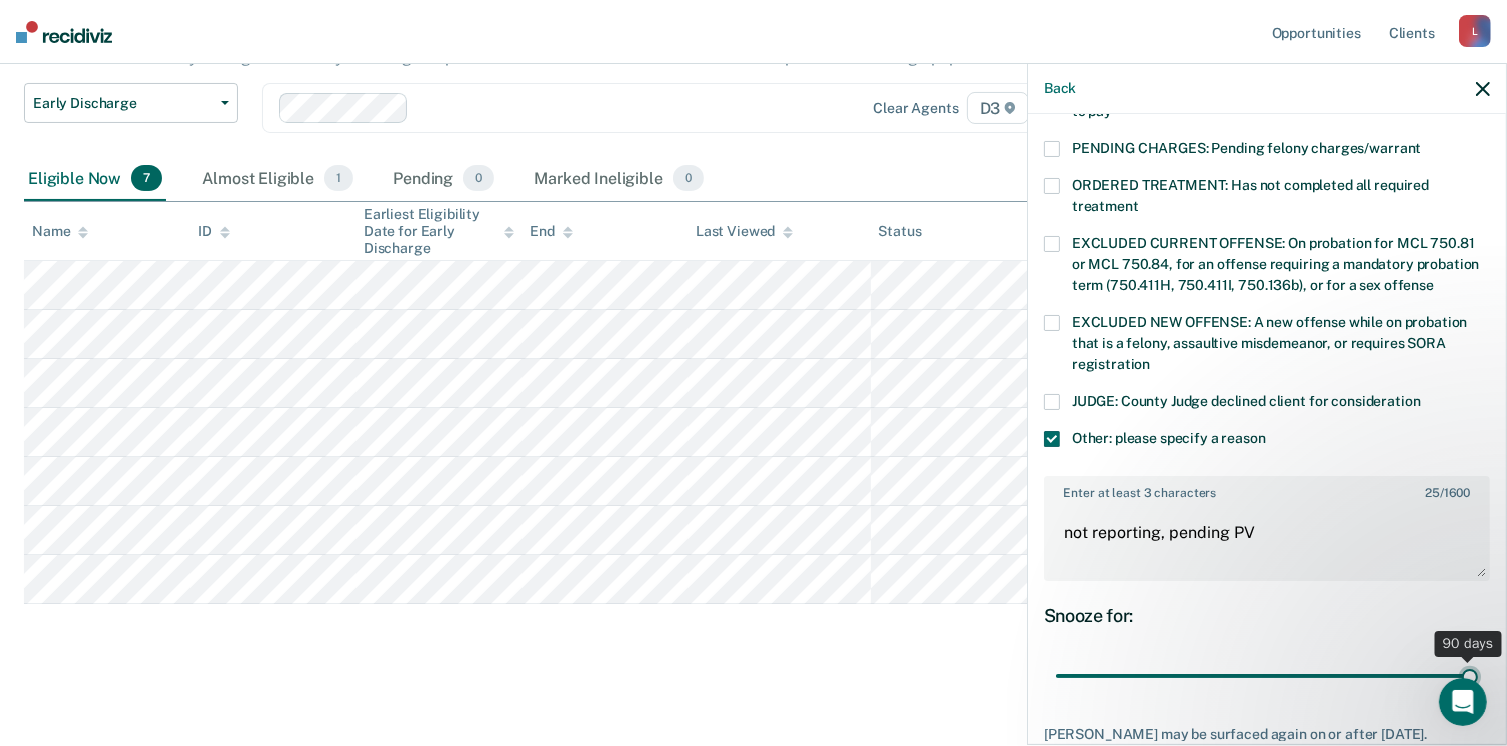 type on "90" 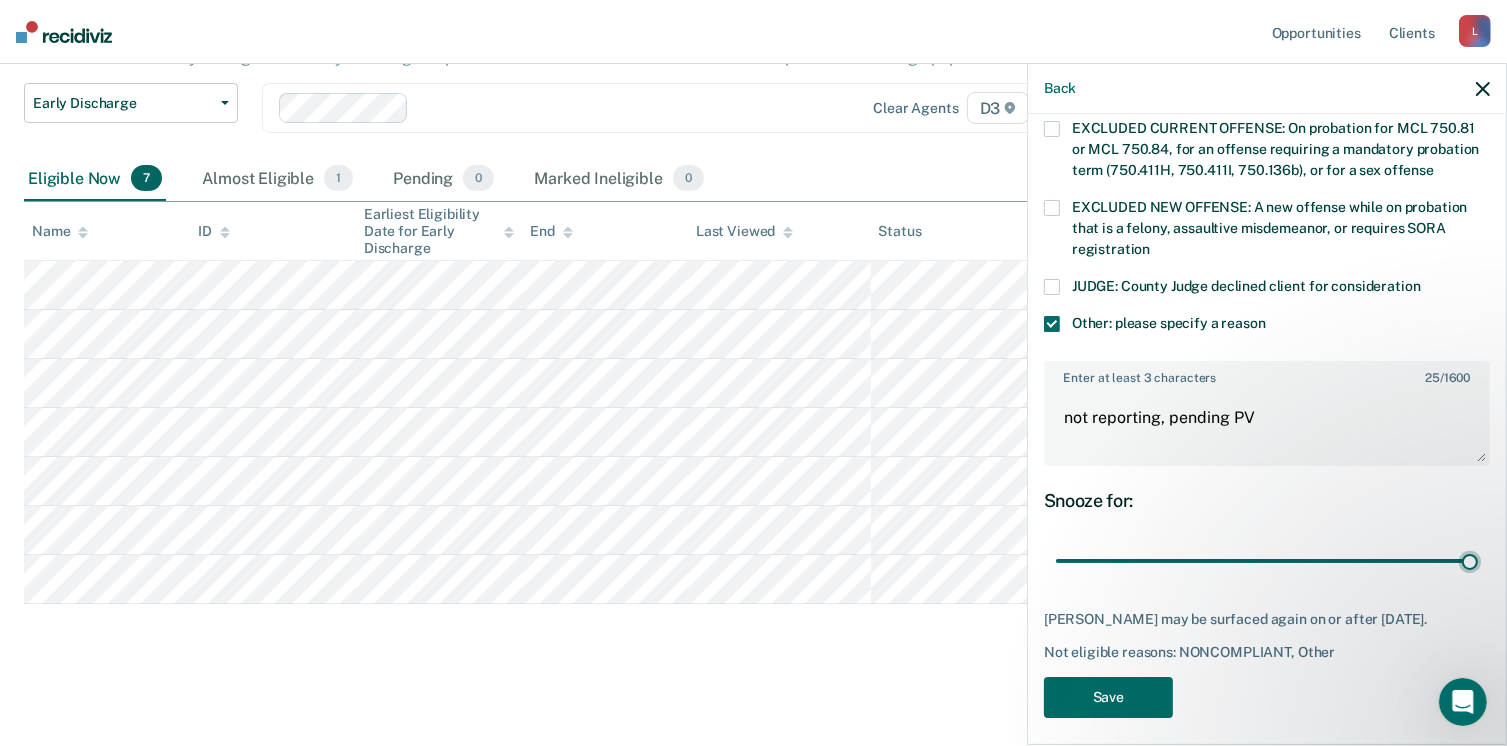 scroll, scrollTop: 766, scrollLeft: 0, axis: vertical 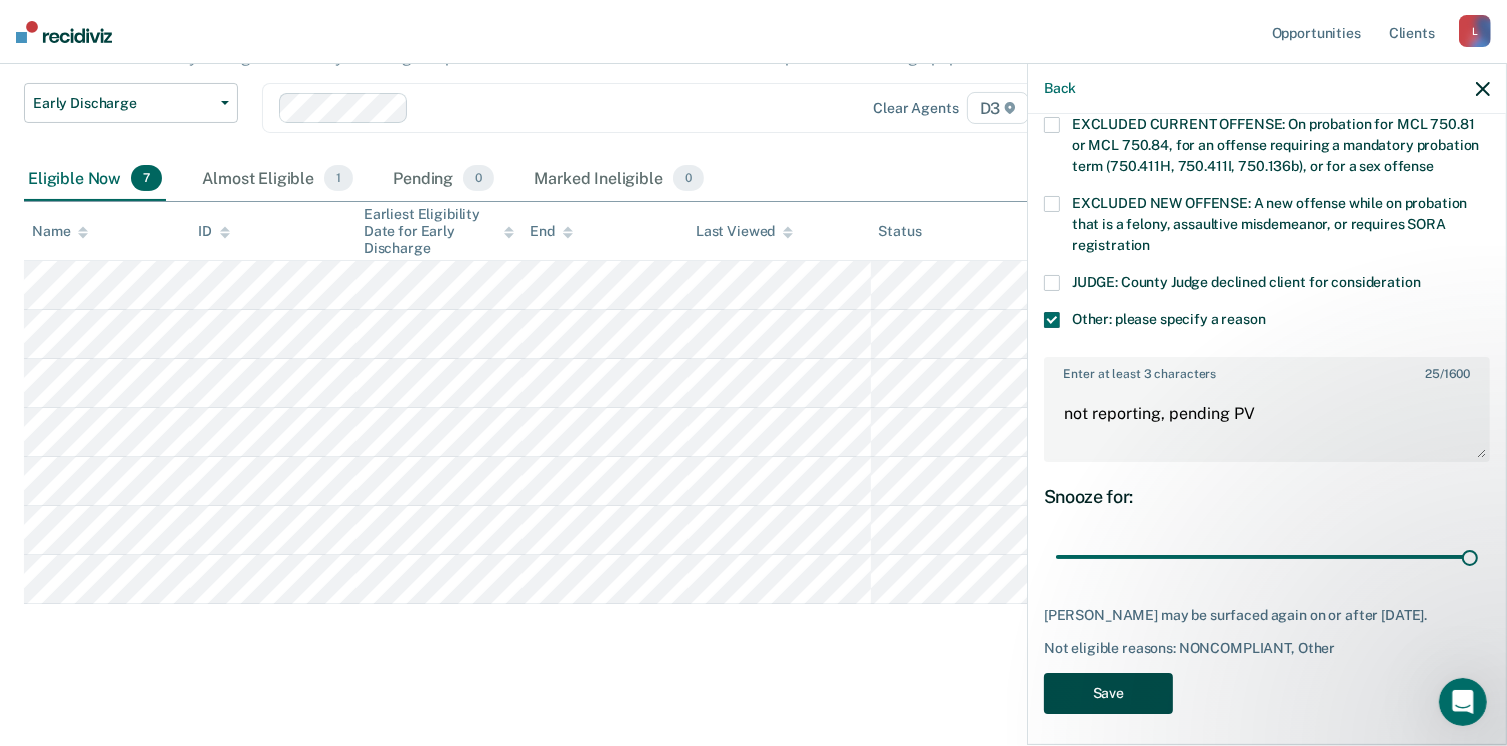 drag, startPoint x: 1112, startPoint y: 694, endPoint x: 1124, endPoint y: 693, distance: 12.0415945 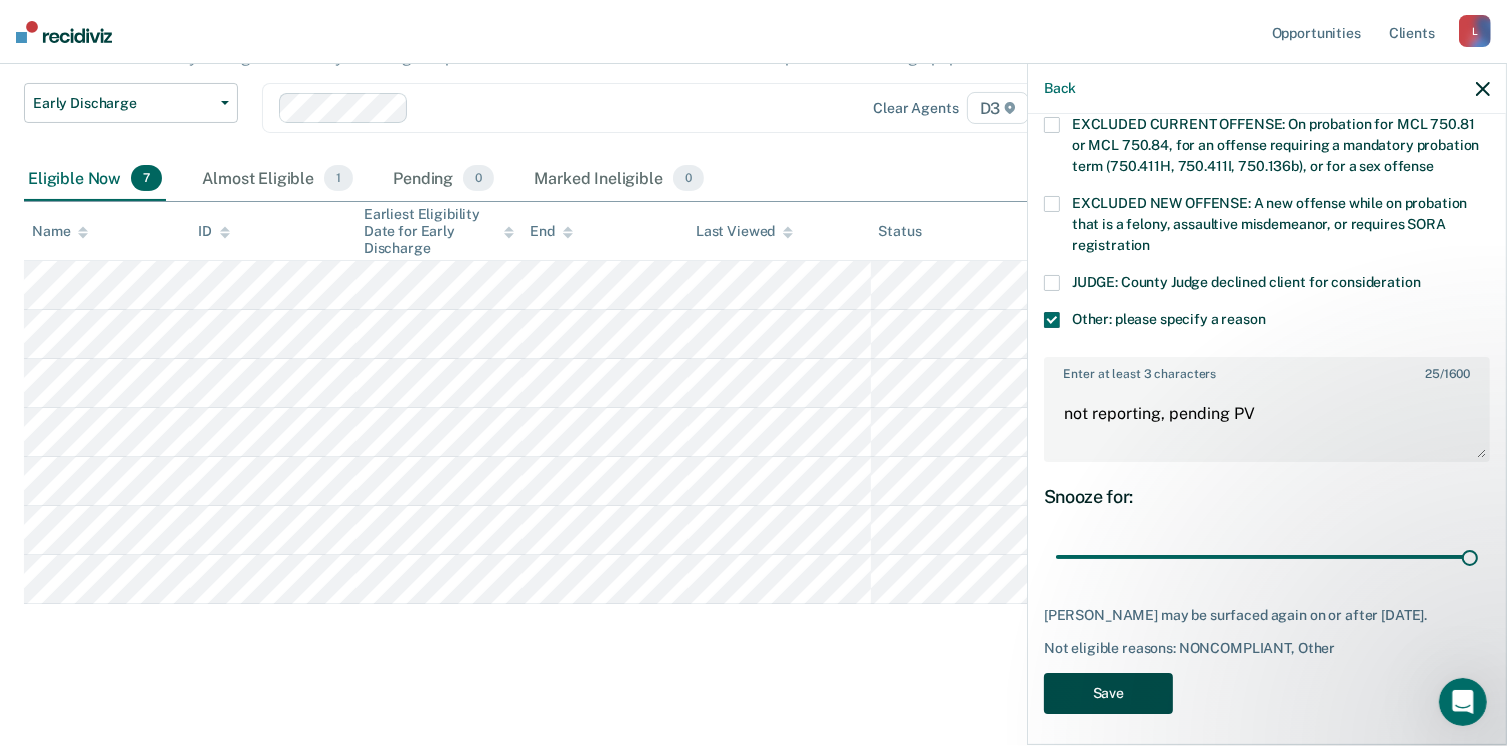 click on "Save" at bounding box center (1108, 693) 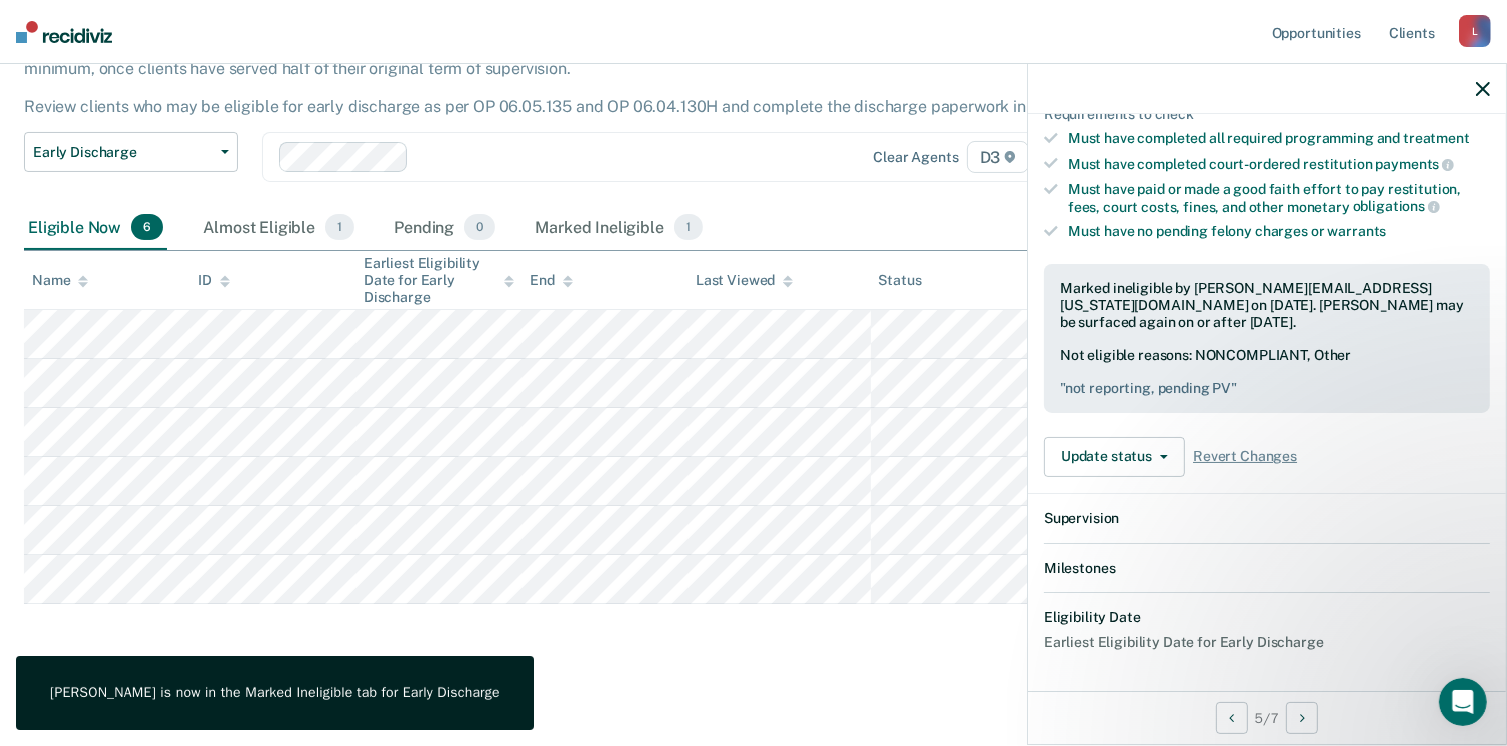 scroll, scrollTop: 593, scrollLeft: 0, axis: vertical 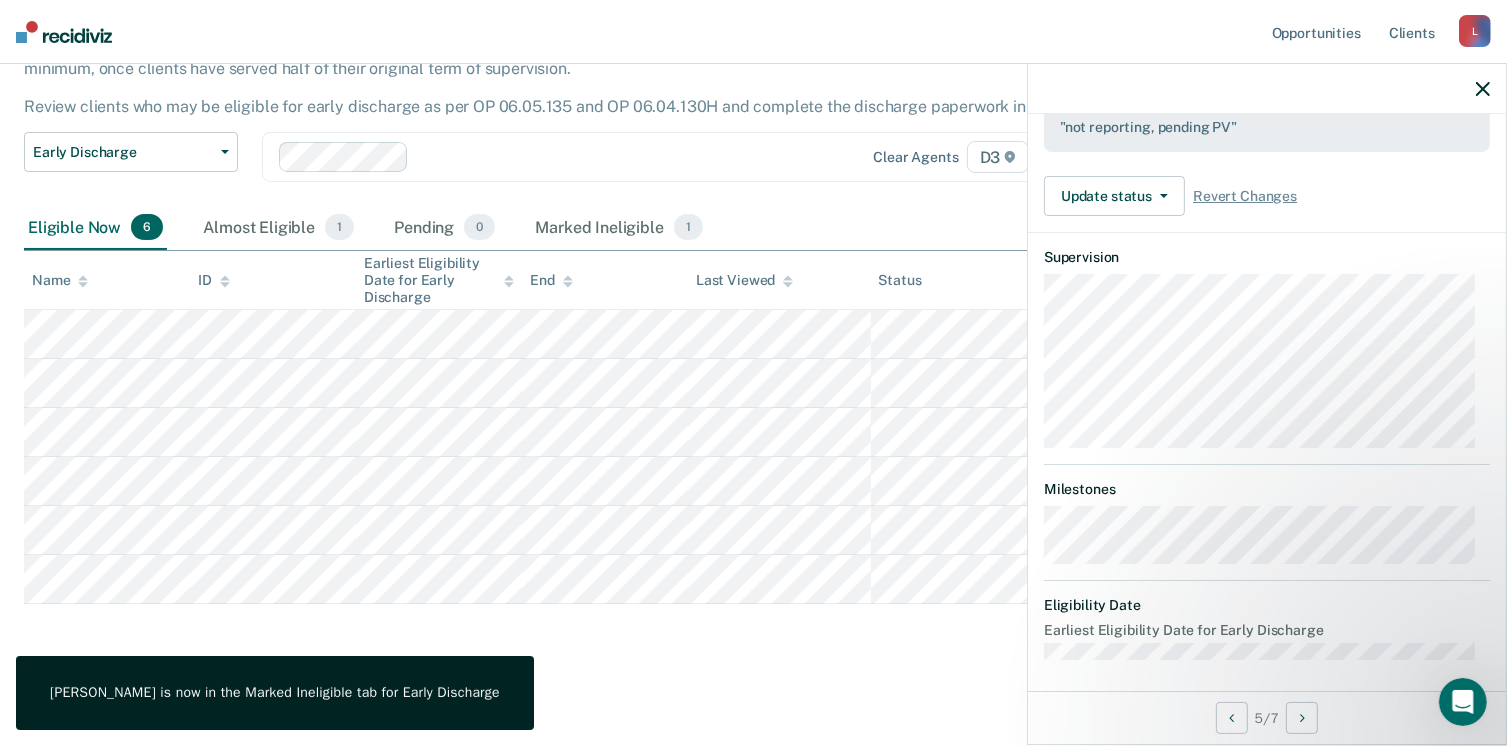 click on "Early Discharge   Early Discharge is the termination of the period of probation or parole before the full-term discharge date. Early discharge reviews are mandated, at minimum, once clients have served half of their original term of supervision. Review clients who may be eligible for early discharge as per OP 06.05.135 and OP 06.04.130H and complete the discharge paperwork in COMS. Early Discharge Classification Review Early Discharge Minimum Telephone Reporting Overdue for Discharge Supervision Level Mismatch Clear   agents D3   Eligible Now 6 Almost Eligible 1 Pending 0 Marked Ineligible 1
To pick up a draggable item, press the space bar.
While dragging, use the arrow keys to move the item.
Press space again to drop the item in its new position, or press escape to cancel.
Name ID Earliest Eligibility Date for Early Discharge End Last Viewed Status Assigned to" at bounding box center [753, 346] 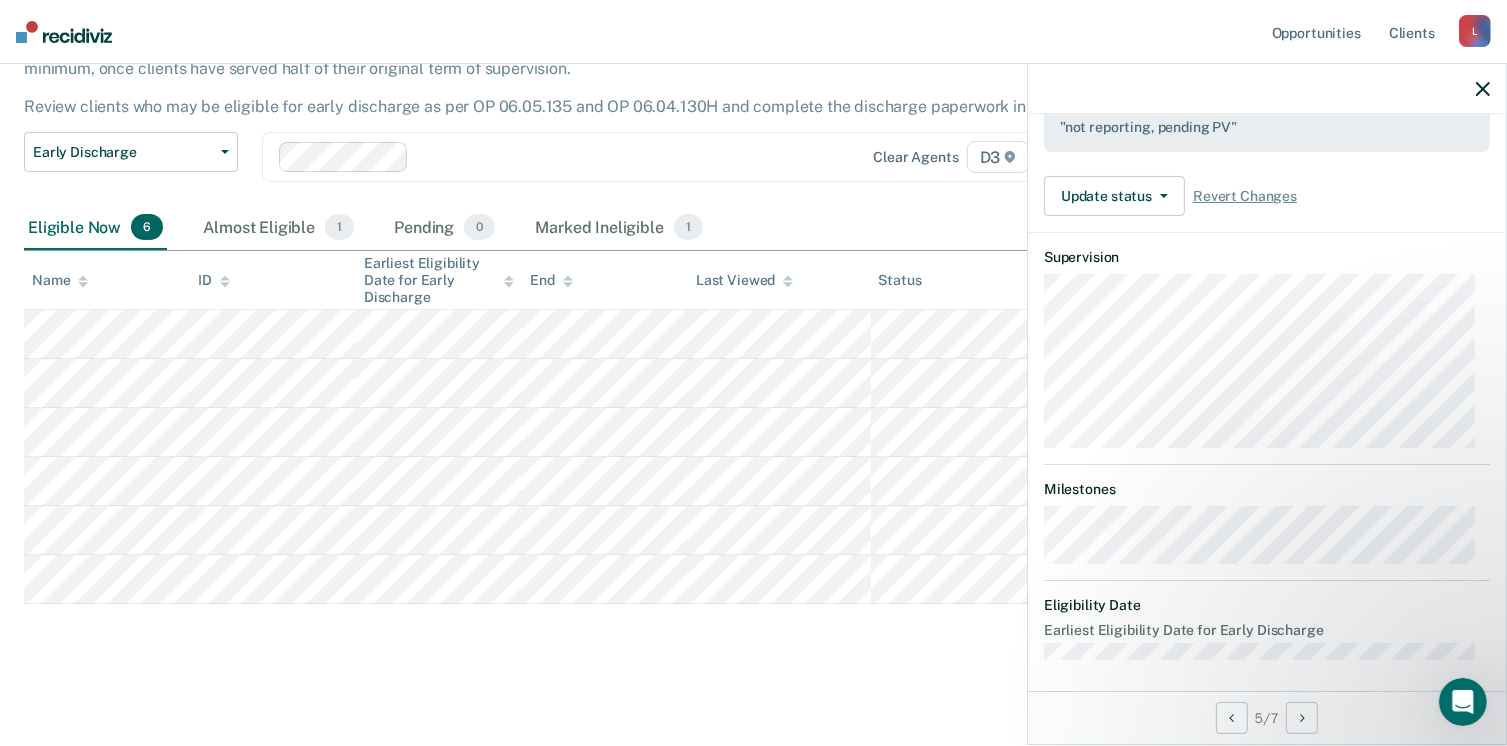 scroll, scrollTop: 541, scrollLeft: 0, axis: vertical 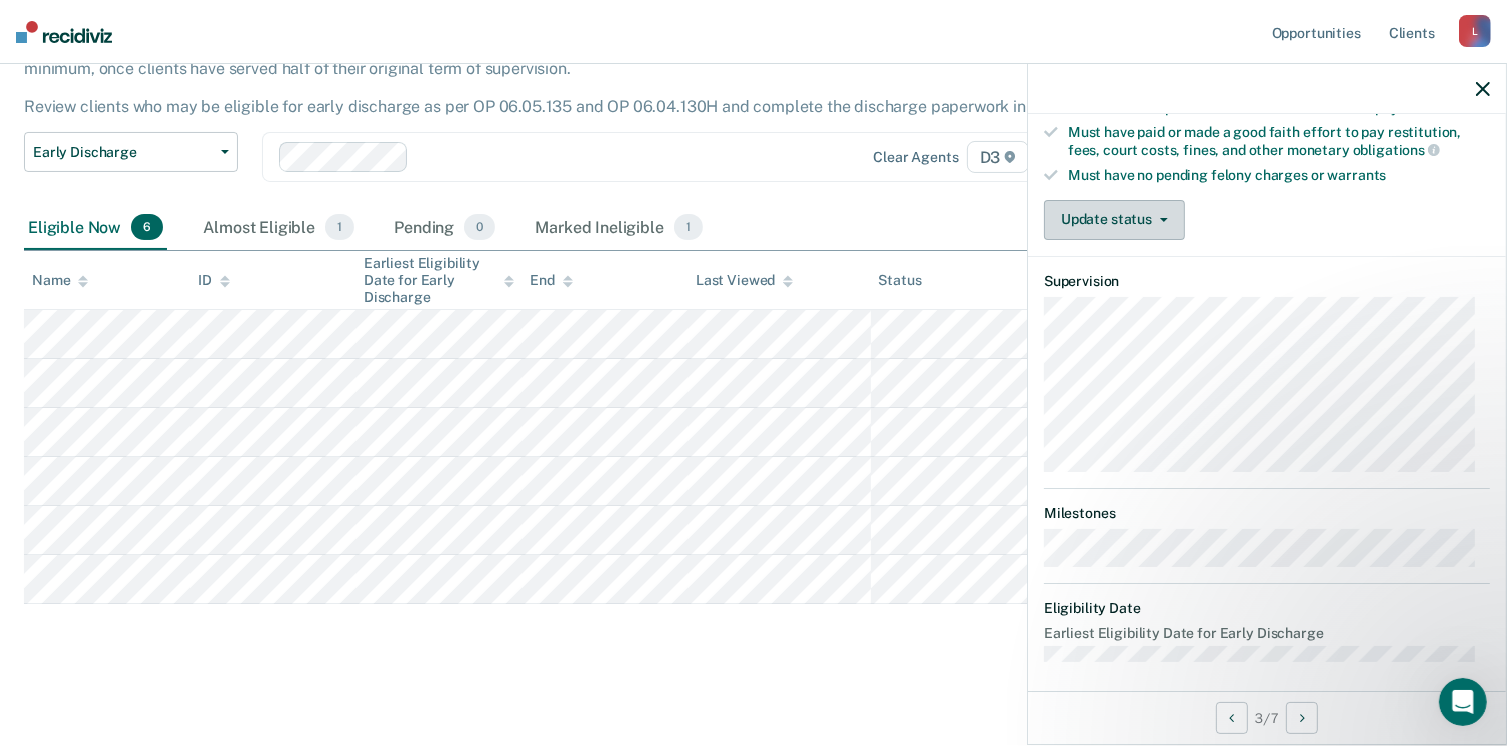click 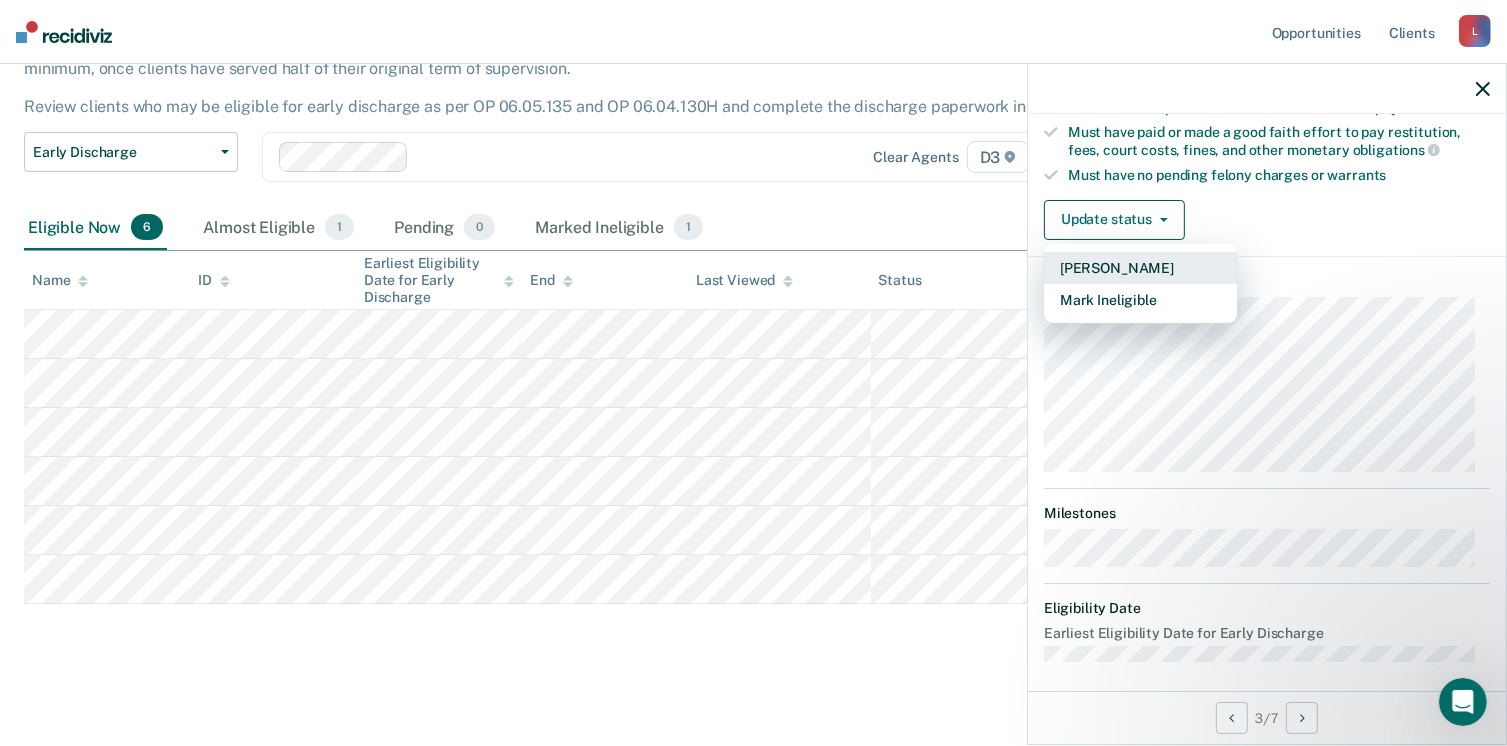 scroll, scrollTop: 441, scrollLeft: 0, axis: vertical 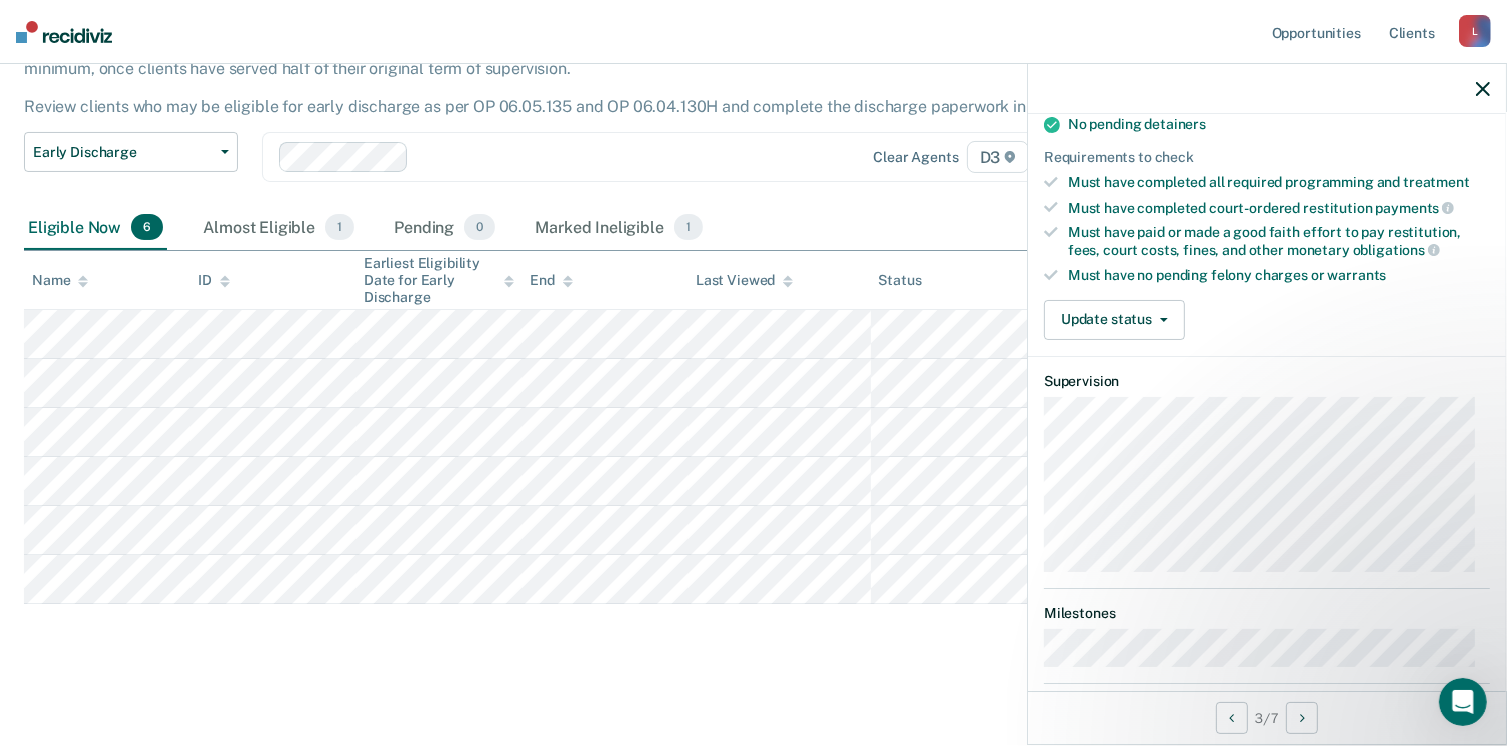 click on "Must have no pending felony charges or   warrants" at bounding box center [1279, 275] 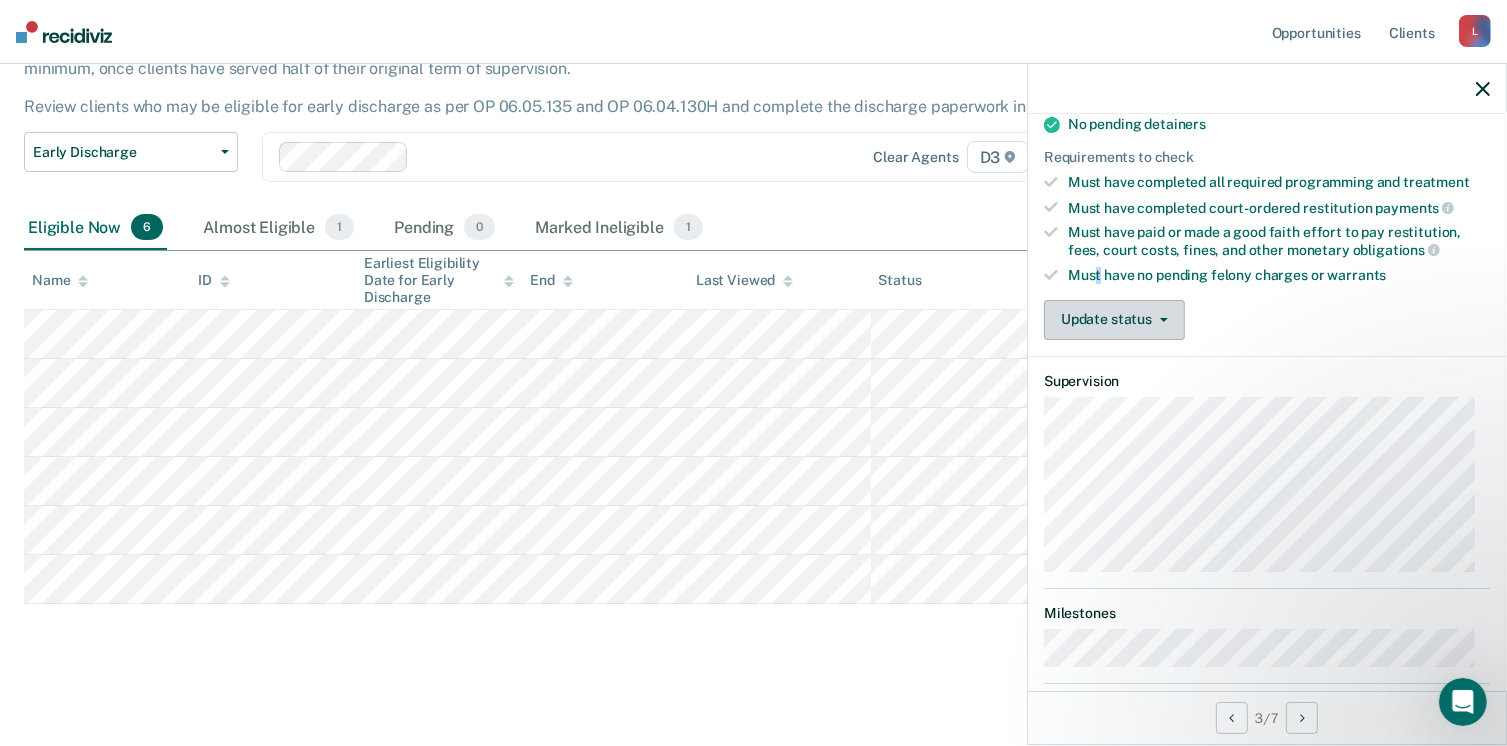 drag, startPoint x: 1098, startPoint y: 269, endPoint x: 1164, endPoint y: 313, distance: 79.32213 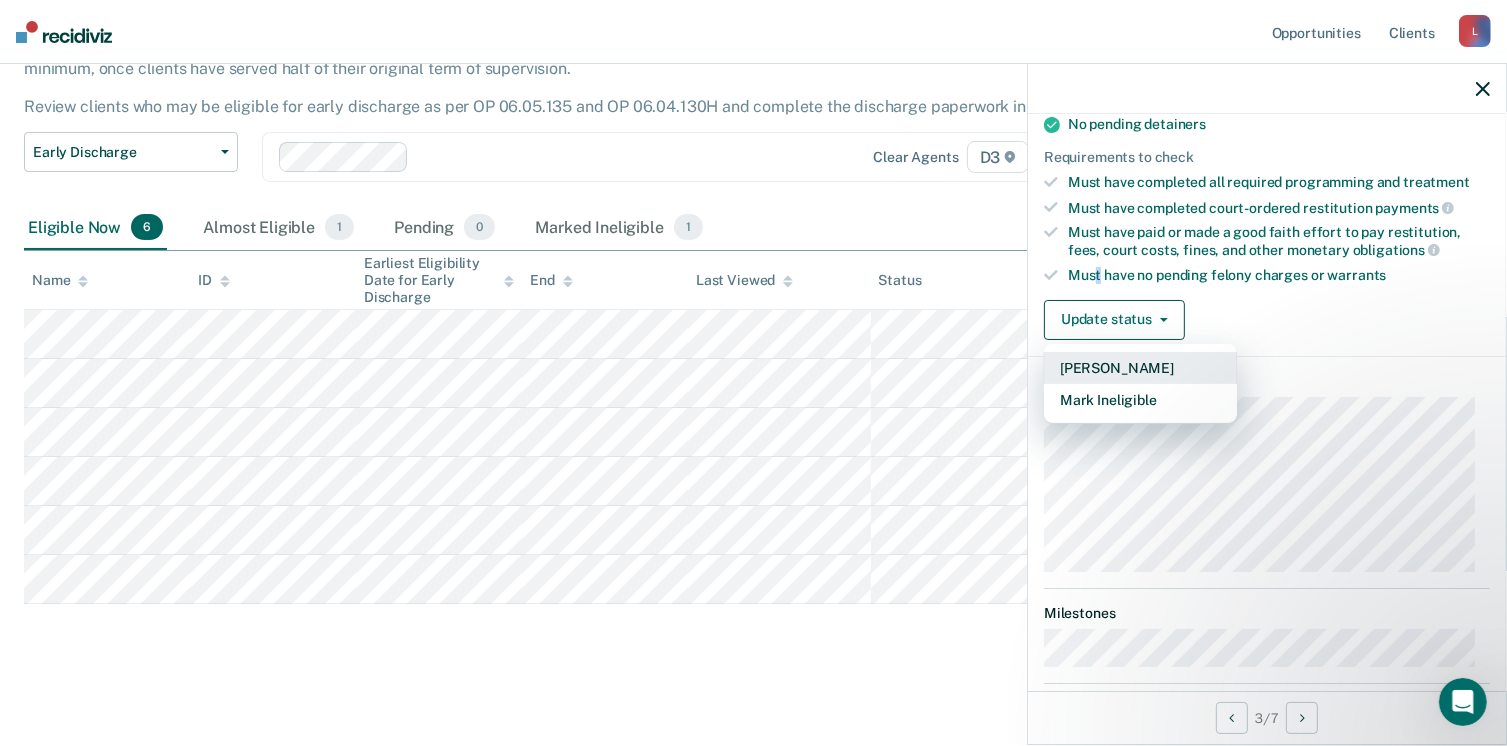 click on "[PERSON_NAME]" at bounding box center [1140, 368] 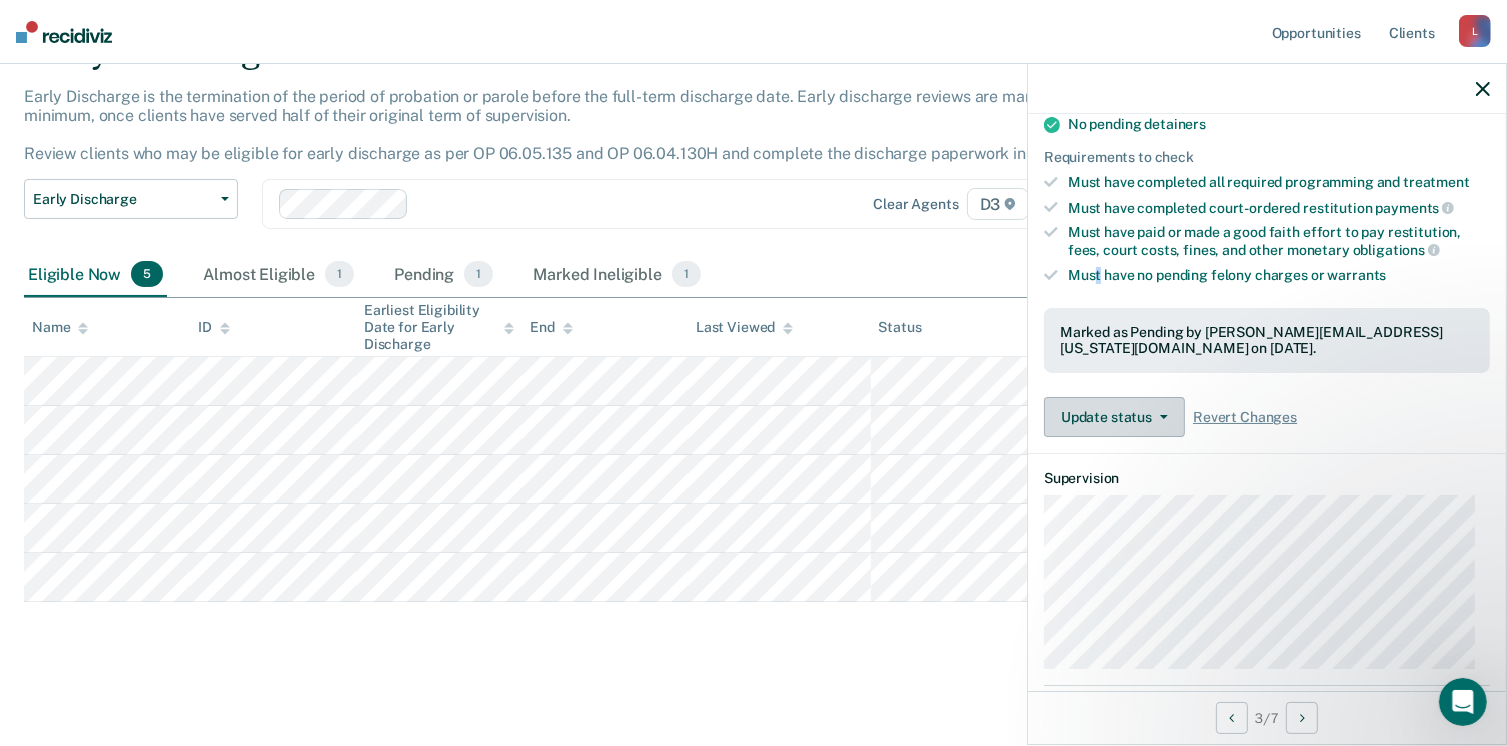 scroll, scrollTop: 105, scrollLeft: 0, axis: vertical 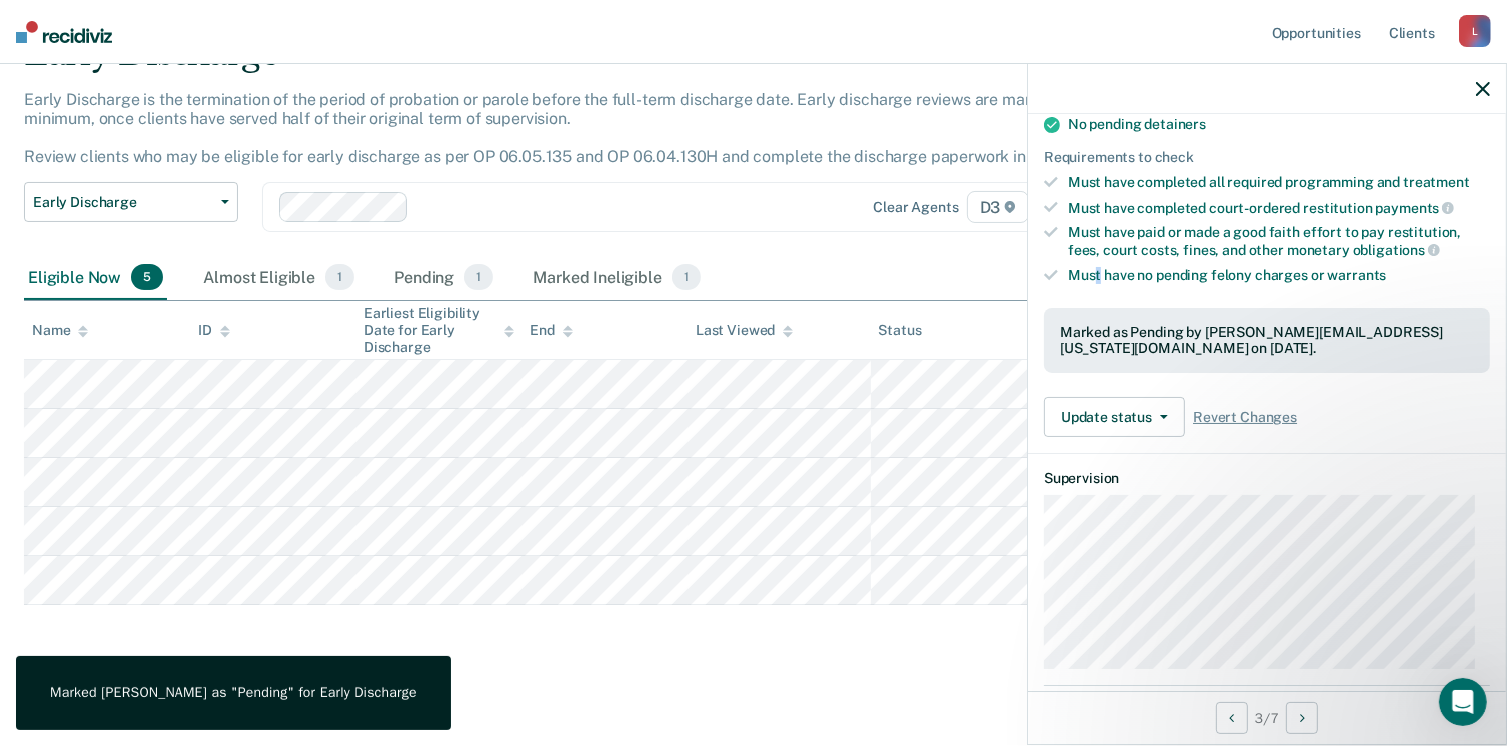 click 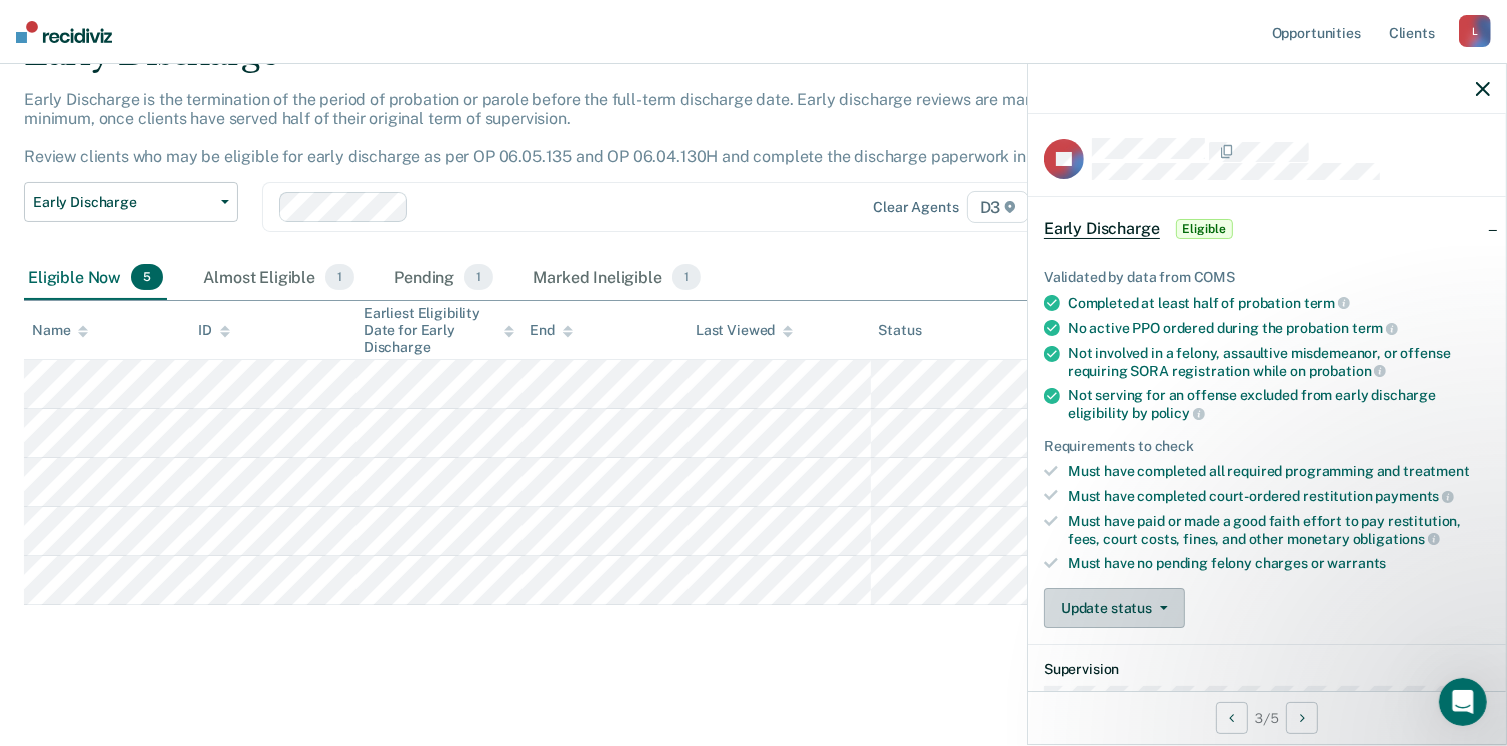 click on "Update status" at bounding box center (1114, 608) 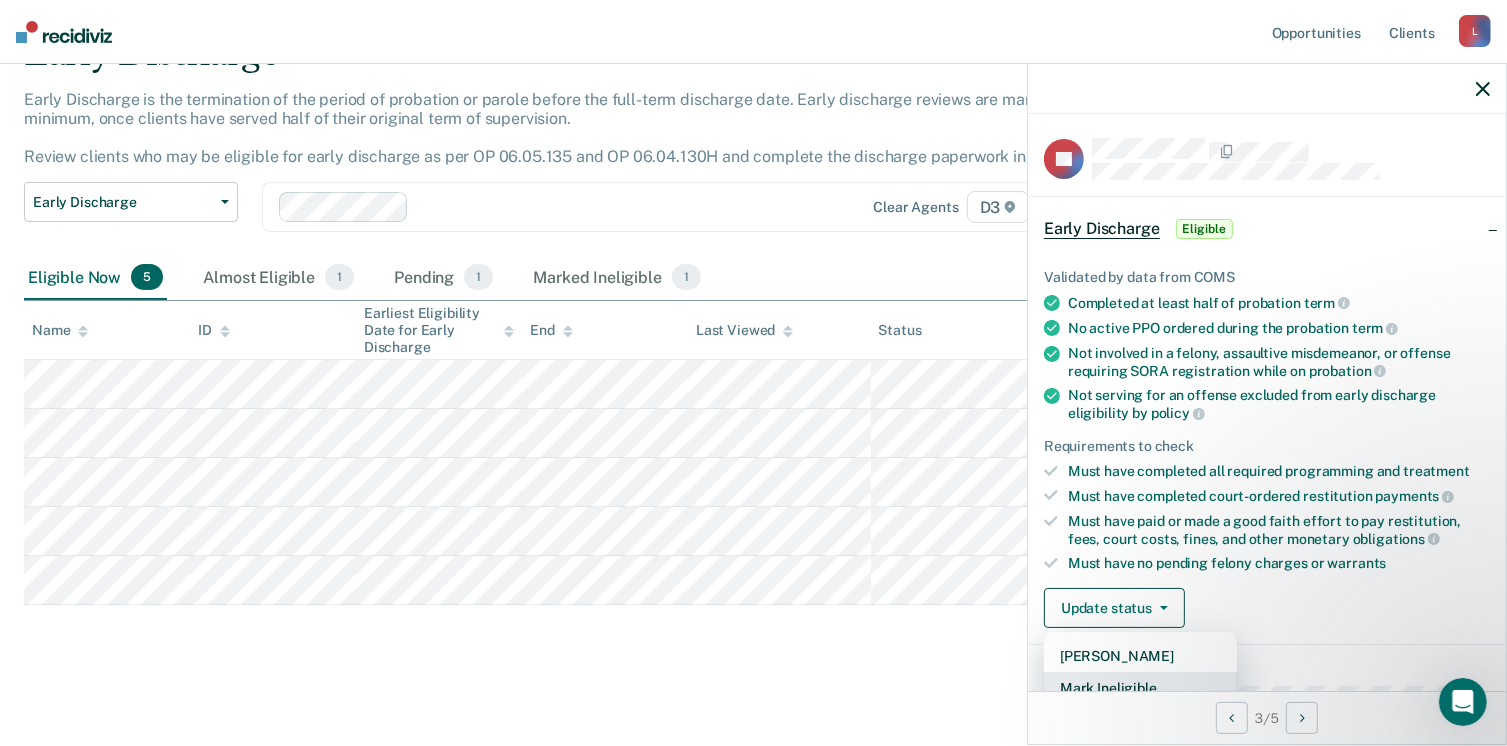 scroll, scrollTop: 5, scrollLeft: 0, axis: vertical 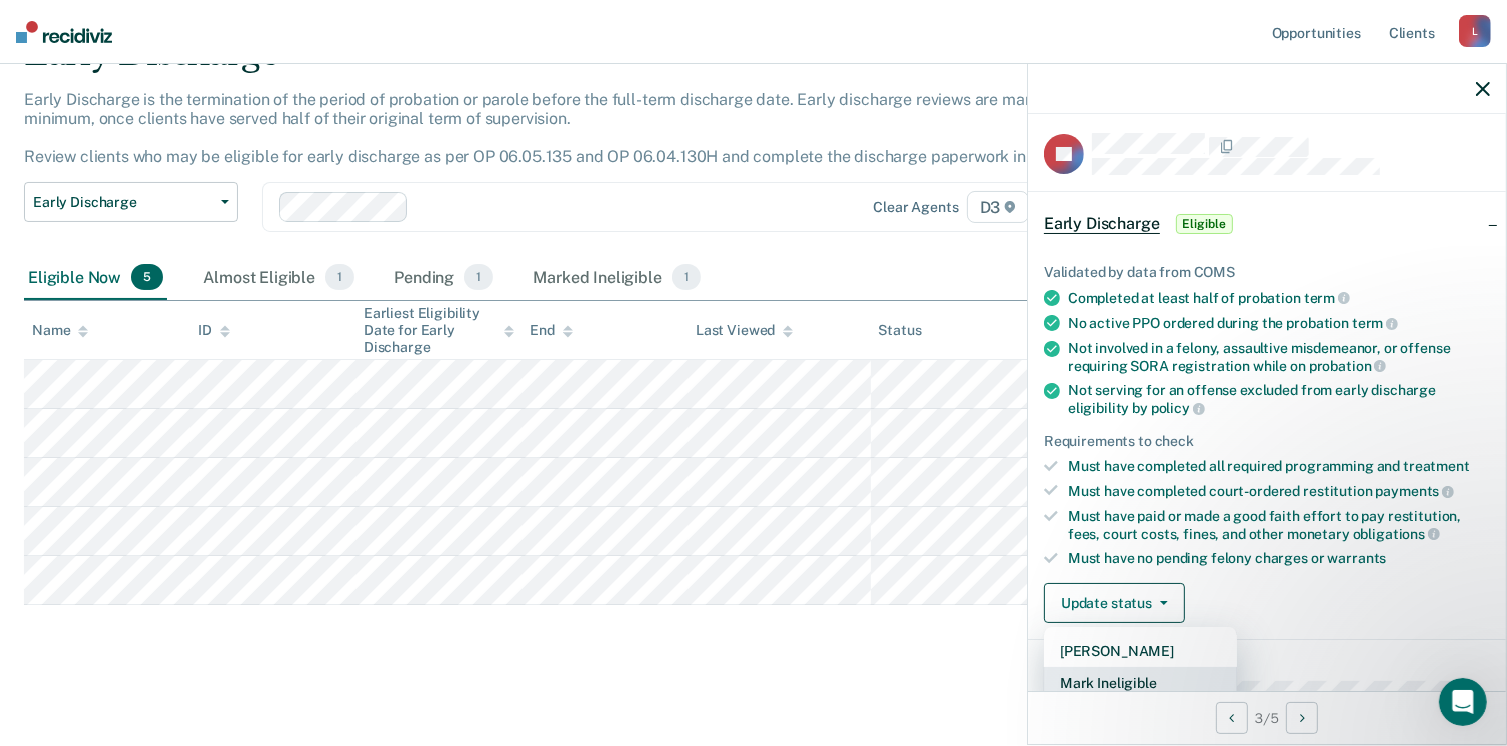 click on "Mark Ineligible" at bounding box center (1140, 683) 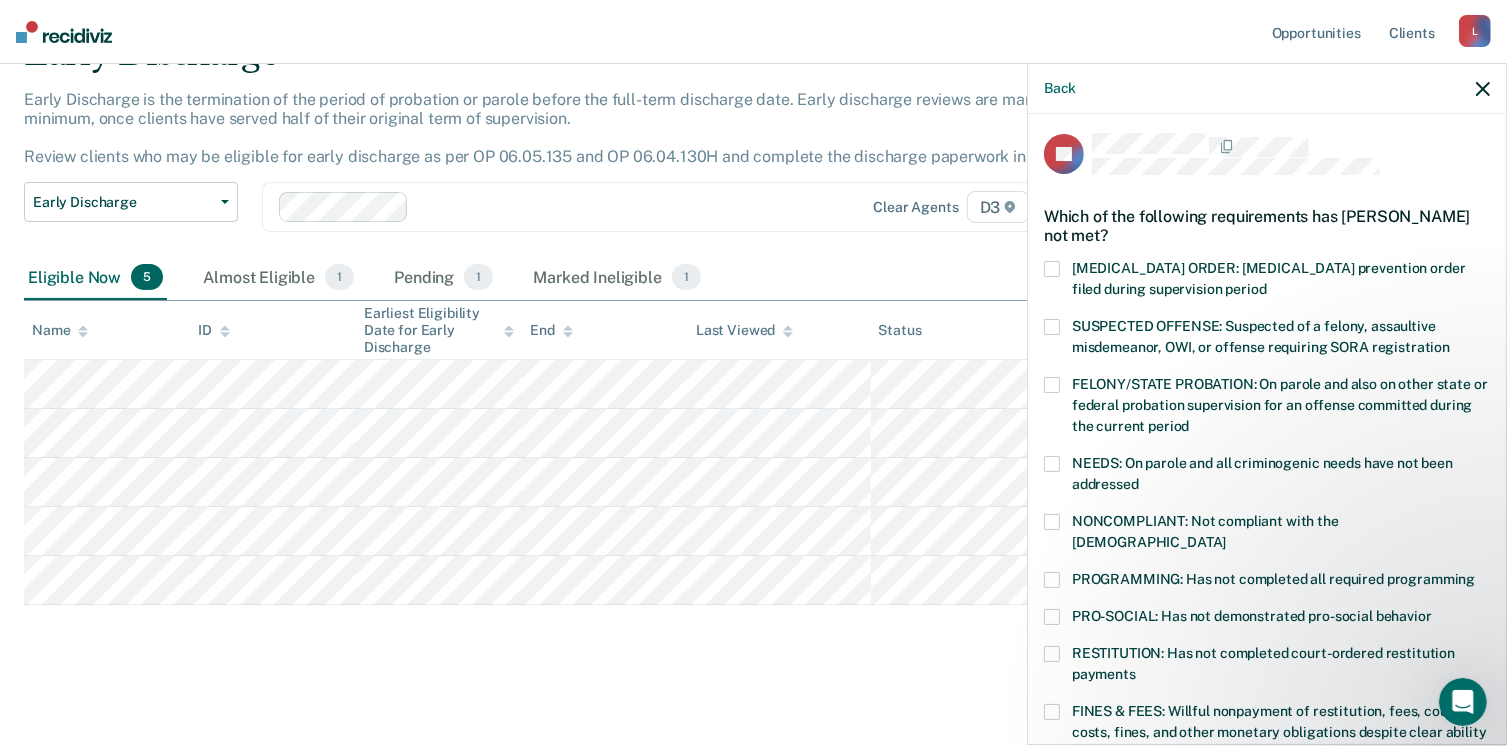 click on "FELONY/STATE PROBATION: On parole and also on other state or federal probation supervision for an offense committed during the current period" at bounding box center (1267, 416) 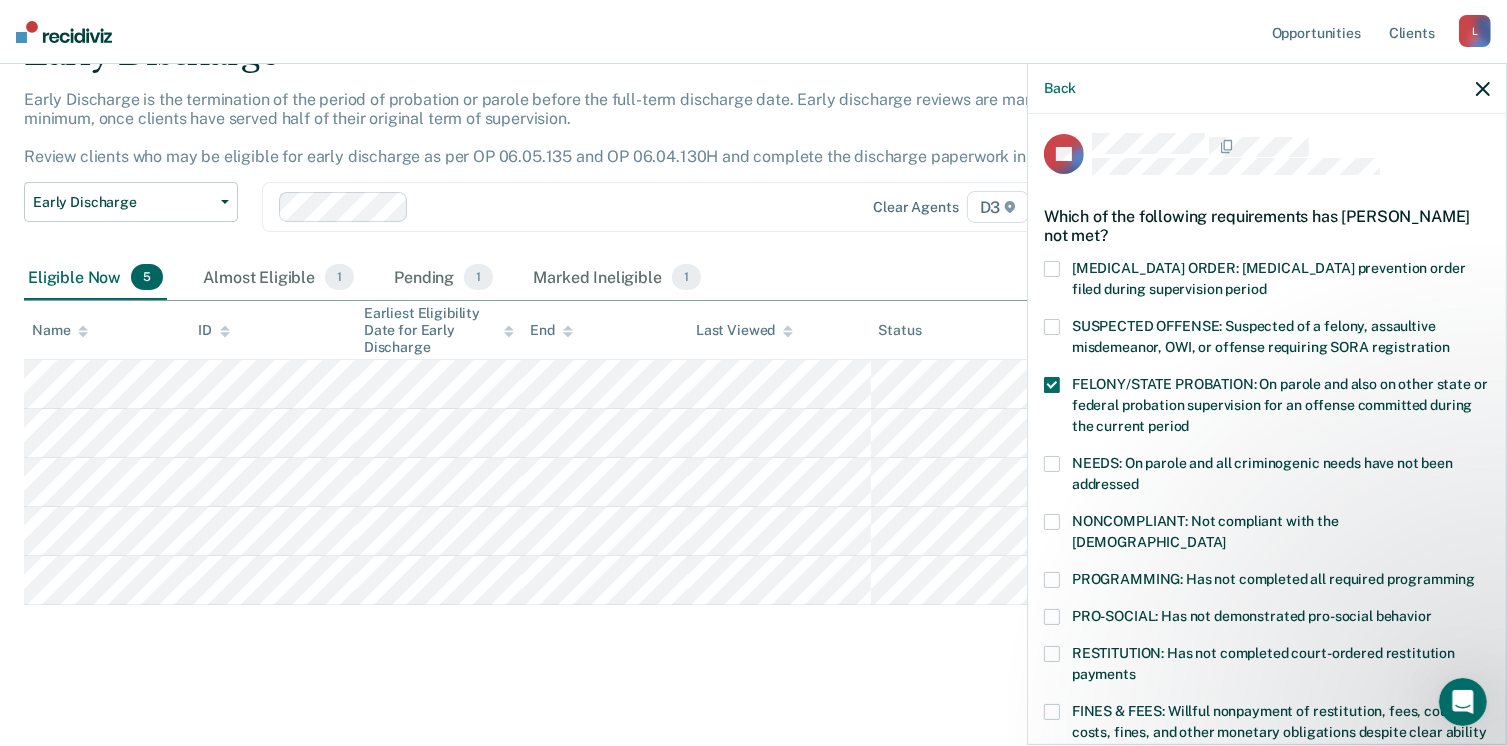 click on "FELONY/STATE PROBATION: On parole and also on other state or federal probation supervision for an offense committed during the current period" at bounding box center [1267, 408] 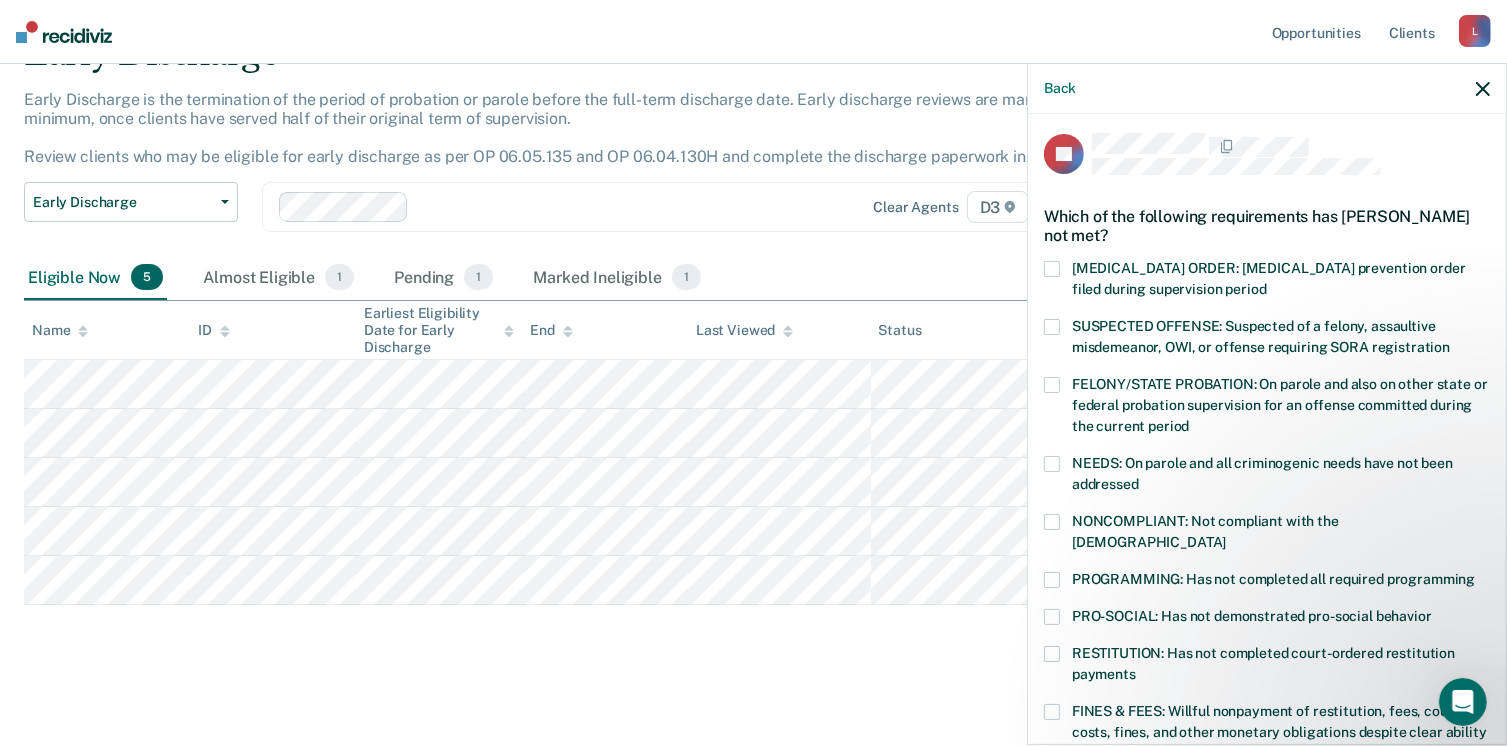 click at bounding box center [1052, 522] 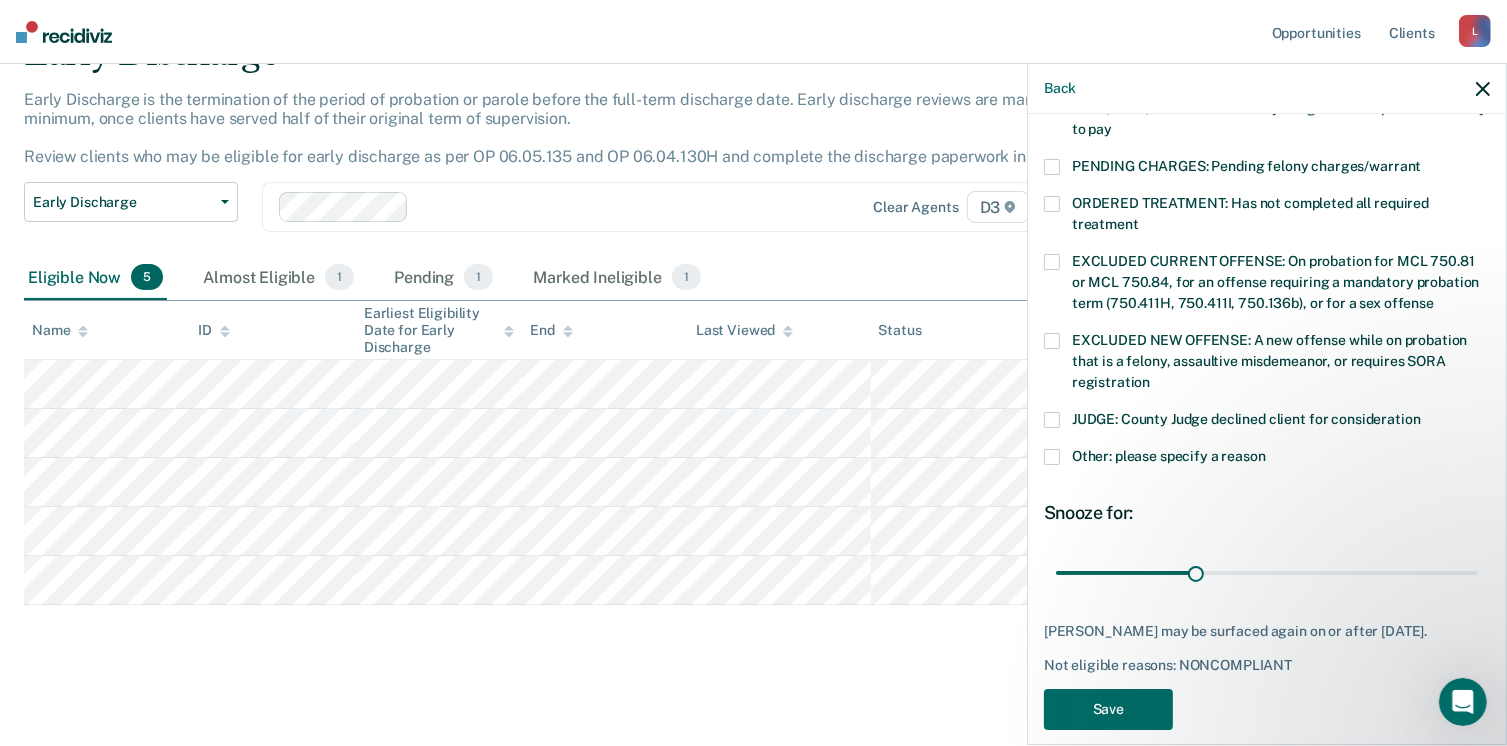 scroll, scrollTop: 630, scrollLeft: 0, axis: vertical 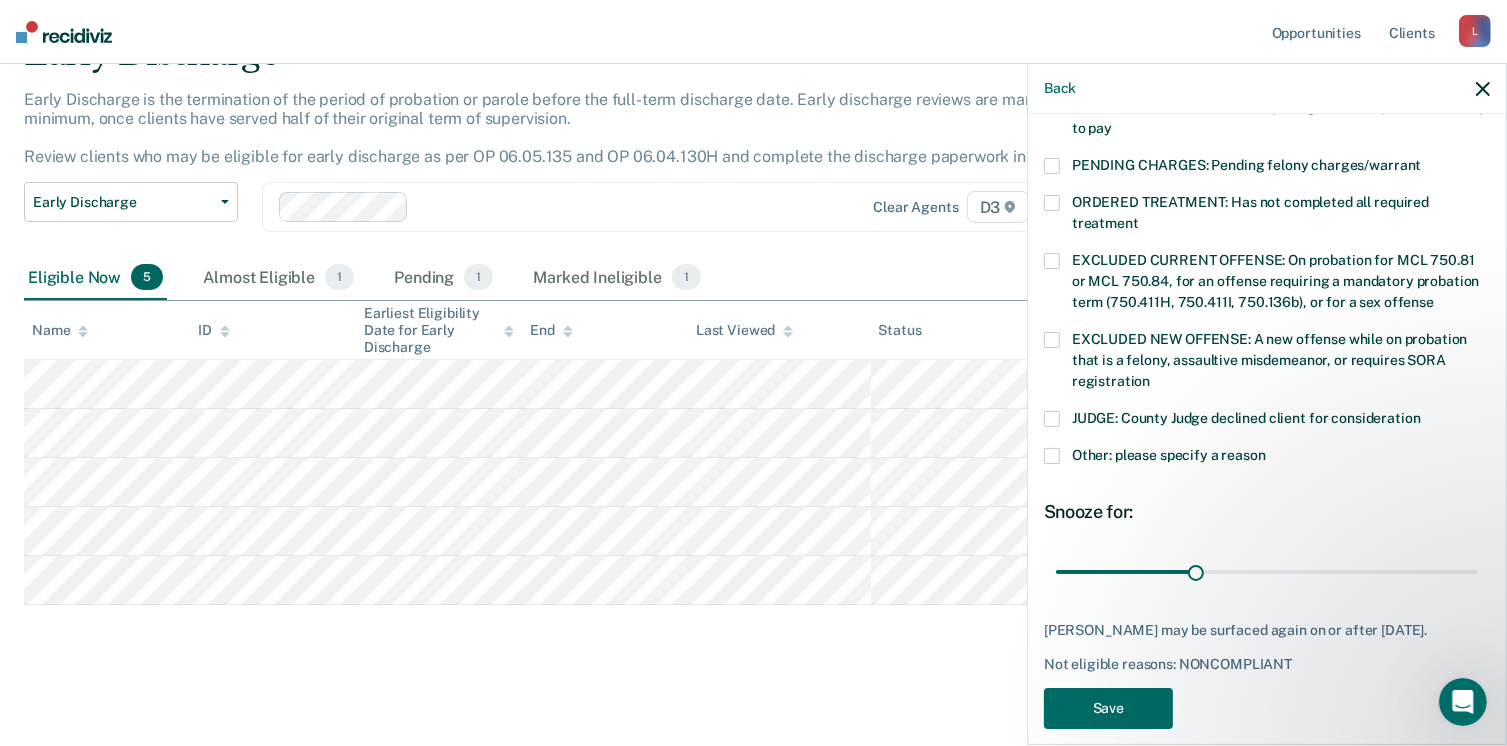 click at bounding box center (1052, 456) 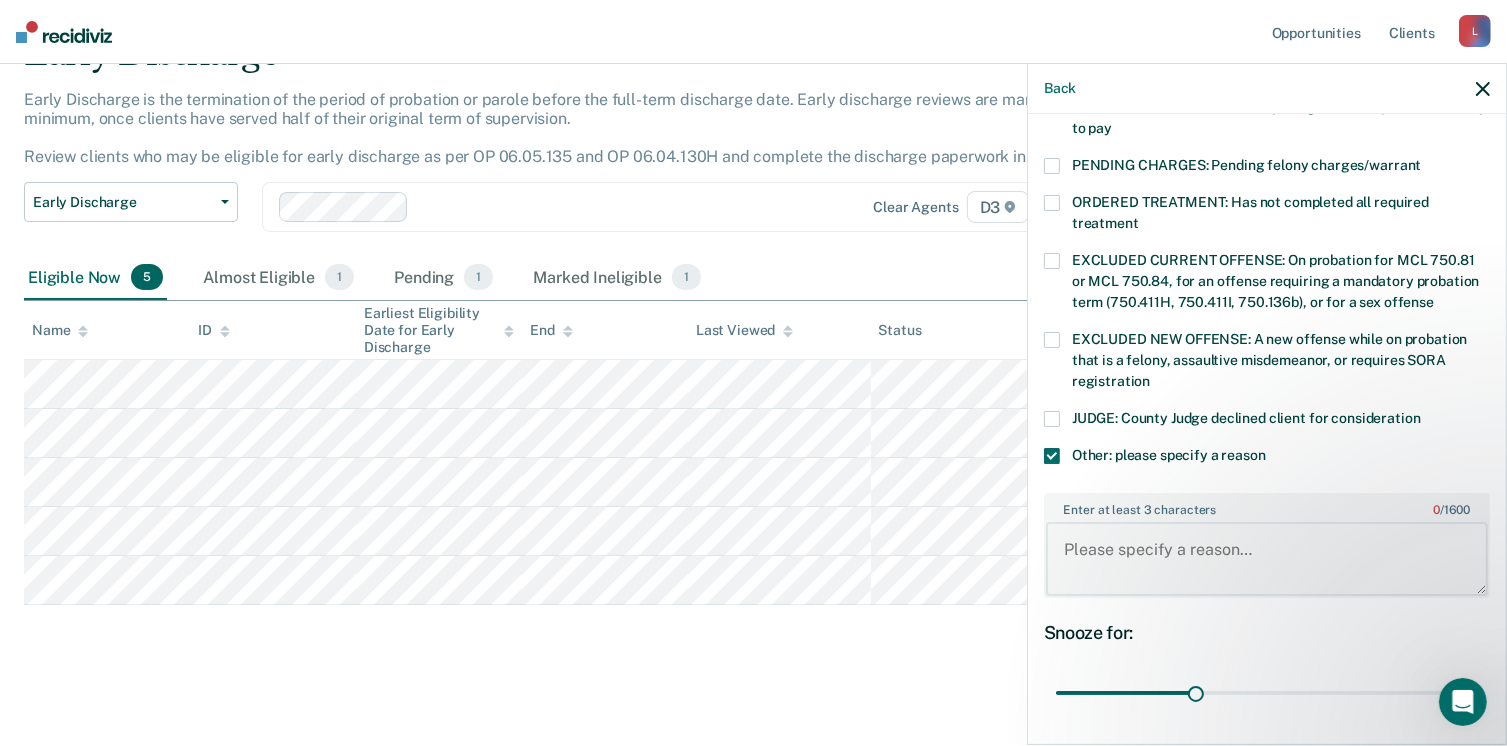 click on "Enter at least 3 characters 0  /  1600" at bounding box center (1267, 559) 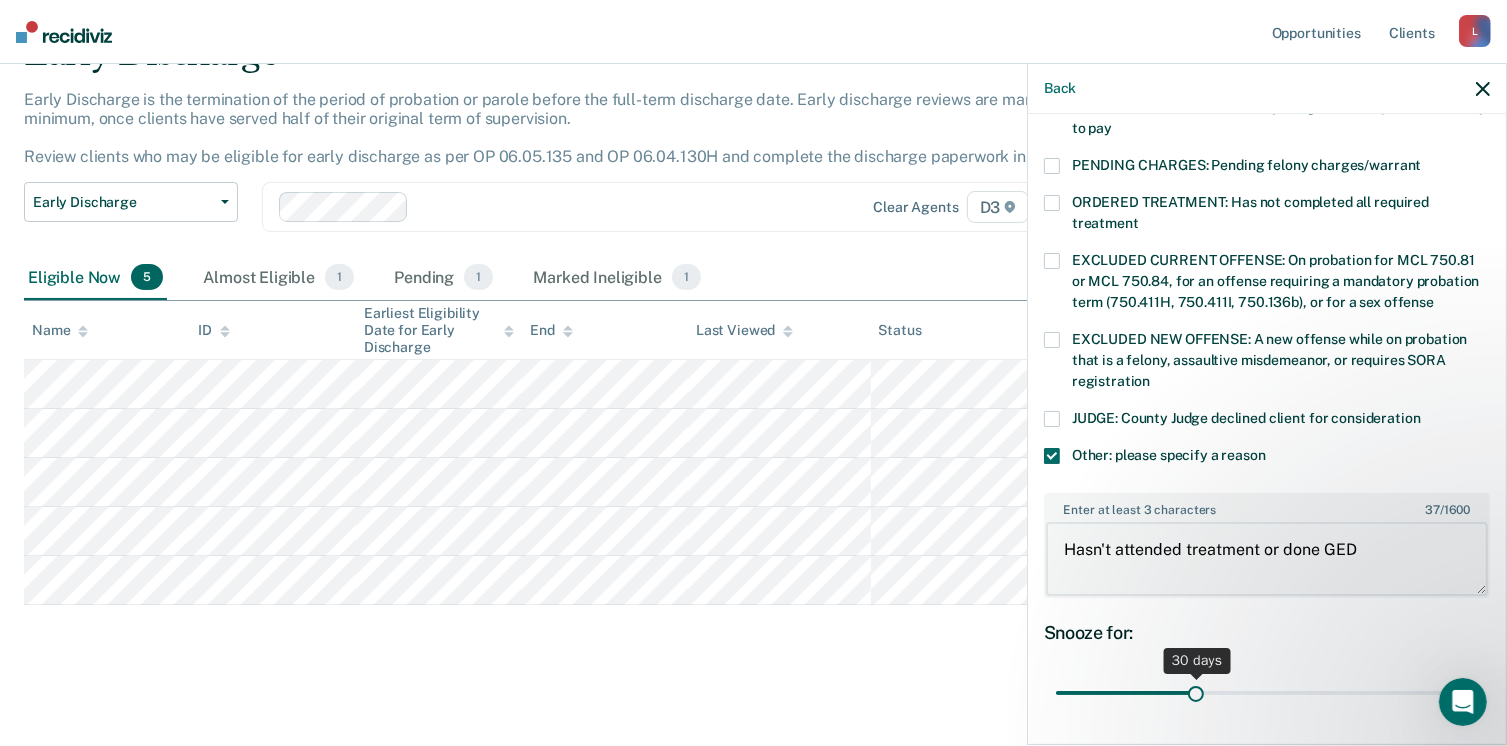 type on "Hasn't attended treatment or done GED" 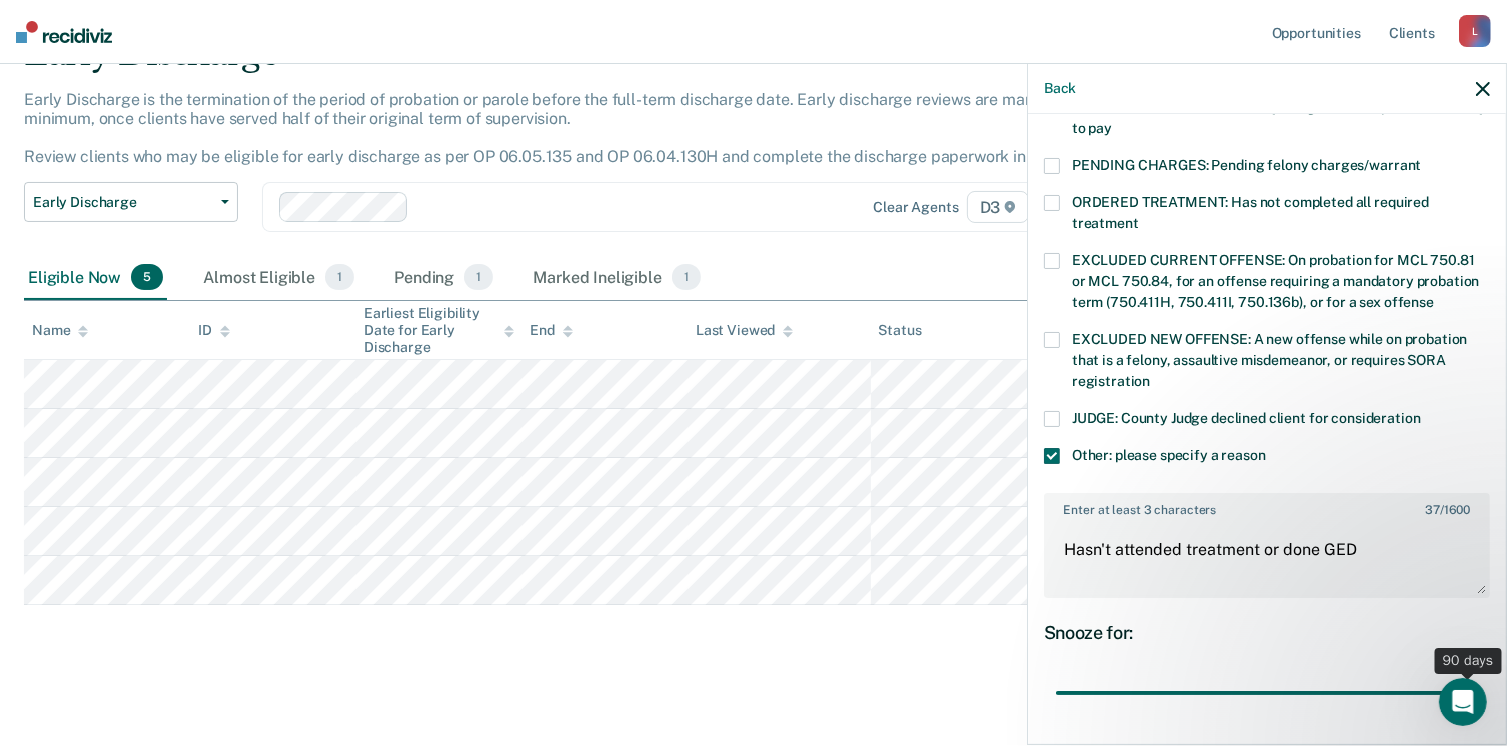 drag, startPoint x: 1191, startPoint y: 664, endPoint x: 1527, endPoint y: 638, distance: 337.00446 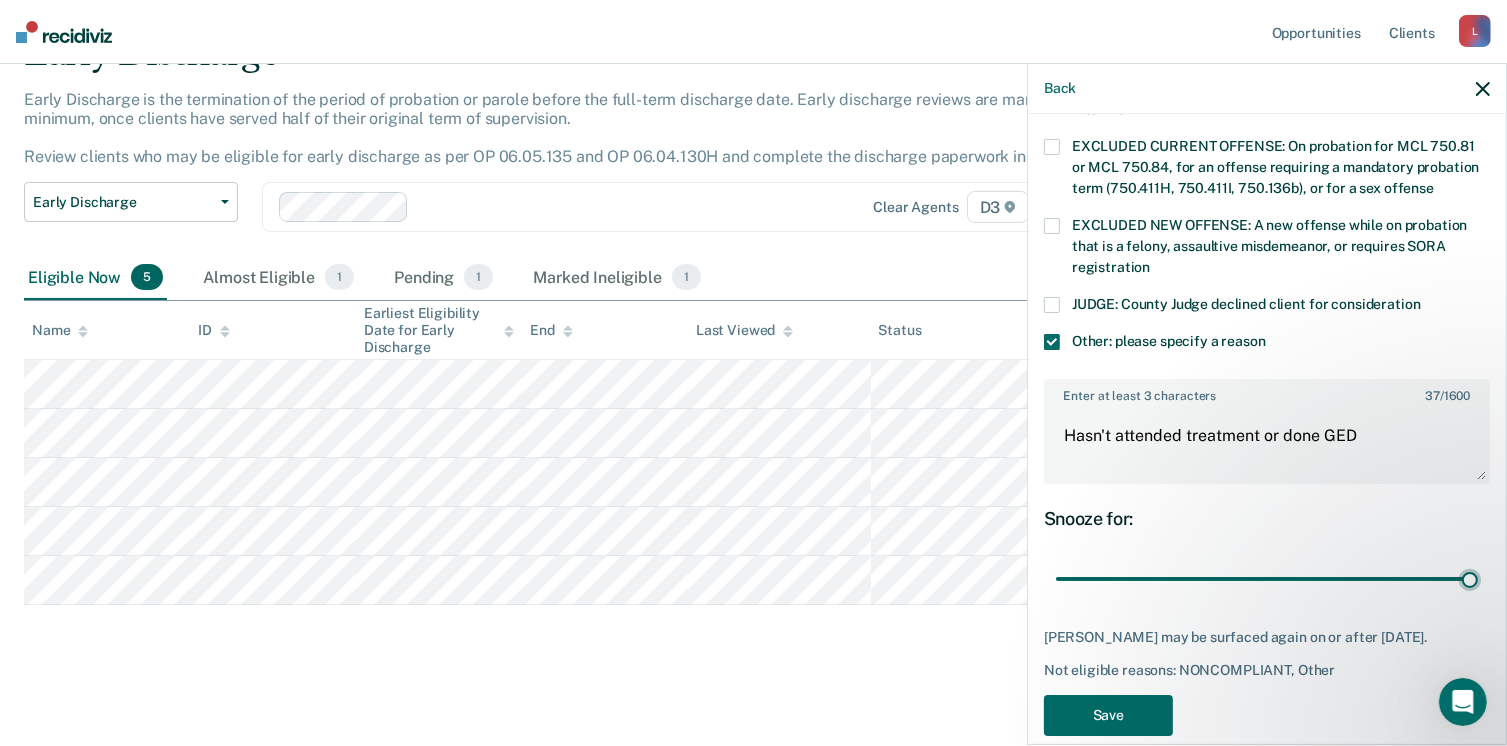 scroll, scrollTop: 749, scrollLeft: 0, axis: vertical 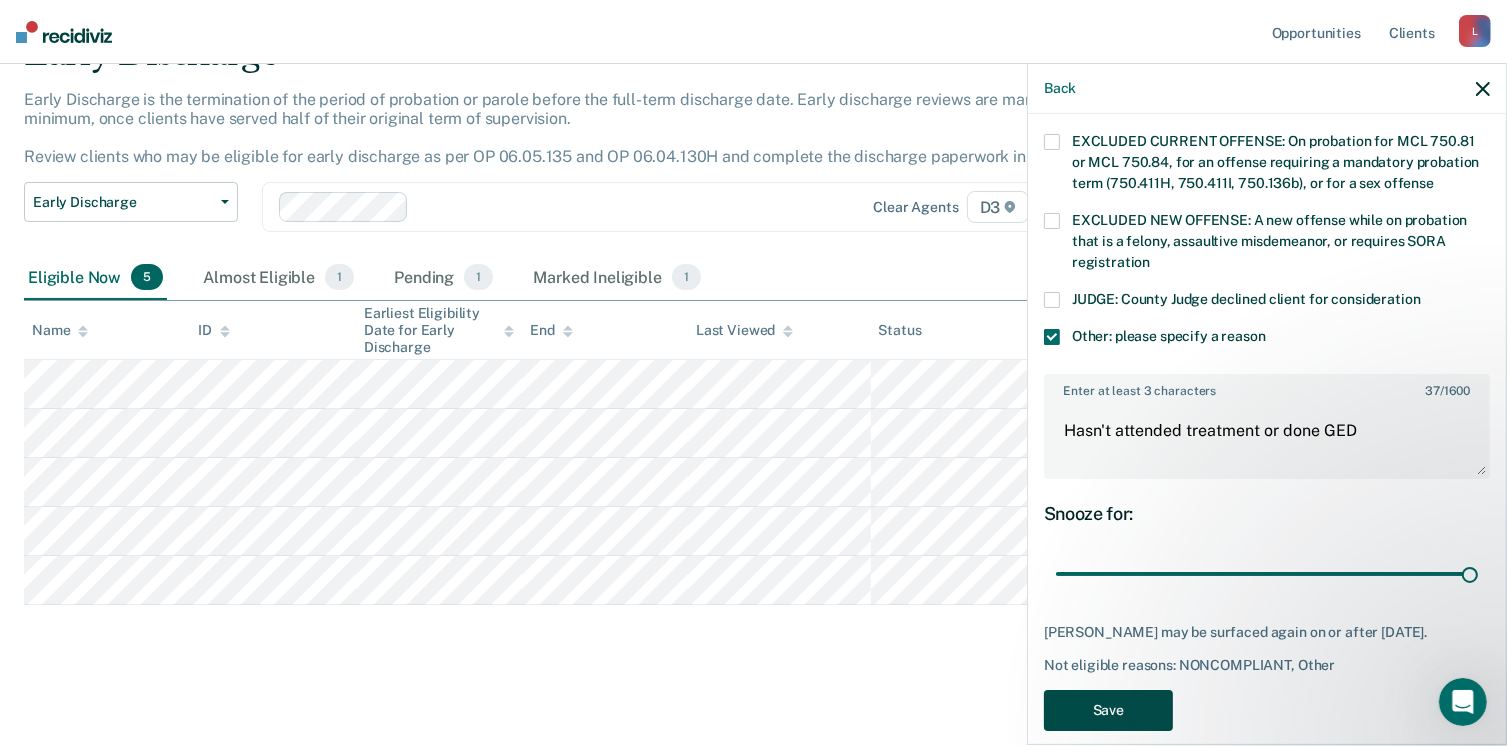 click on "Save" at bounding box center (1108, 710) 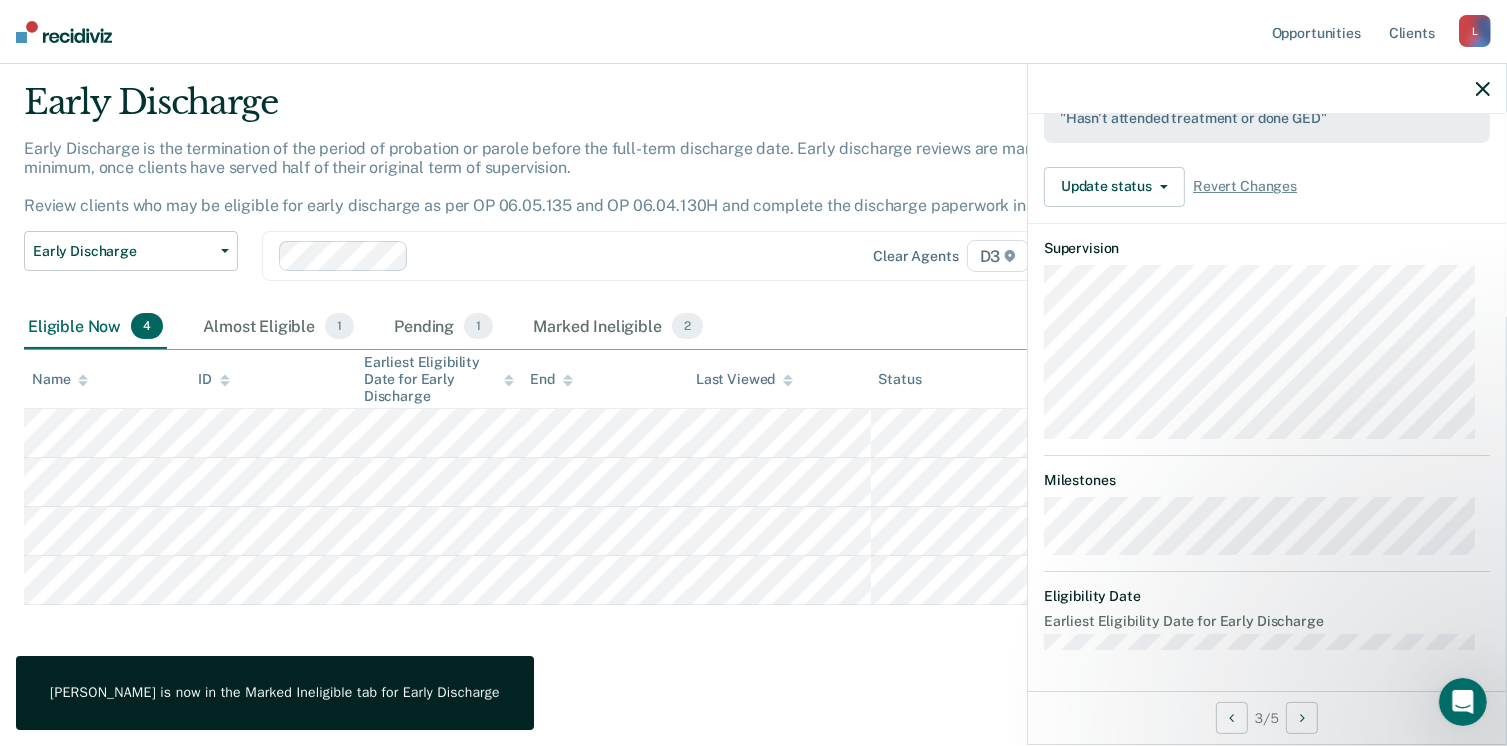 scroll, scrollTop: 593, scrollLeft: 0, axis: vertical 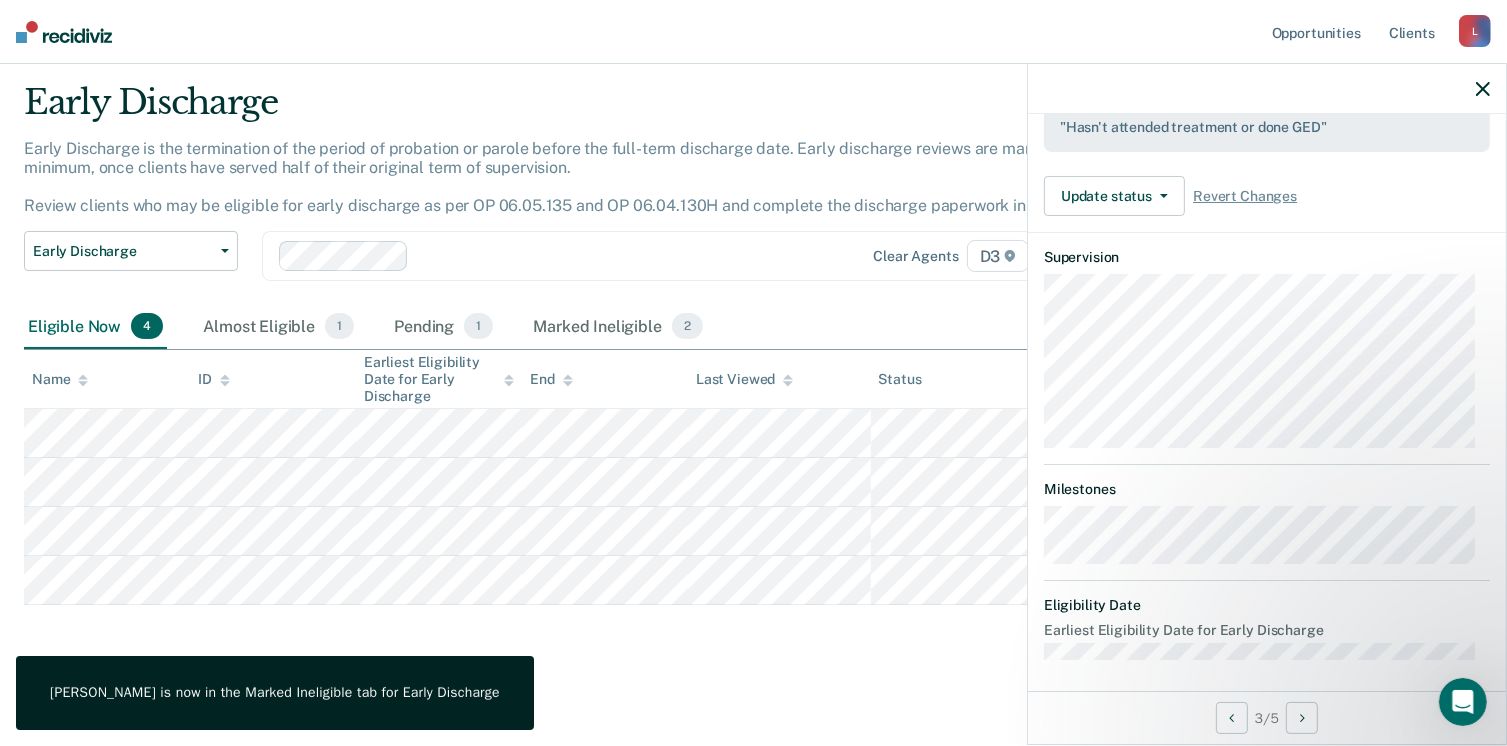 click at bounding box center (1267, 89) 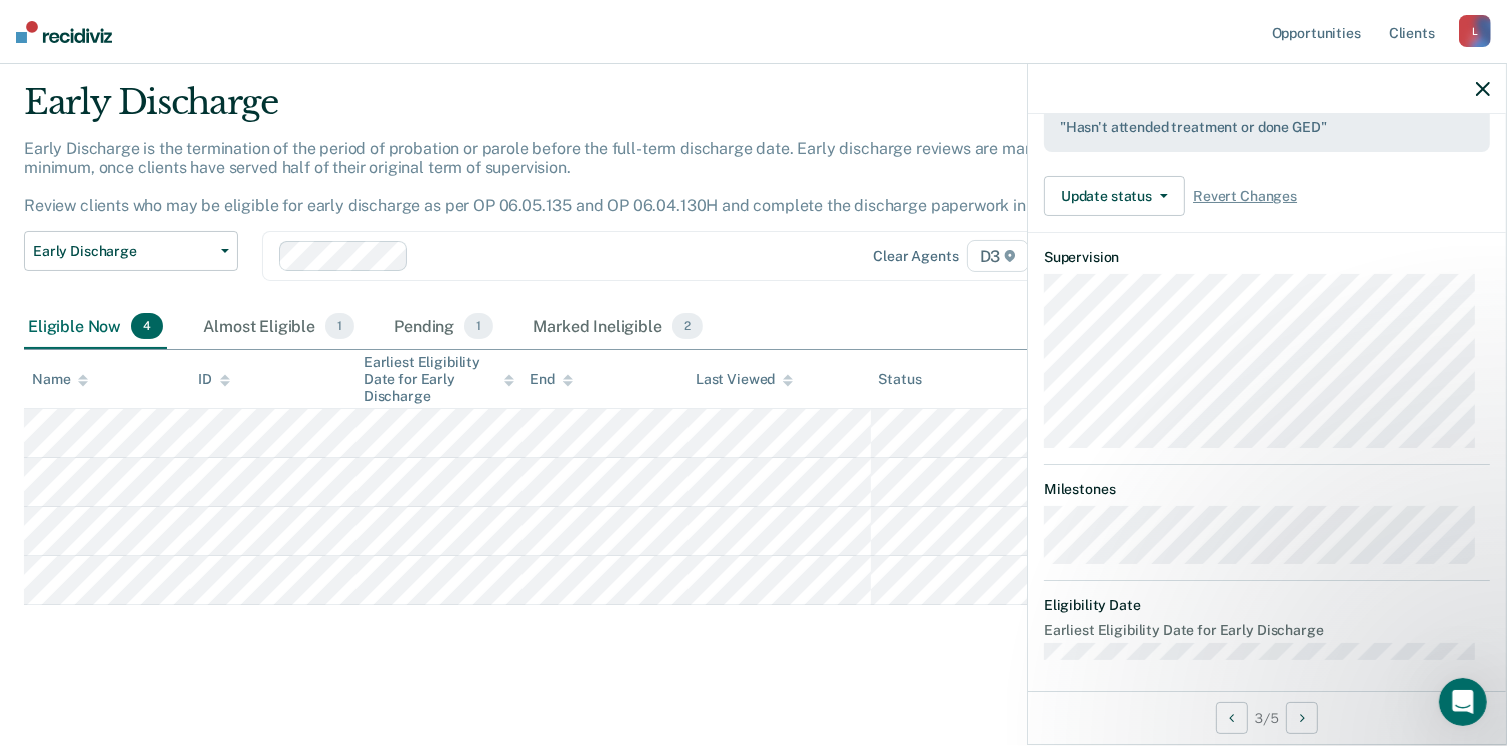 click 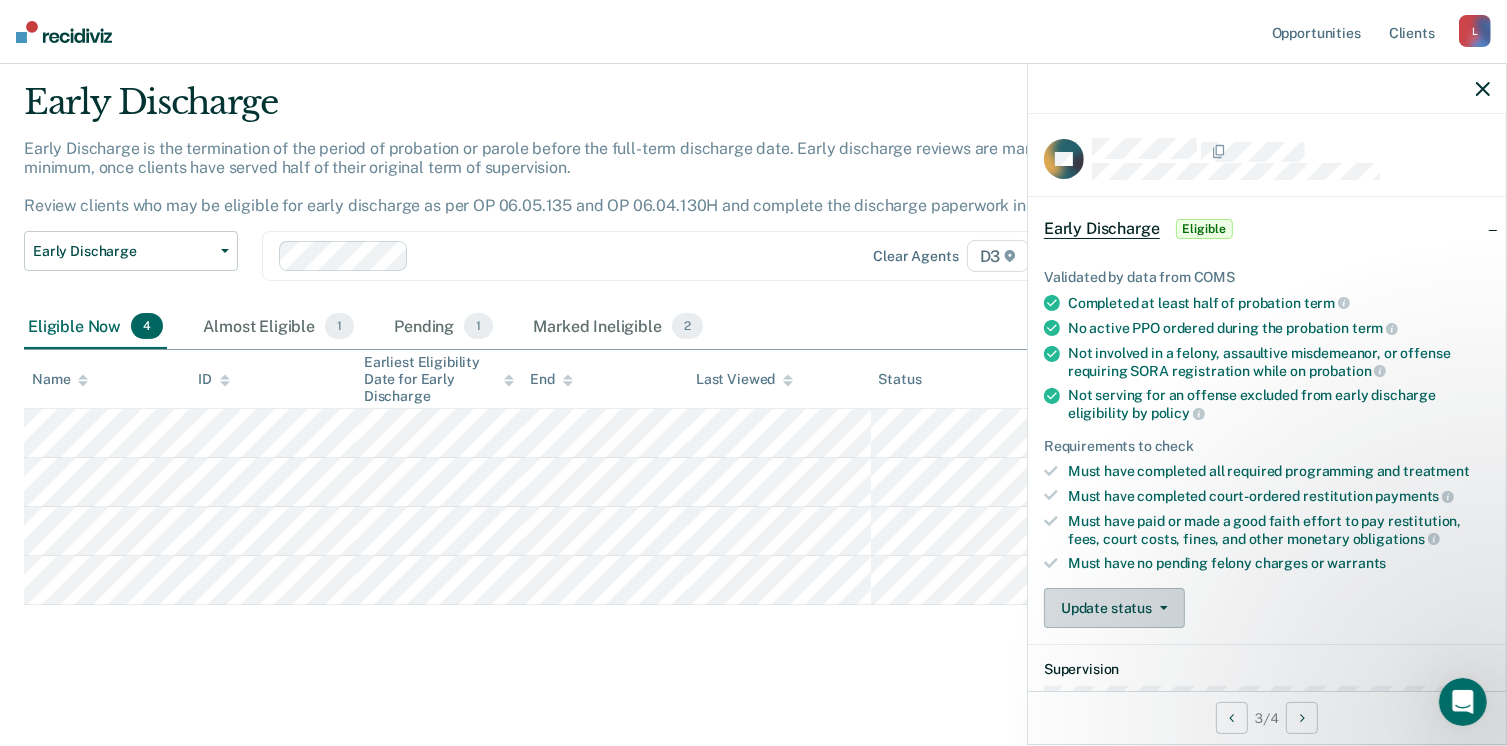 click 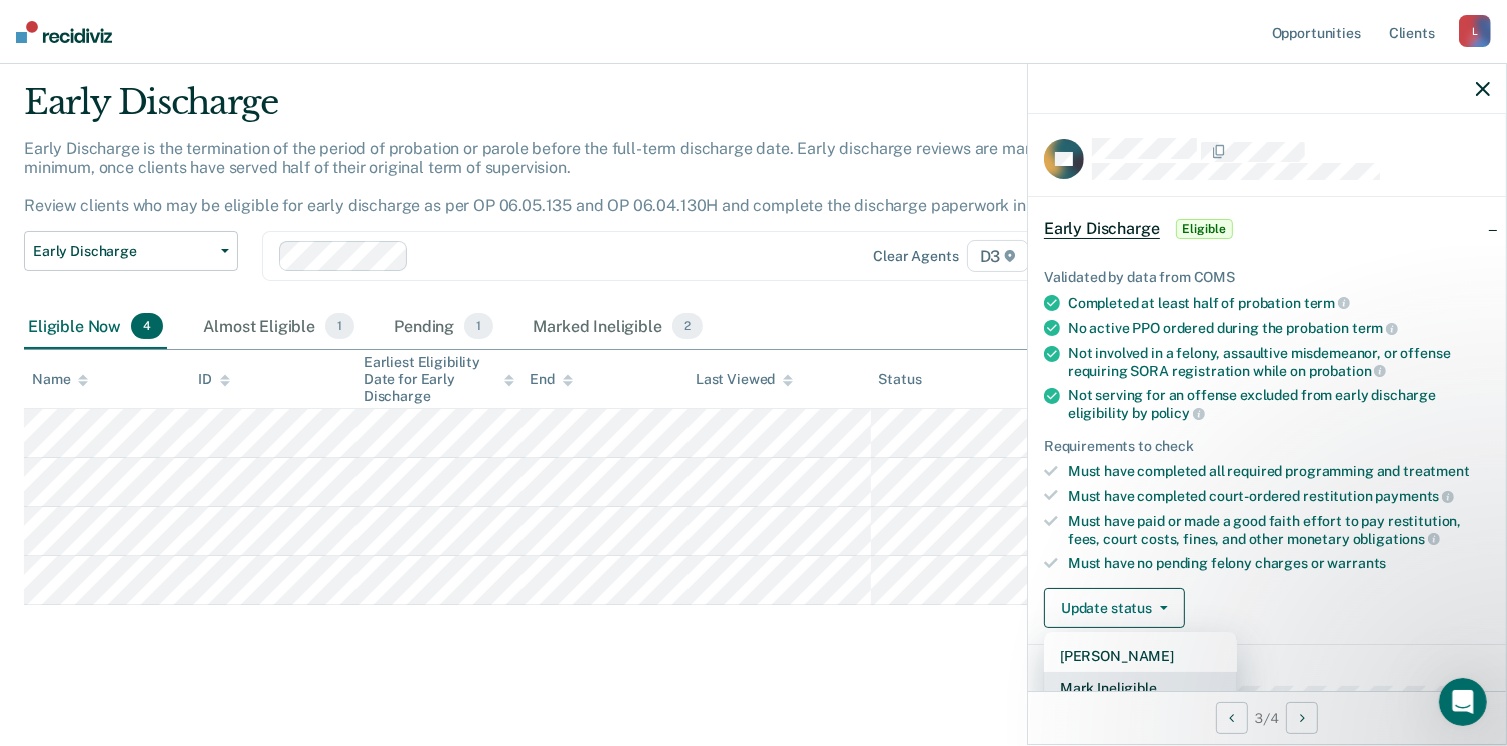scroll, scrollTop: 5, scrollLeft: 0, axis: vertical 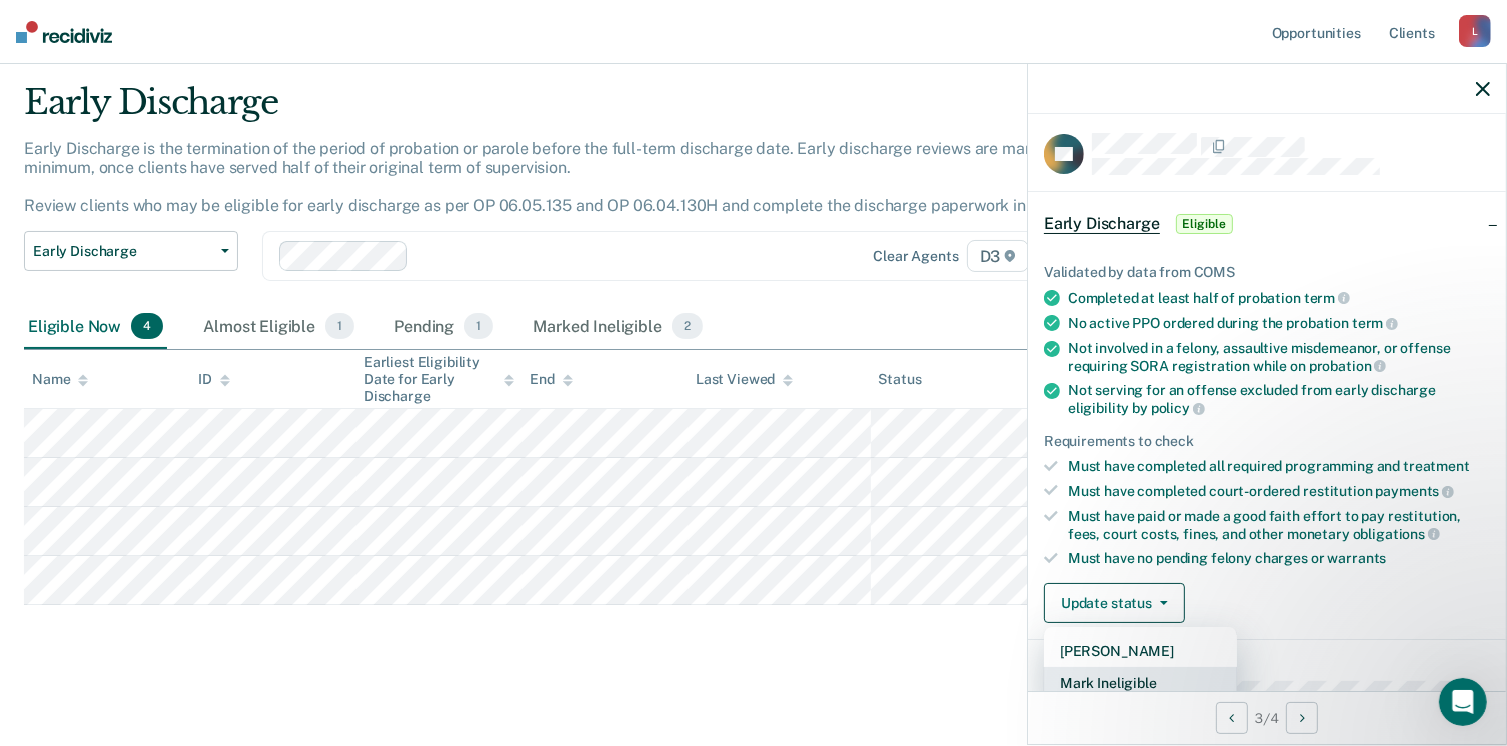 click on "Mark Ineligible" at bounding box center [1140, 683] 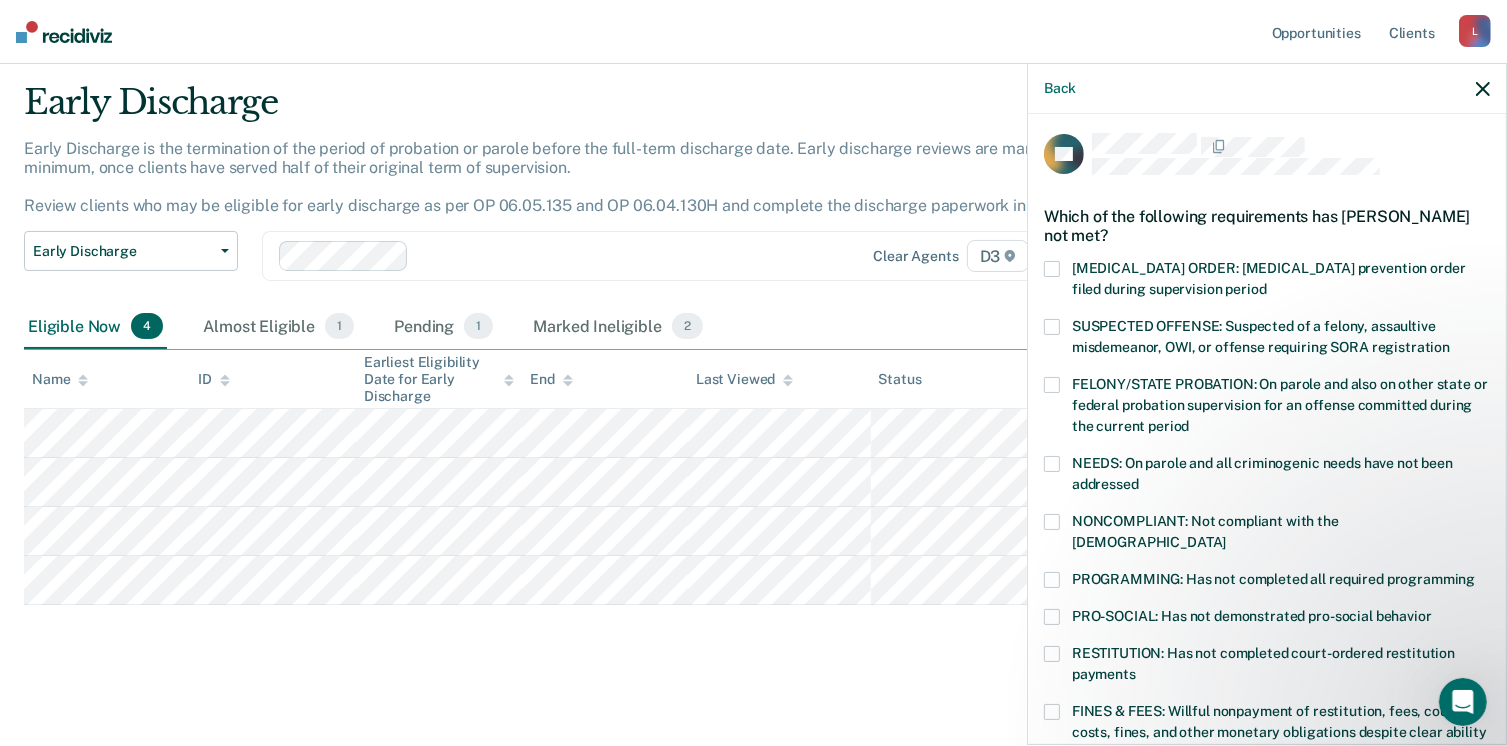 click at bounding box center (1052, 522) 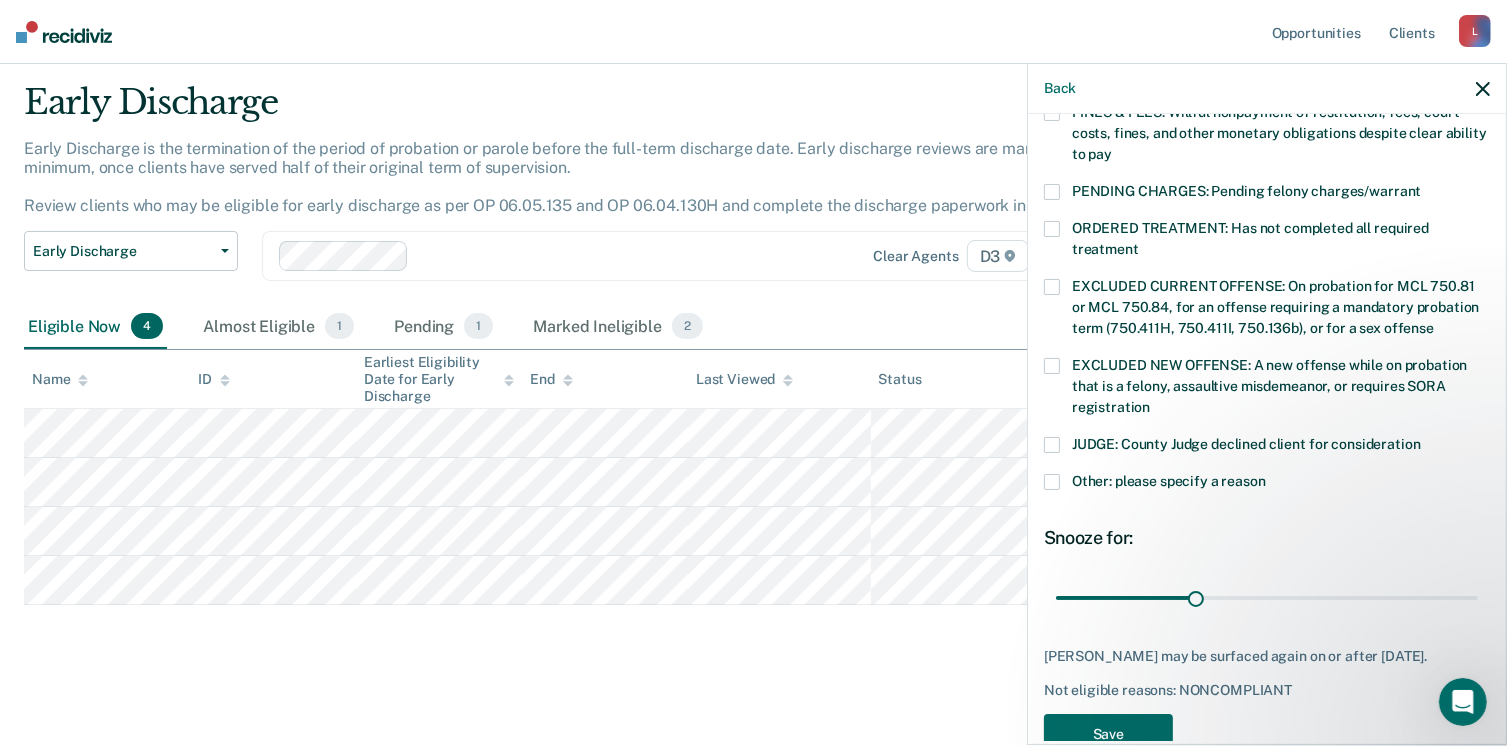 scroll, scrollTop: 605, scrollLeft: 0, axis: vertical 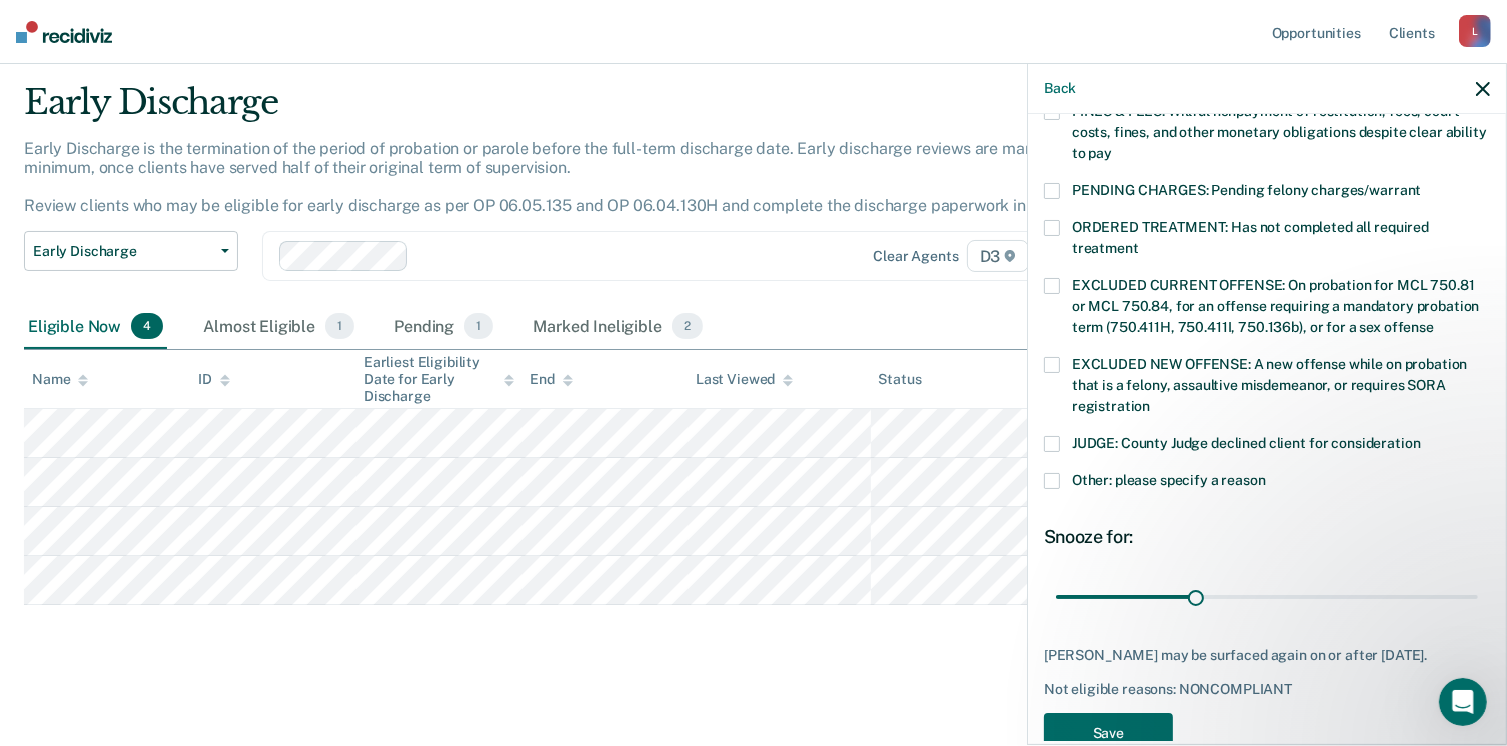 click at bounding box center (1052, 481) 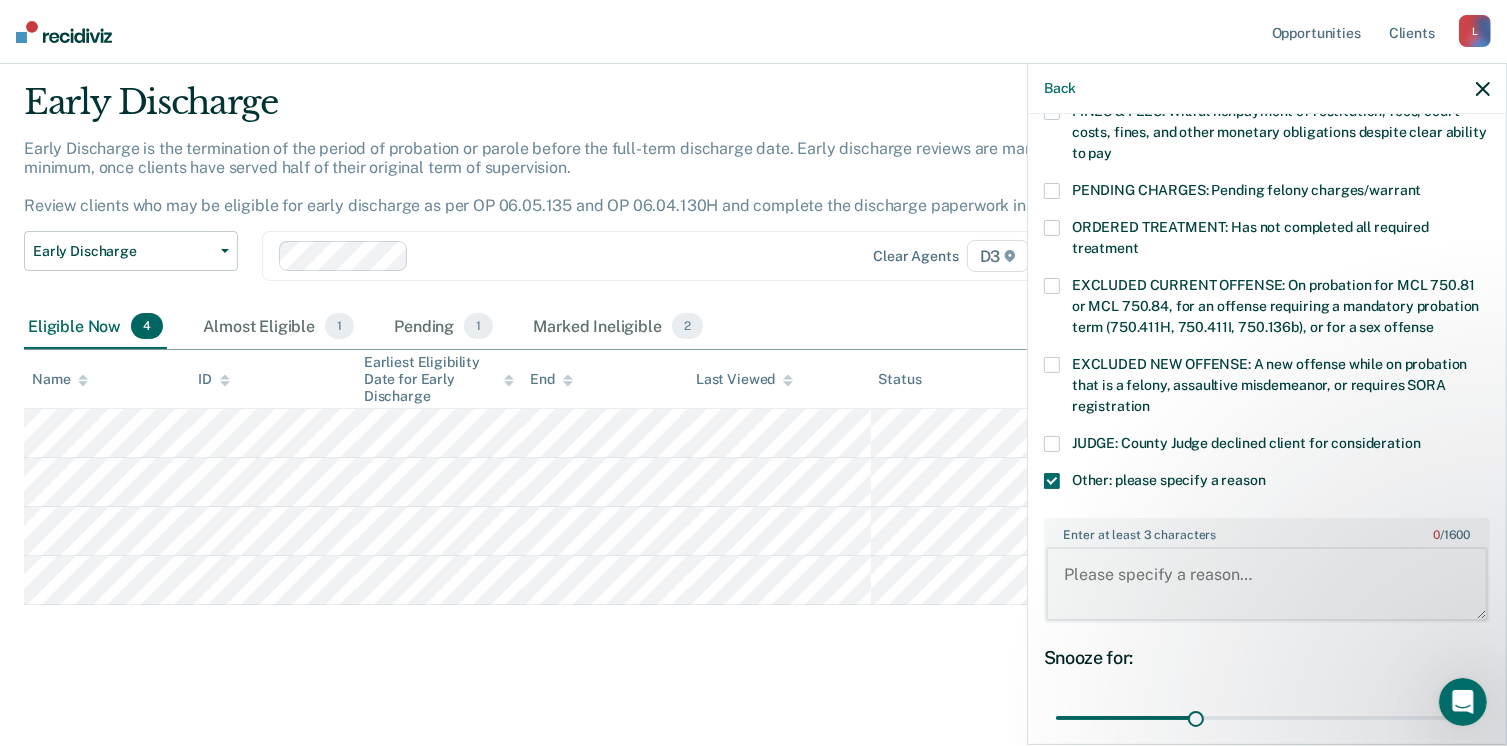 click on "Enter at least 3 characters 0  /  1600" at bounding box center [1267, 584] 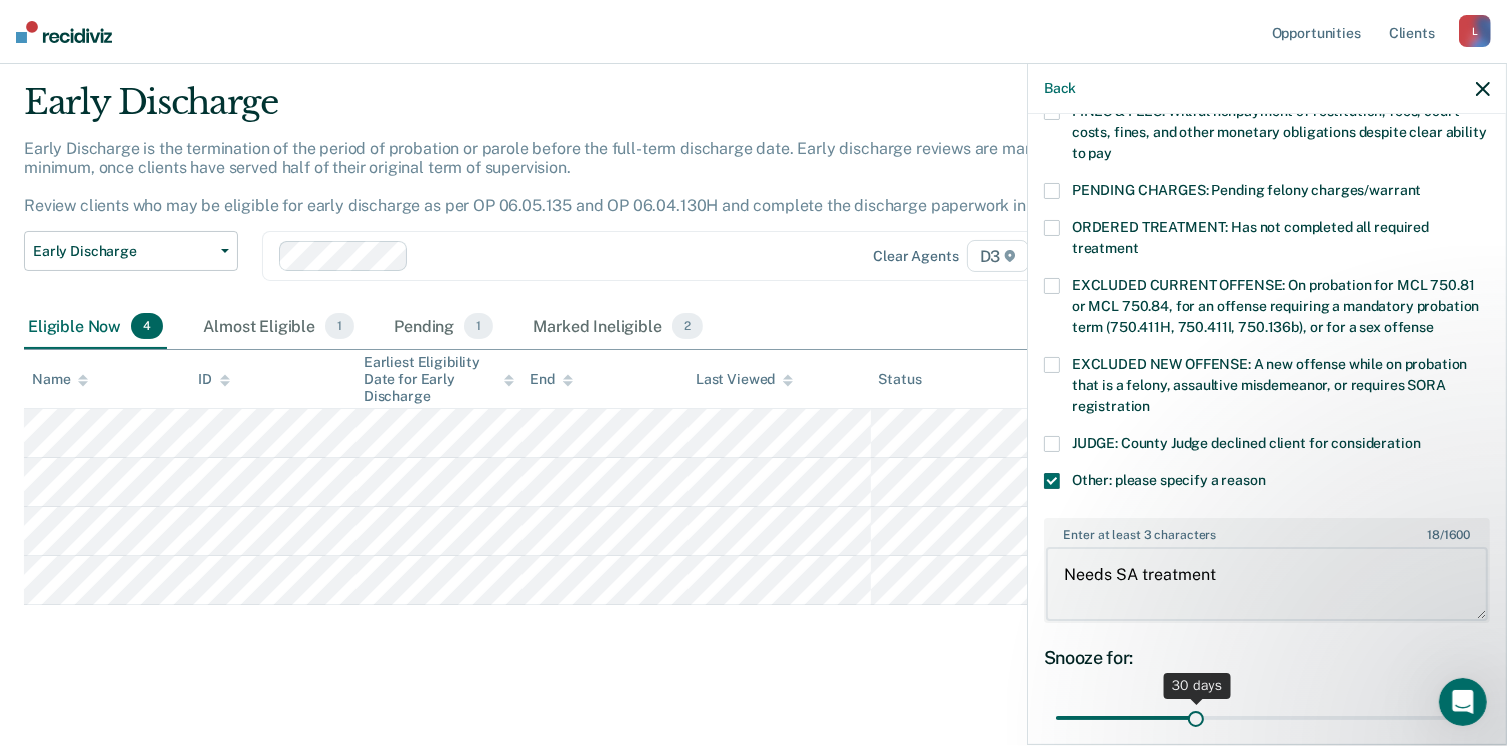 type on "Needs SA treatment" 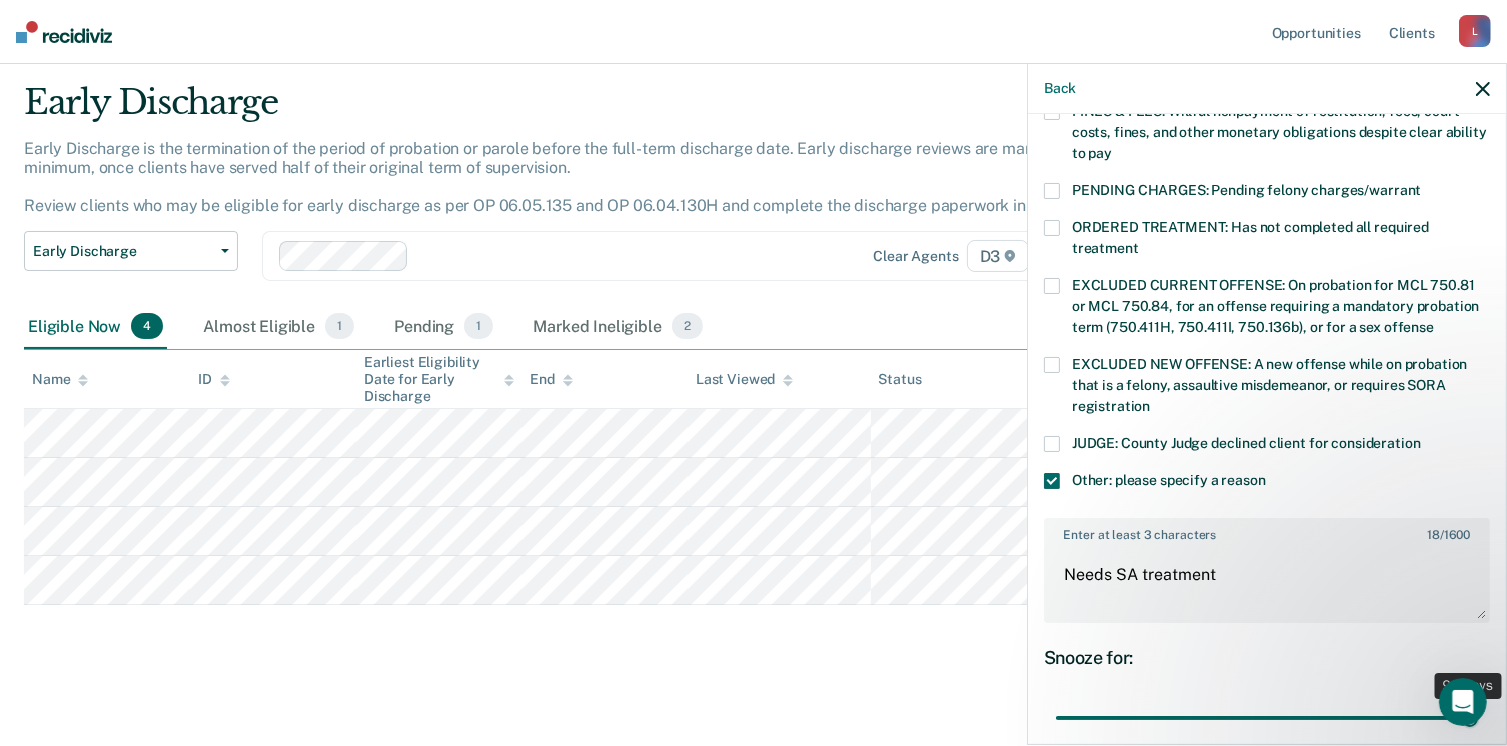 drag, startPoint x: 1191, startPoint y: 701, endPoint x: 1528, endPoint y: 681, distance: 337.59296 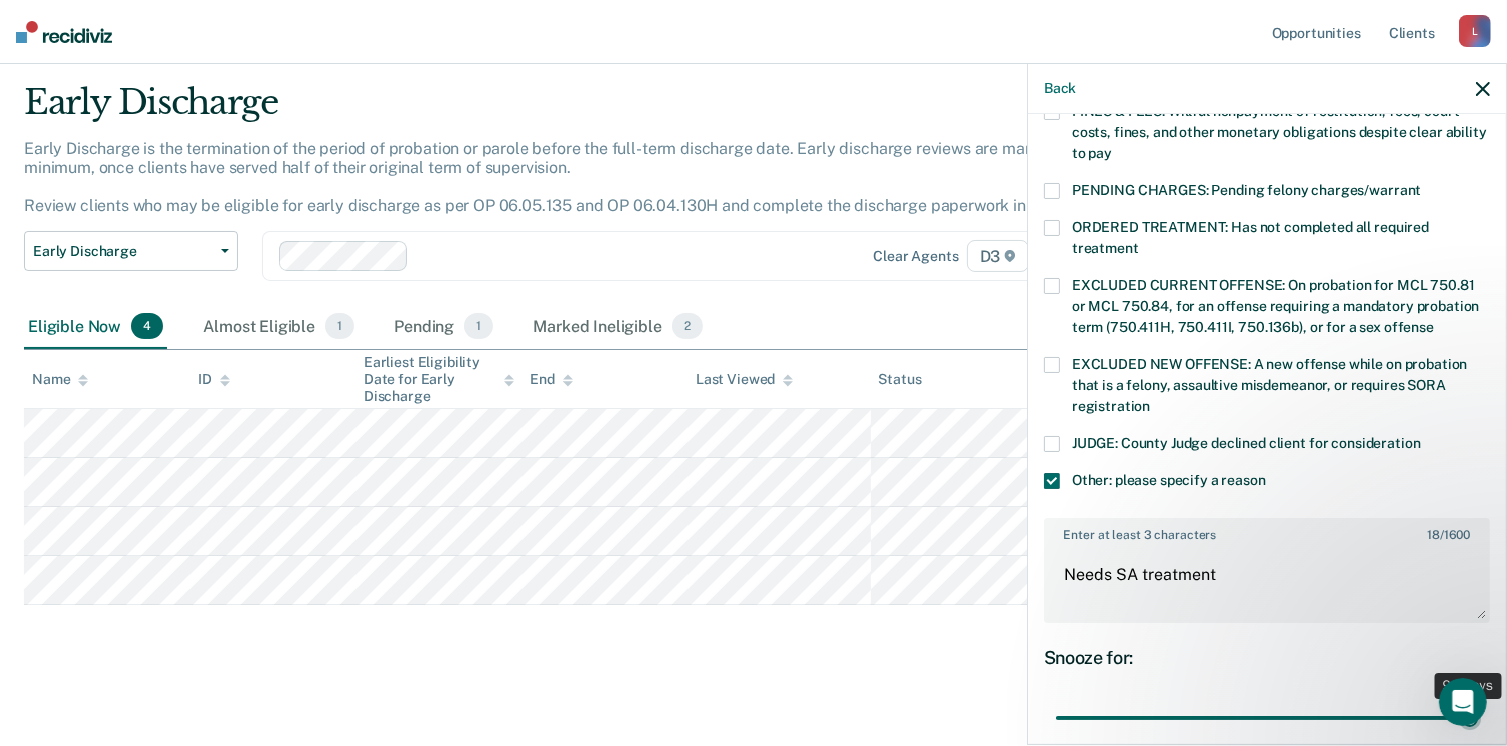 type on "90" 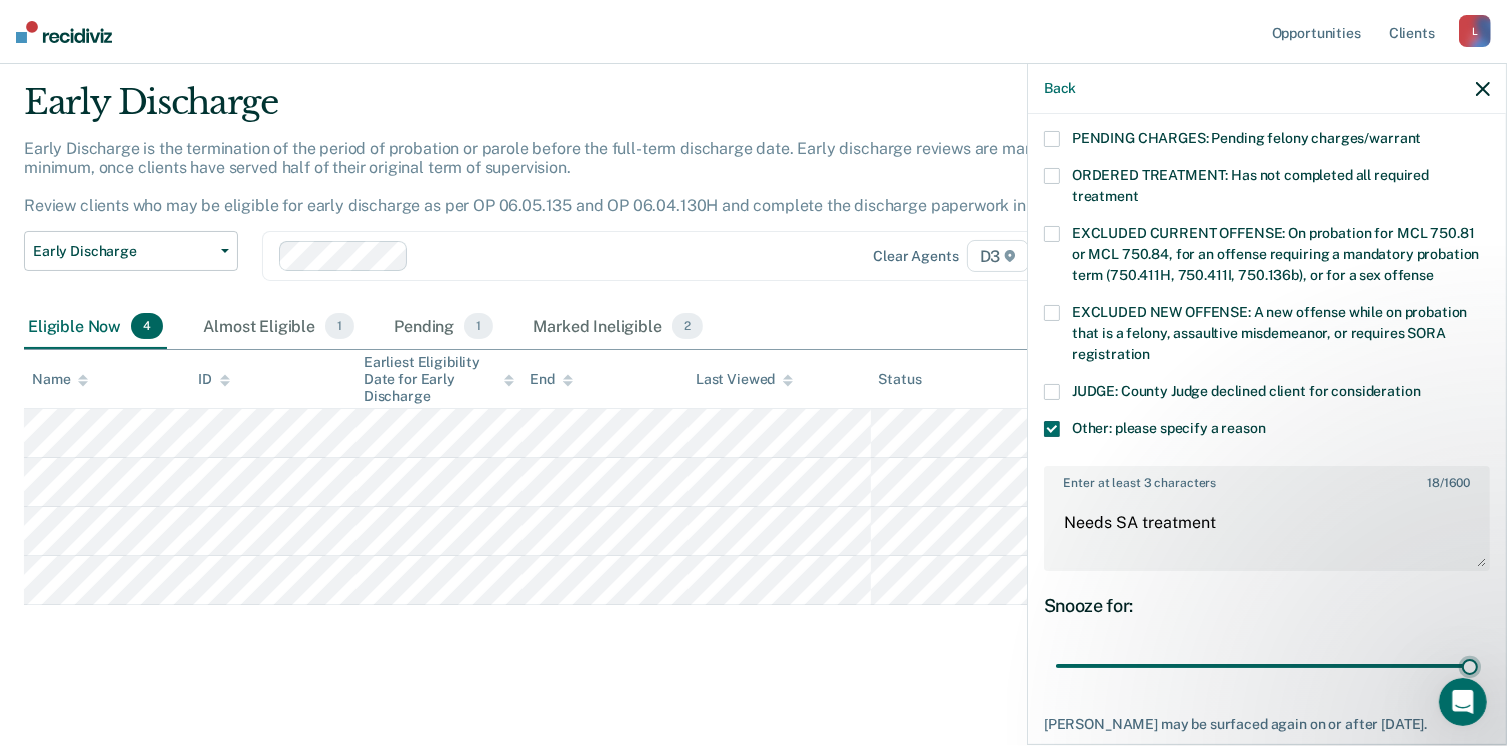 scroll, scrollTop: 749, scrollLeft: 0, axis: vertical 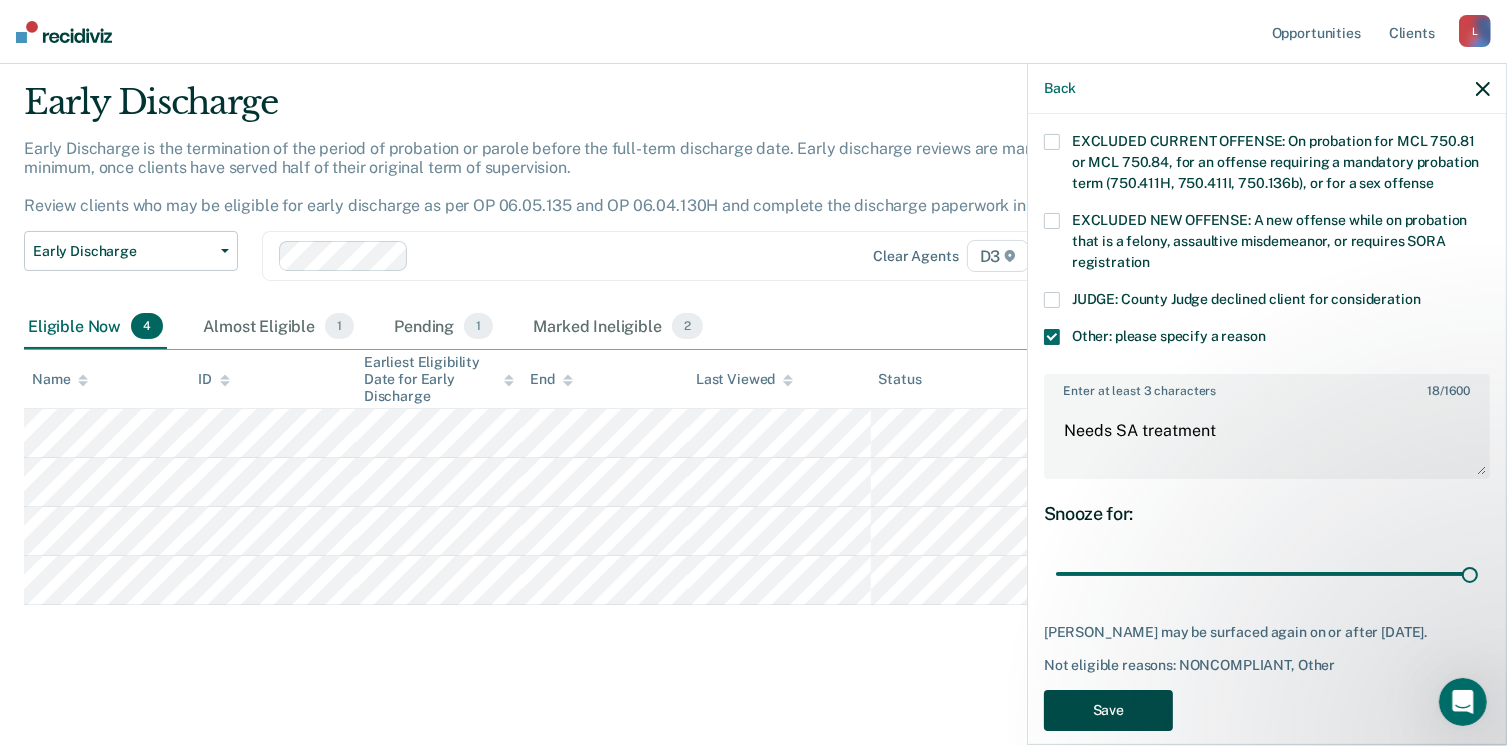 click on "Save" at bounding box center (1108, 710) 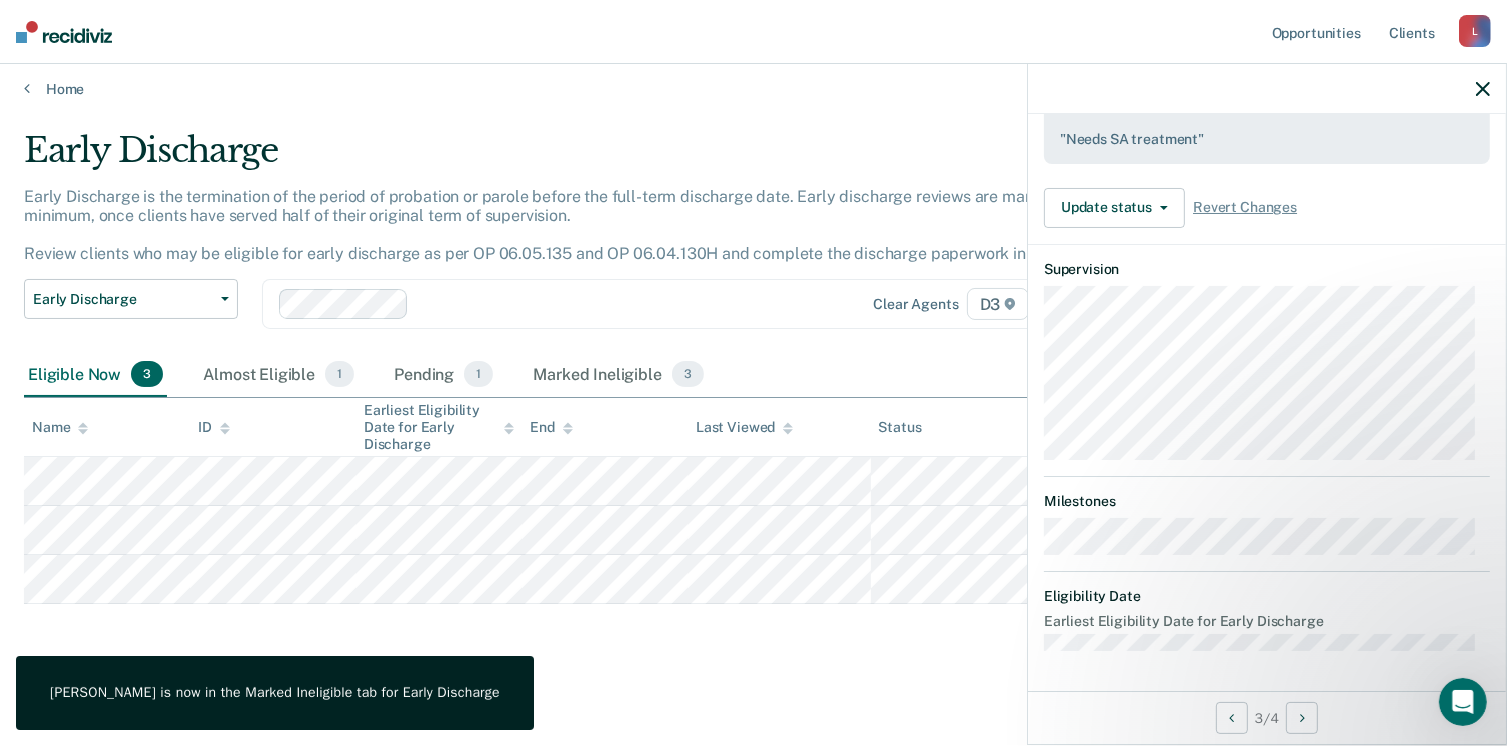 scroll, scrollTop: 572, scrollLeft: 0, axis: vertical 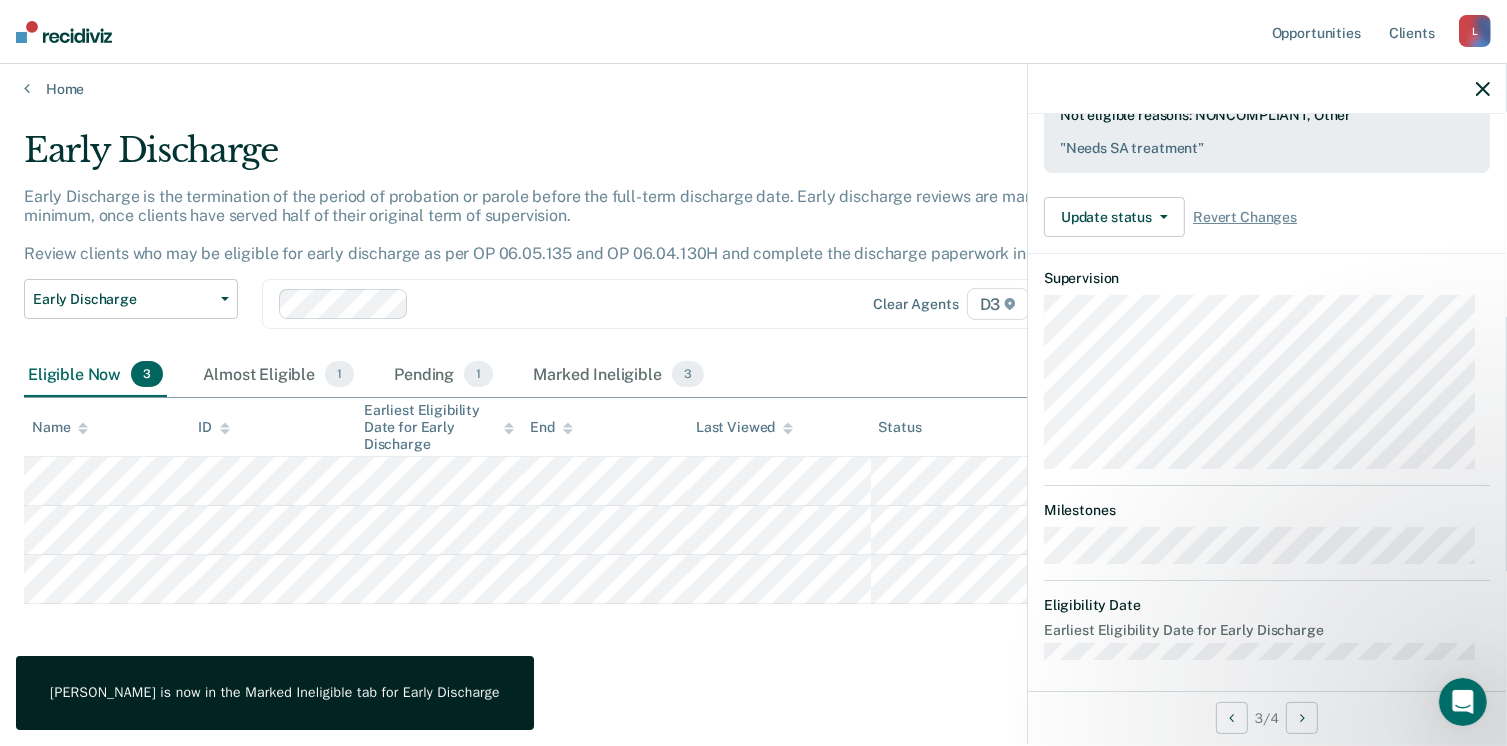 click on "Early Discharge   Early Discharge is the termination of the period of probation or parole before the full-term discharge date. Early discharge reviews are mandated, at minimum, once clients have served half of their original term of supervision. Review clients who may be eligible for early discharge as per OP 06.05.135 and OP 06.04.130H and complete the discharge paperwork in COMS. Early Discharge Classification Review Early Discharge Minimum Telephone Reporting Overdue for Discharge Supervision Level Mismatch Clear   agents D3   Eligible Now 3 Almost Eligible 1 Pending 1 Marked Ineligible 3
To pick up a draggable item, press the space bar.
While dragging, use the arrow keys to move the item.
Press space again to drop the item in its new position, or press escape to cancel.
Name ID Earliest Eligibility Date for Early Discharge End Last Viewed Status Assigned to" at bounding box center [753, 396] 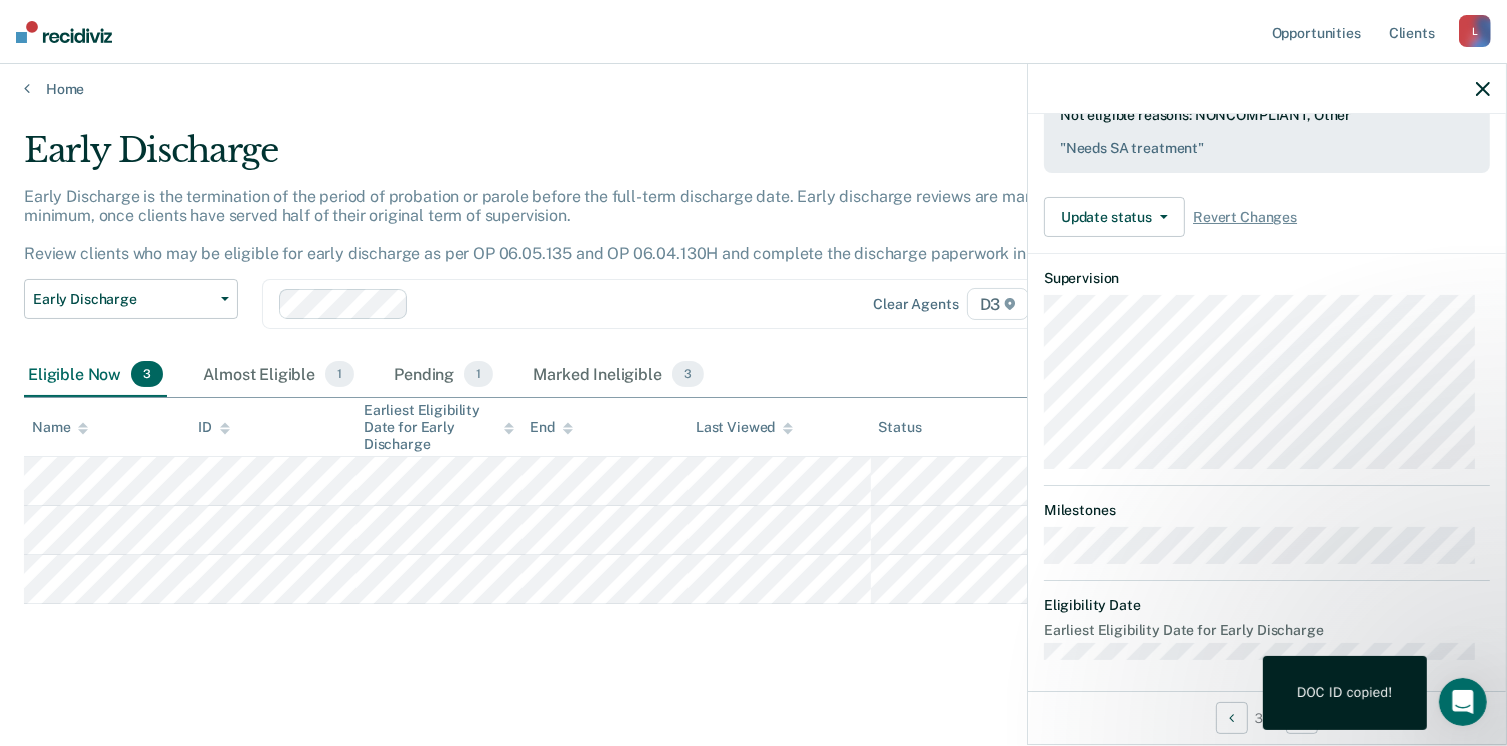 scroll, scrollTop: 541, scrollLeft: 0, axis: vertical 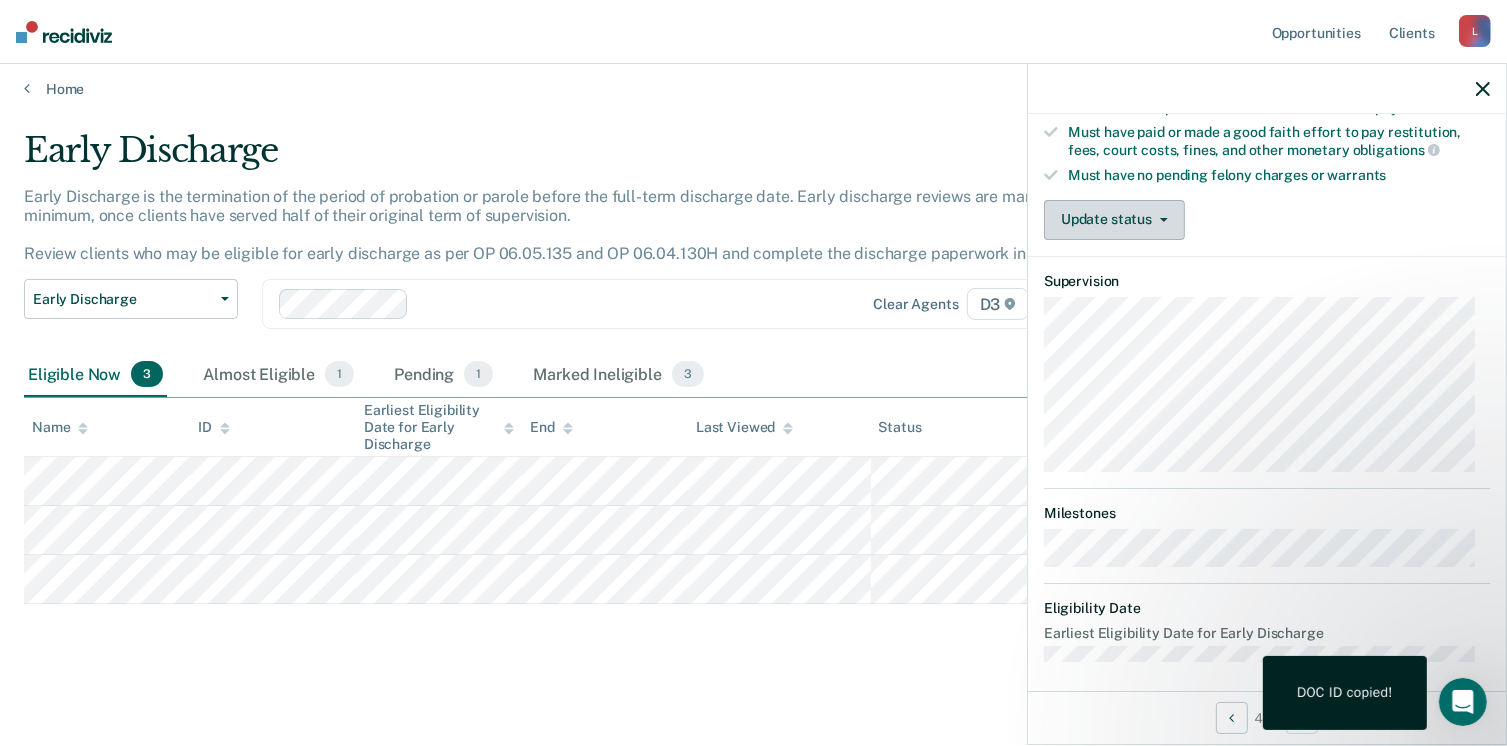 click on "Update status" at bounding box center [1114, 220] 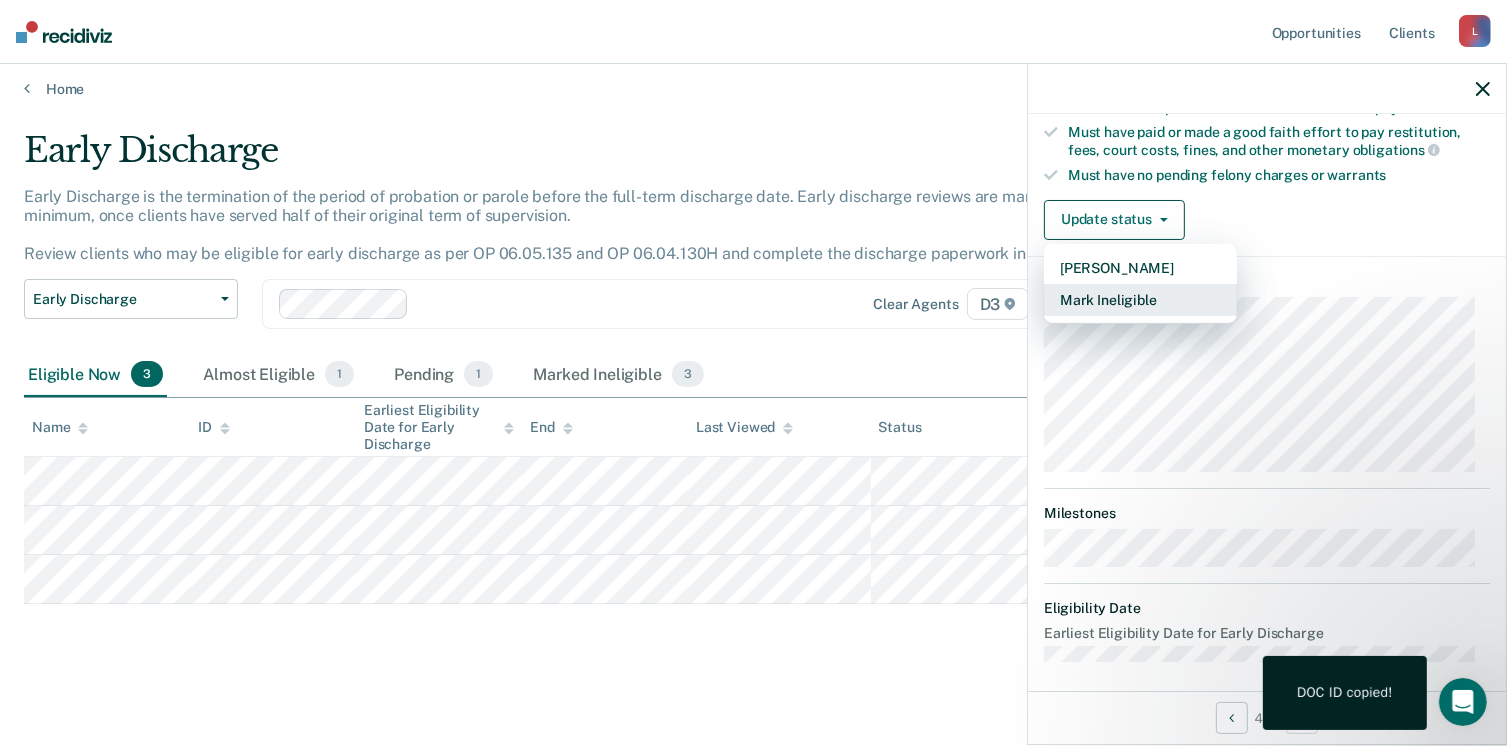 click on "Mark Ineligible" at bounding box center (1140, 300) 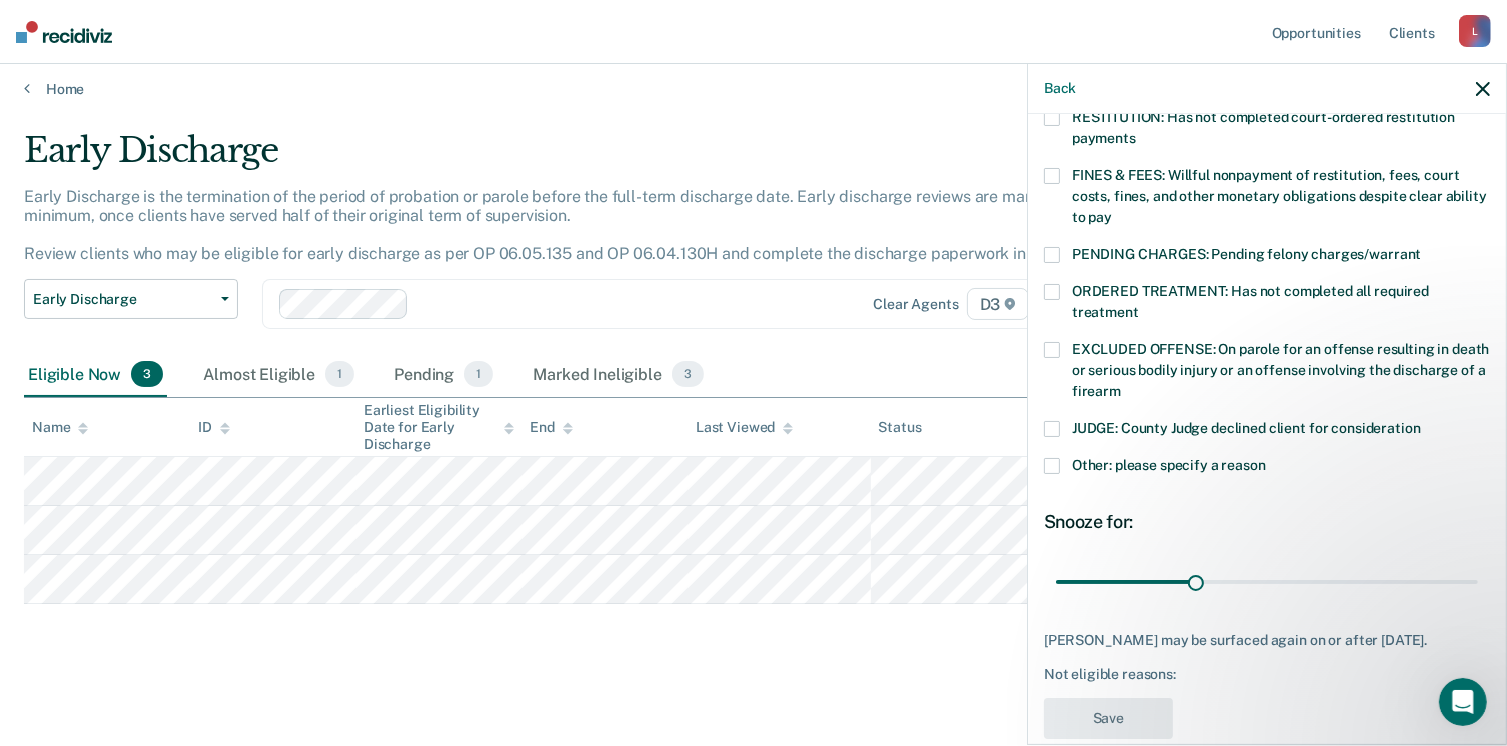 click at bounding box center (1052, 292) 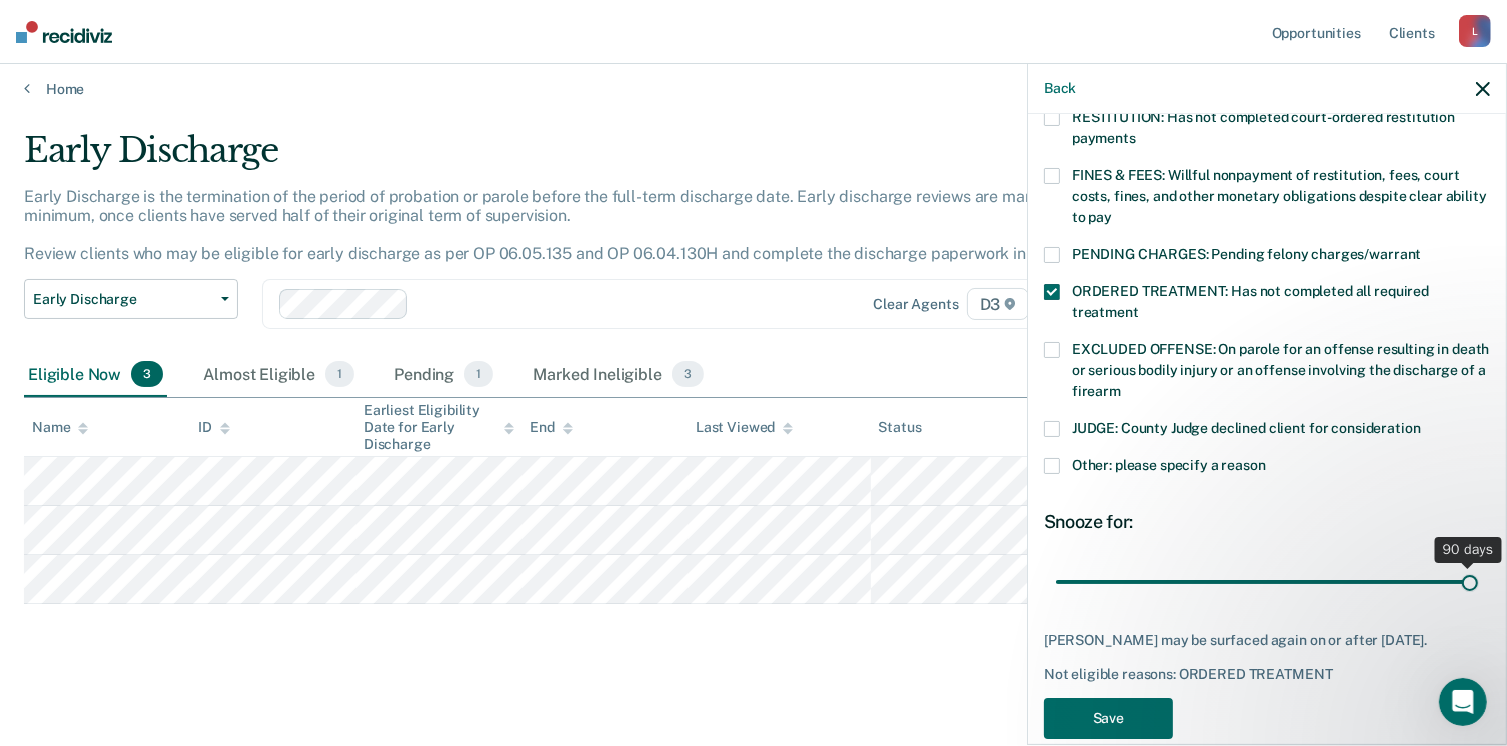 drag, startPoint x: 1189, startPoint y: 557, endPoint x: 1524, endPoint y: 548, distance: 335.12088 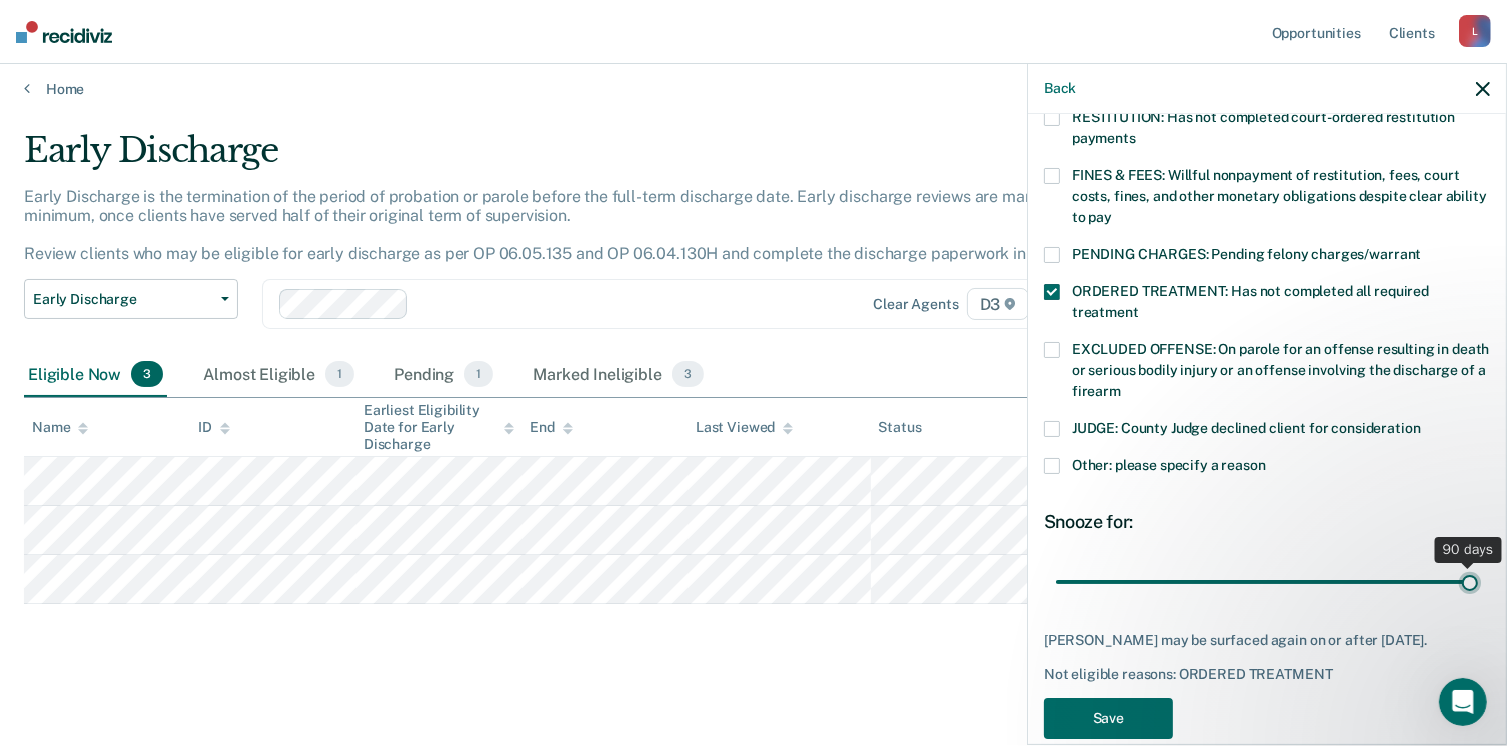 type on "90" 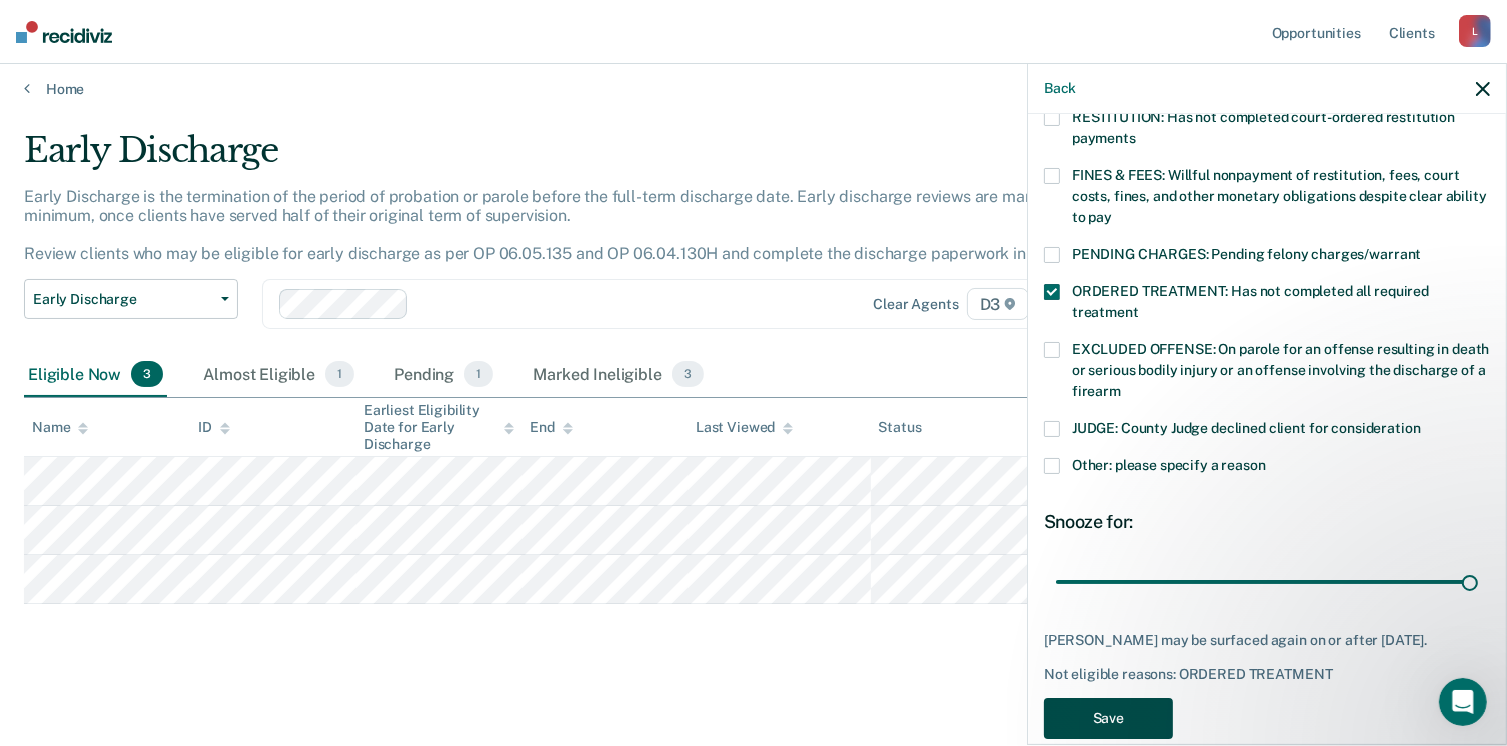 click on "Save" at bounding box center (1108, 718) 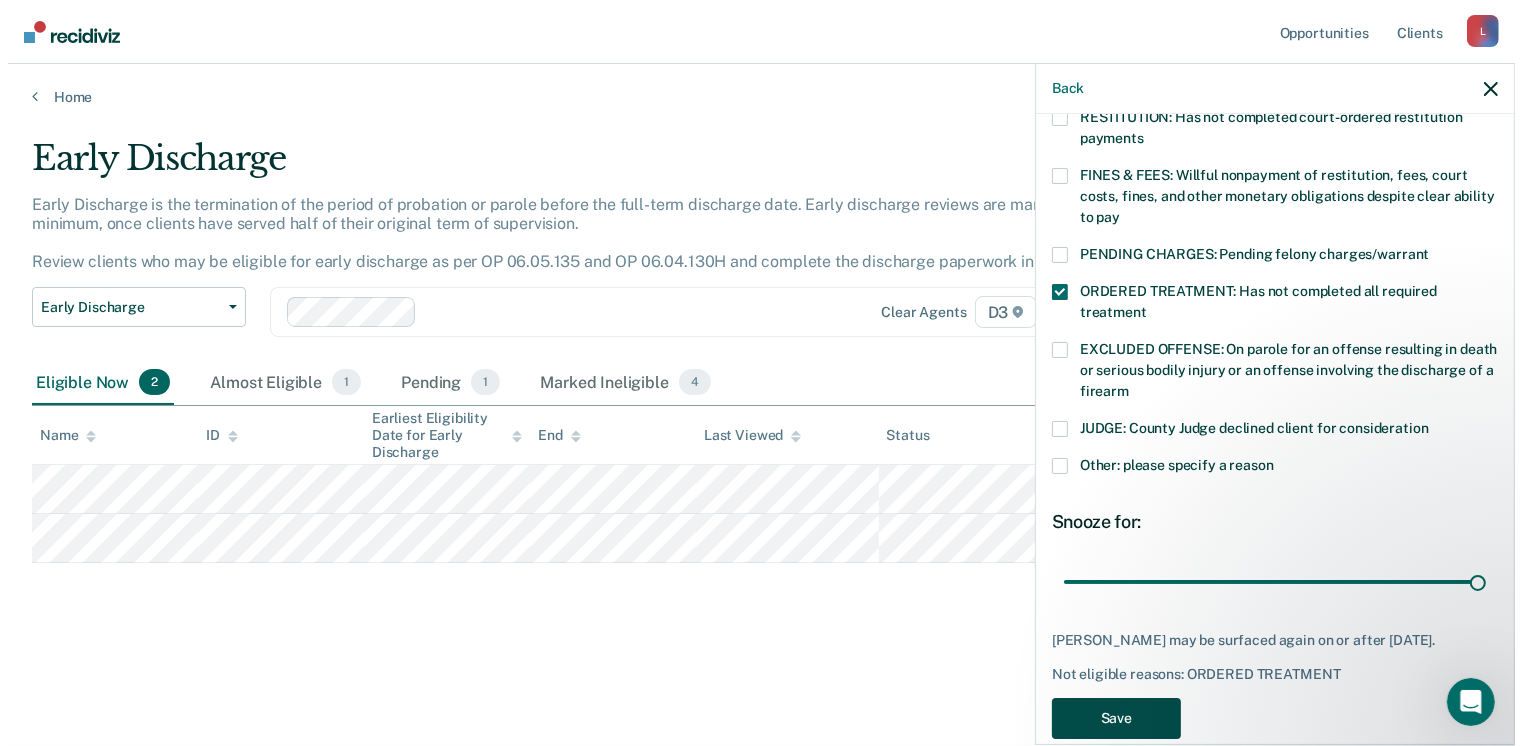 scroll, scrollTop: 0, scrollLeft: 0, axis: both 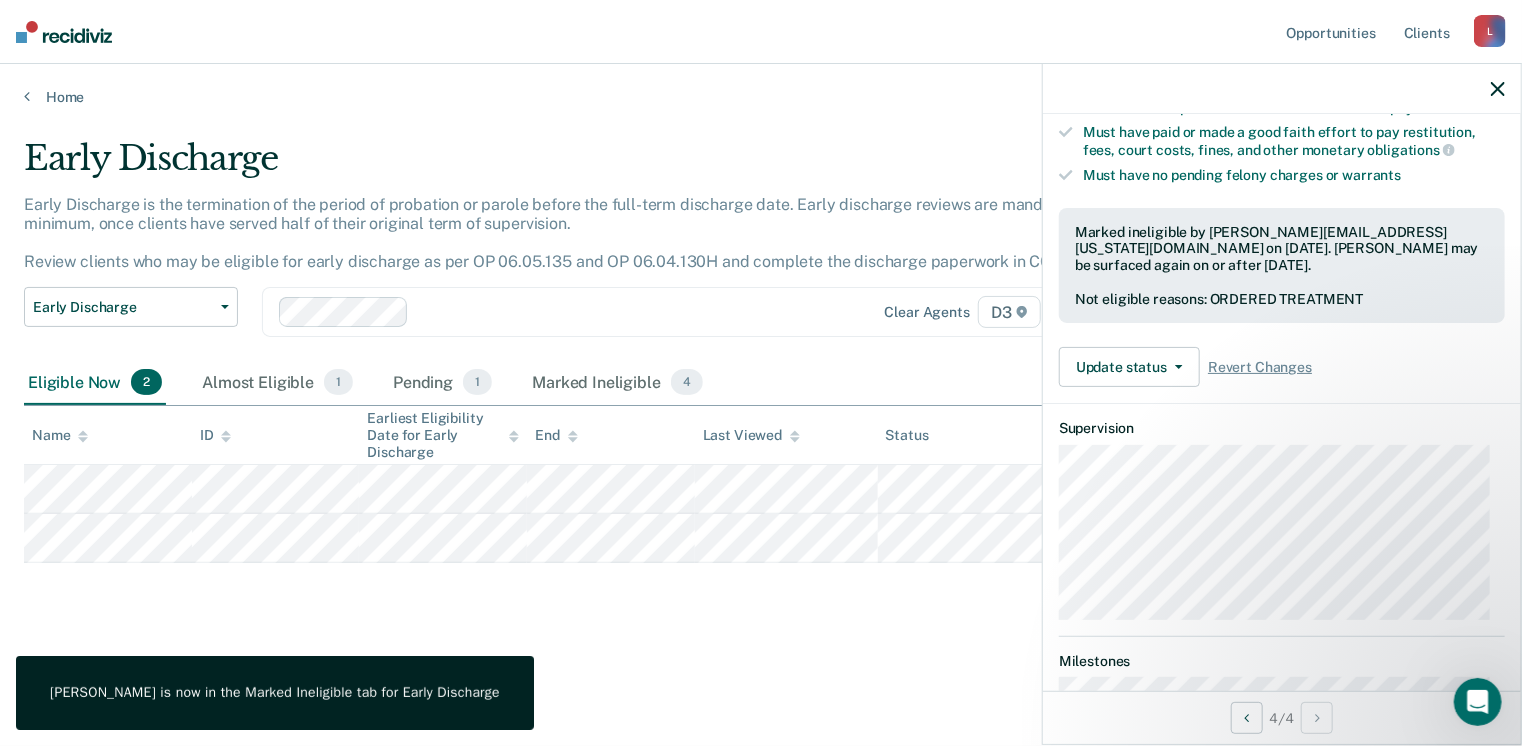 click 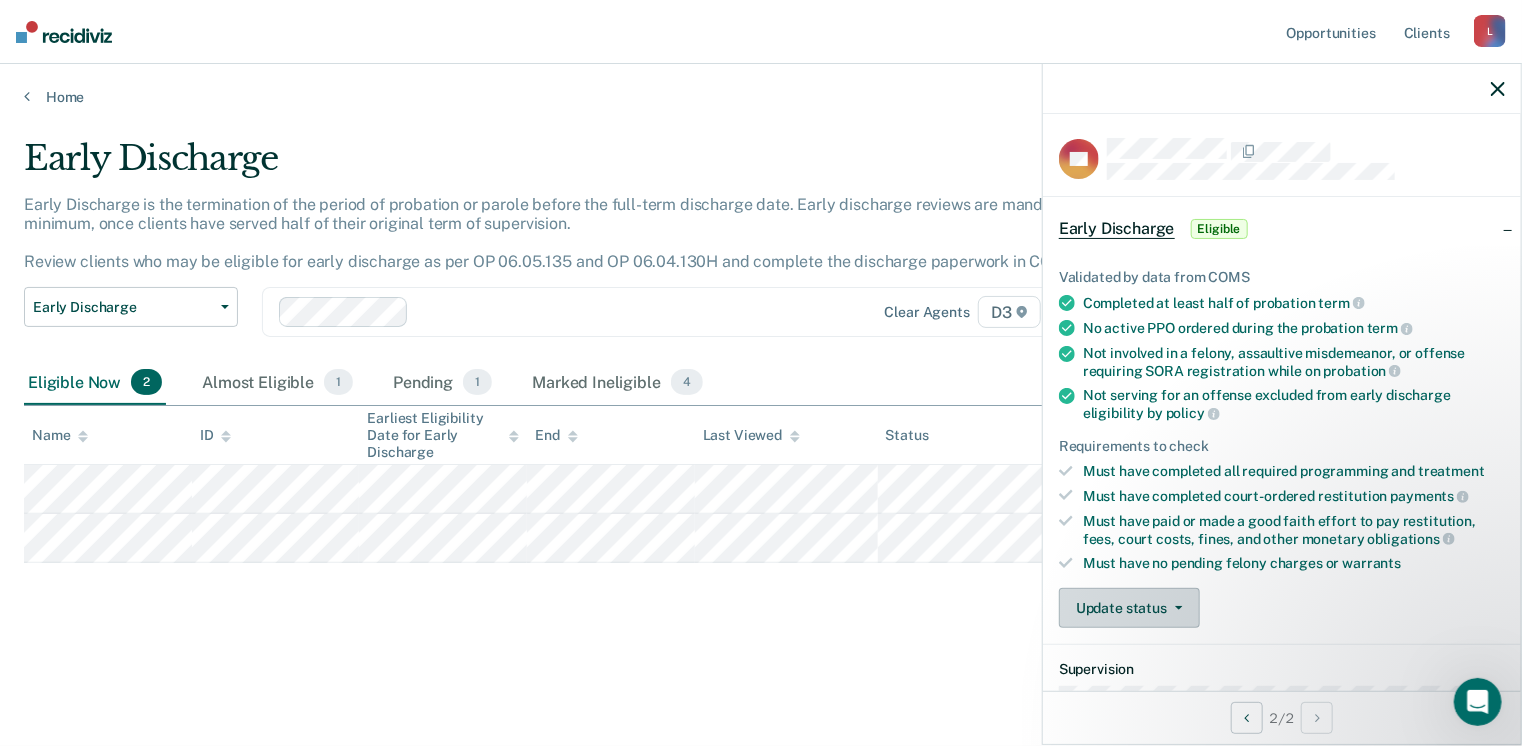 click on "Update status" at bounding box center (1129, 608) 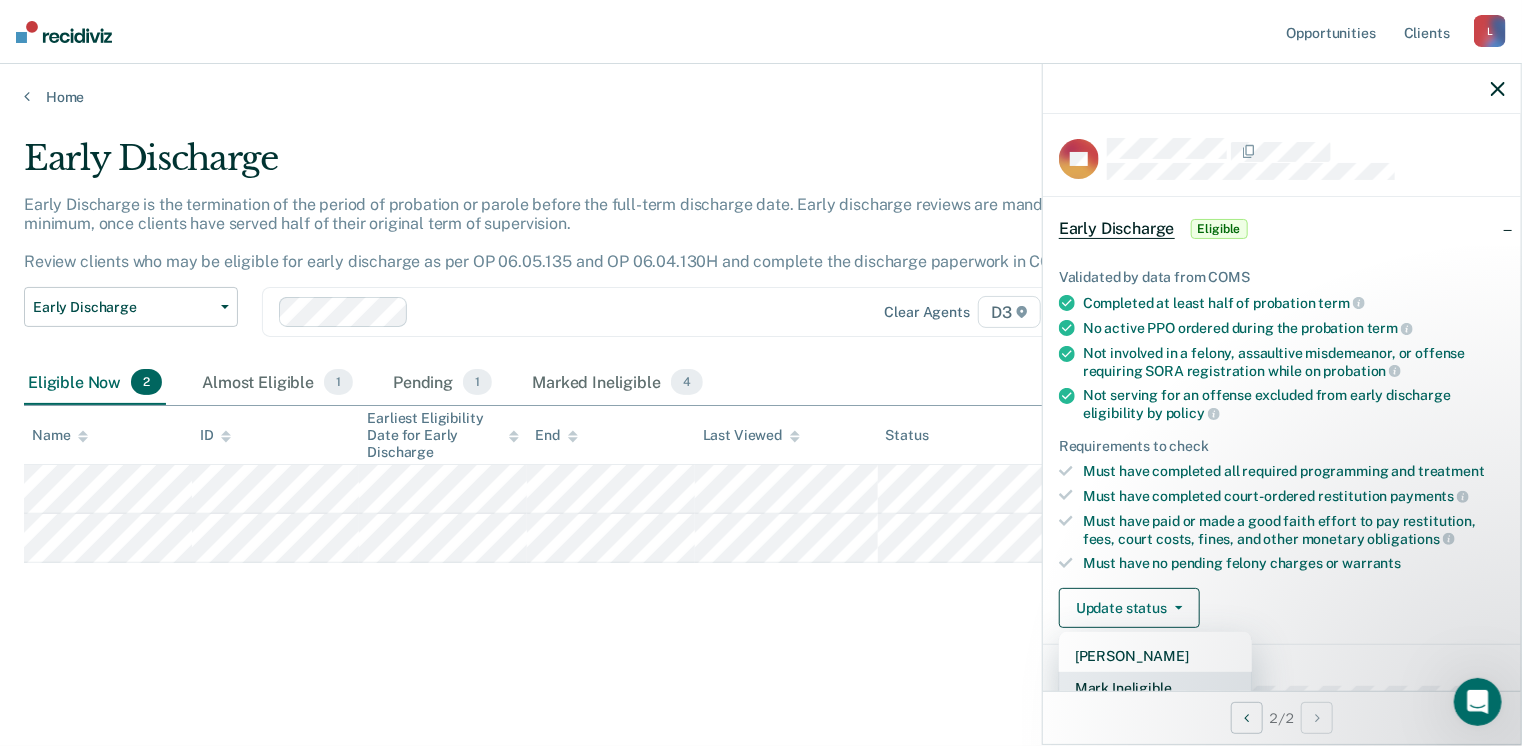 scroll, scrollTop: 5, scrollLeft: 0, axis: vertical 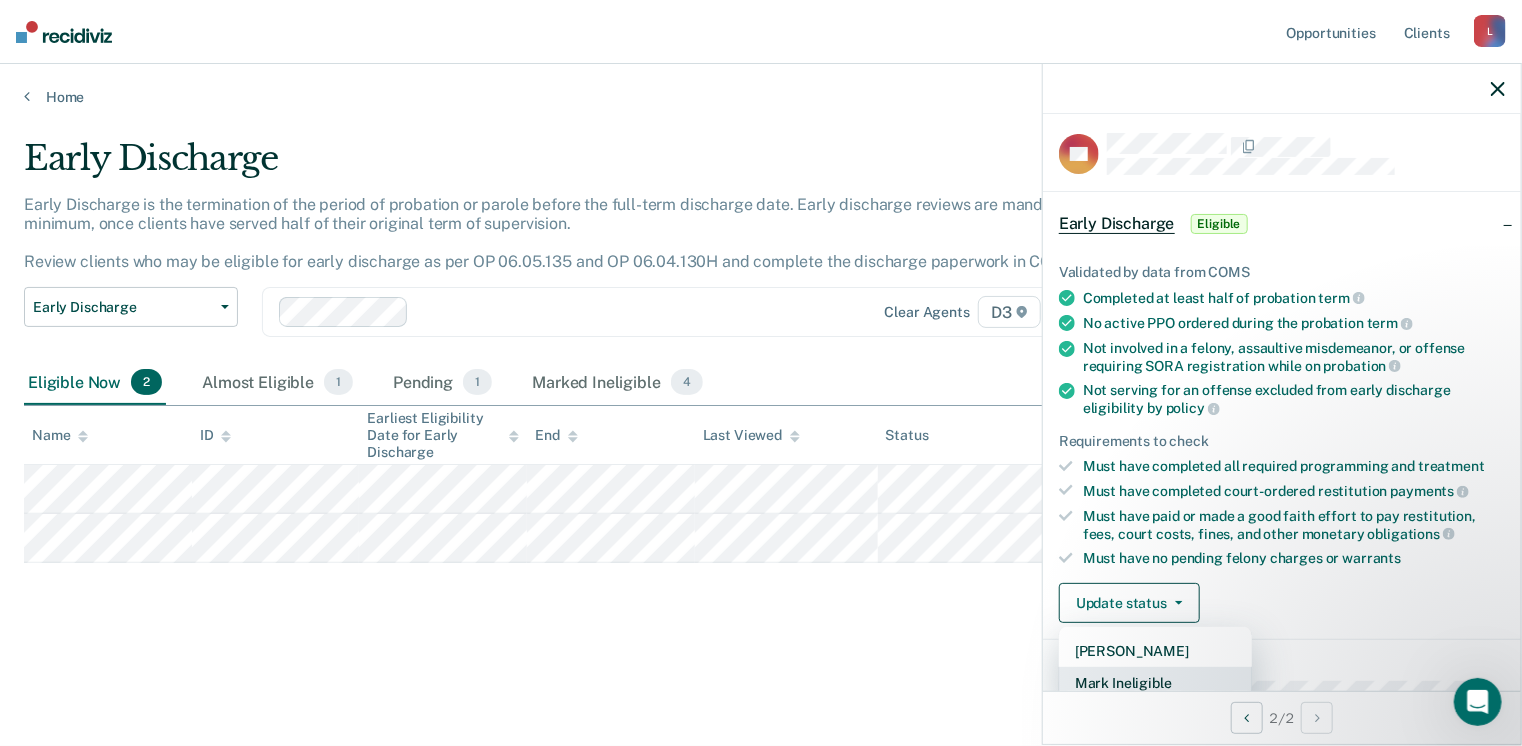 click on "Mark Ineligible" at bounding box center (1155, 683) 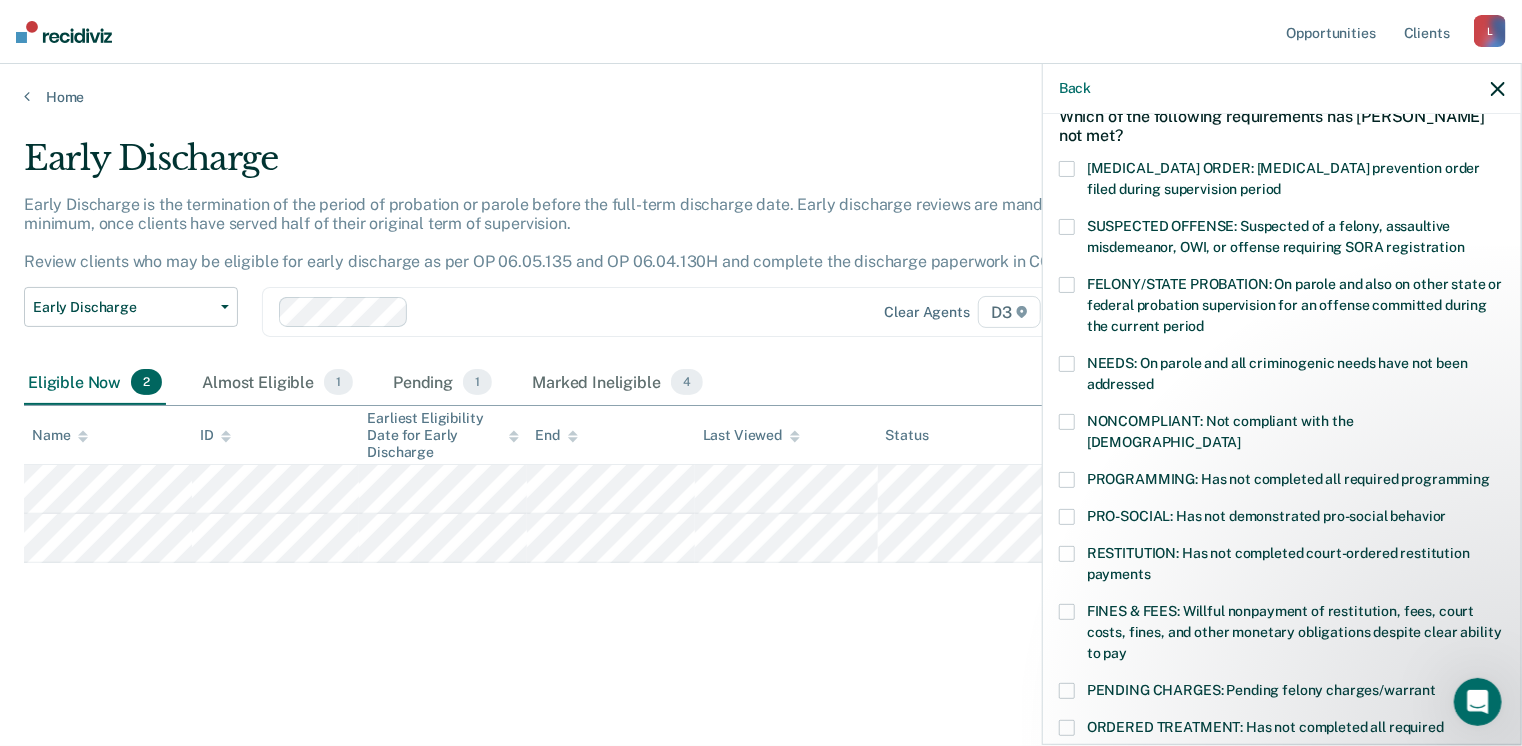 scroll, scrollTop: 205, scrollLeft: 0, axis: vertical 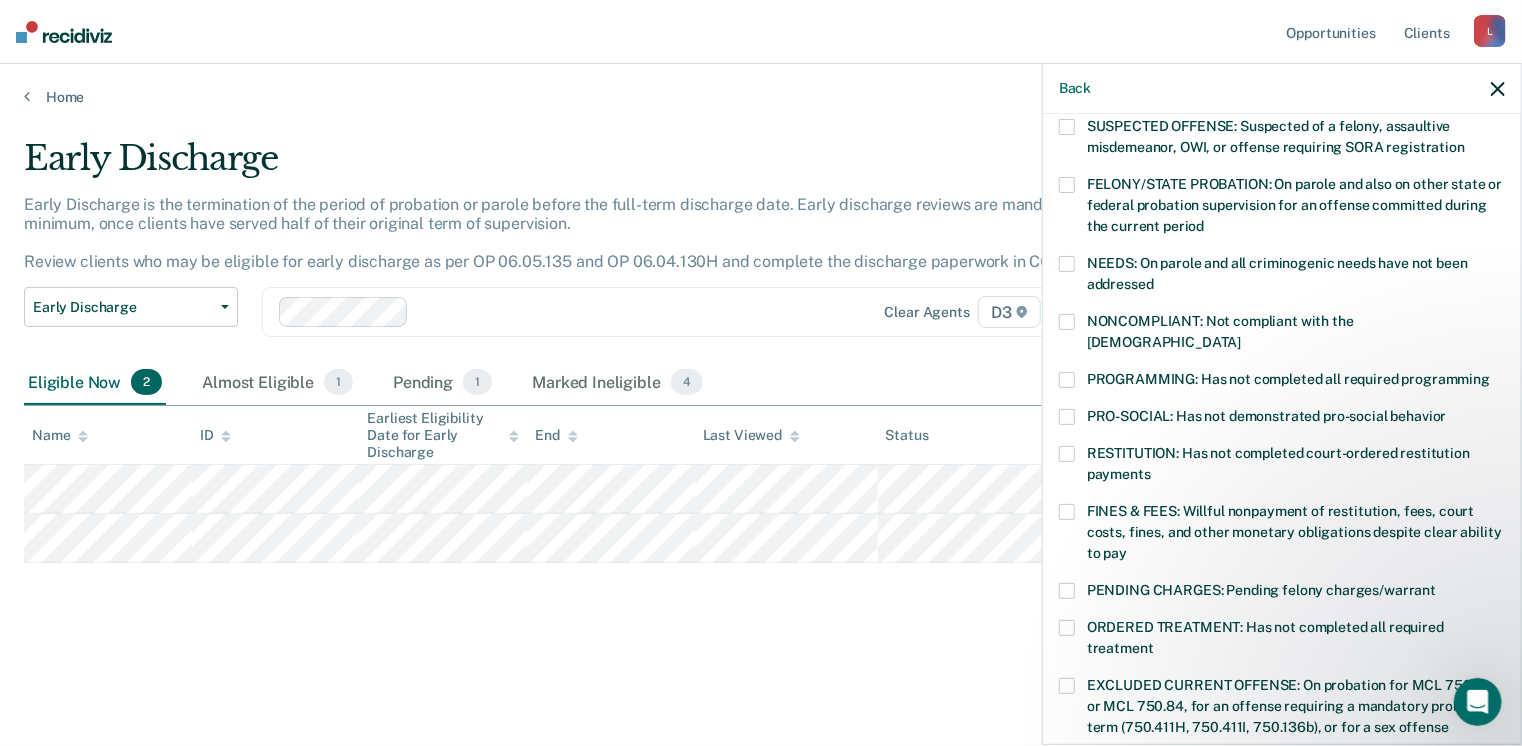 click at bounding box center [1067, 512] 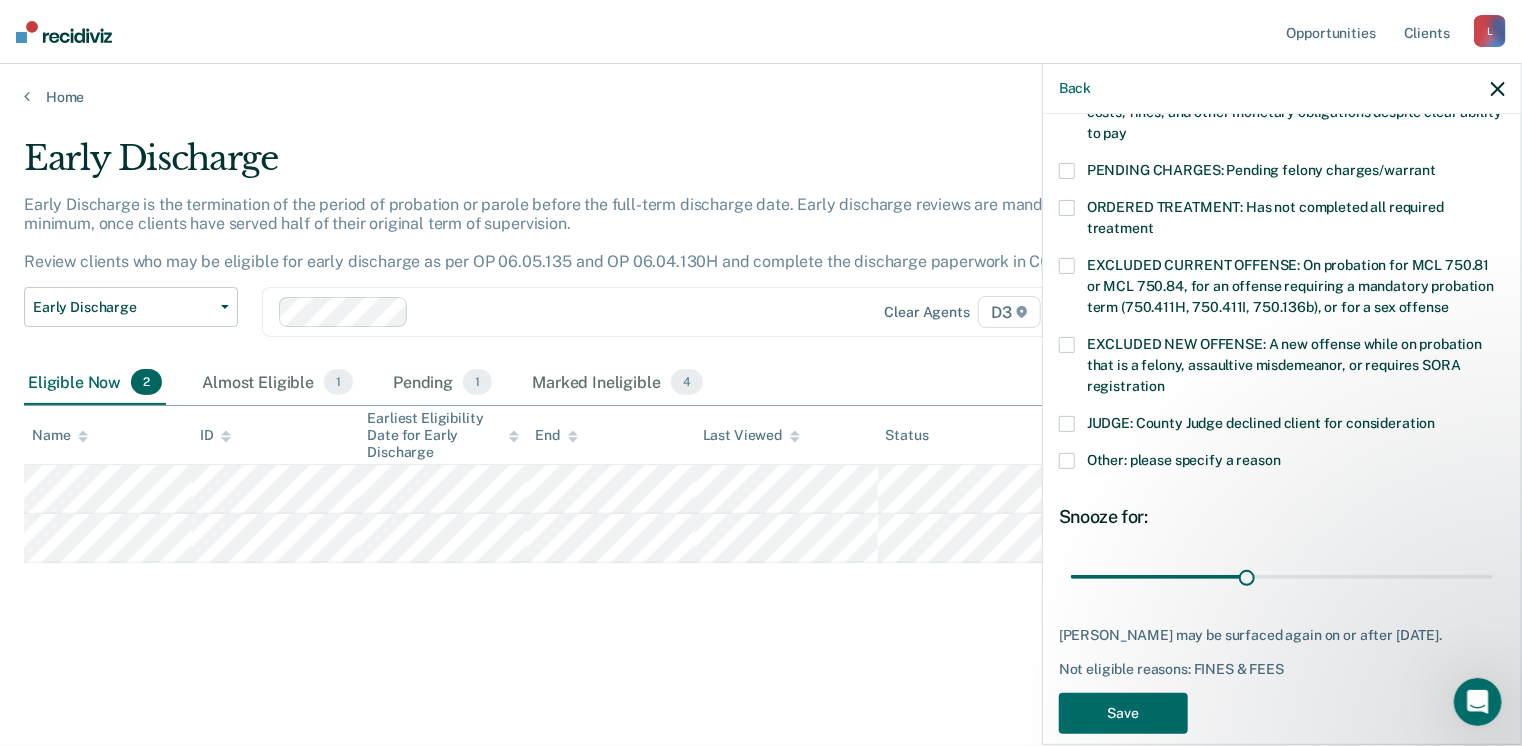 scroll, scrollTop: 630, scrollLeft: 0, axis: vertical 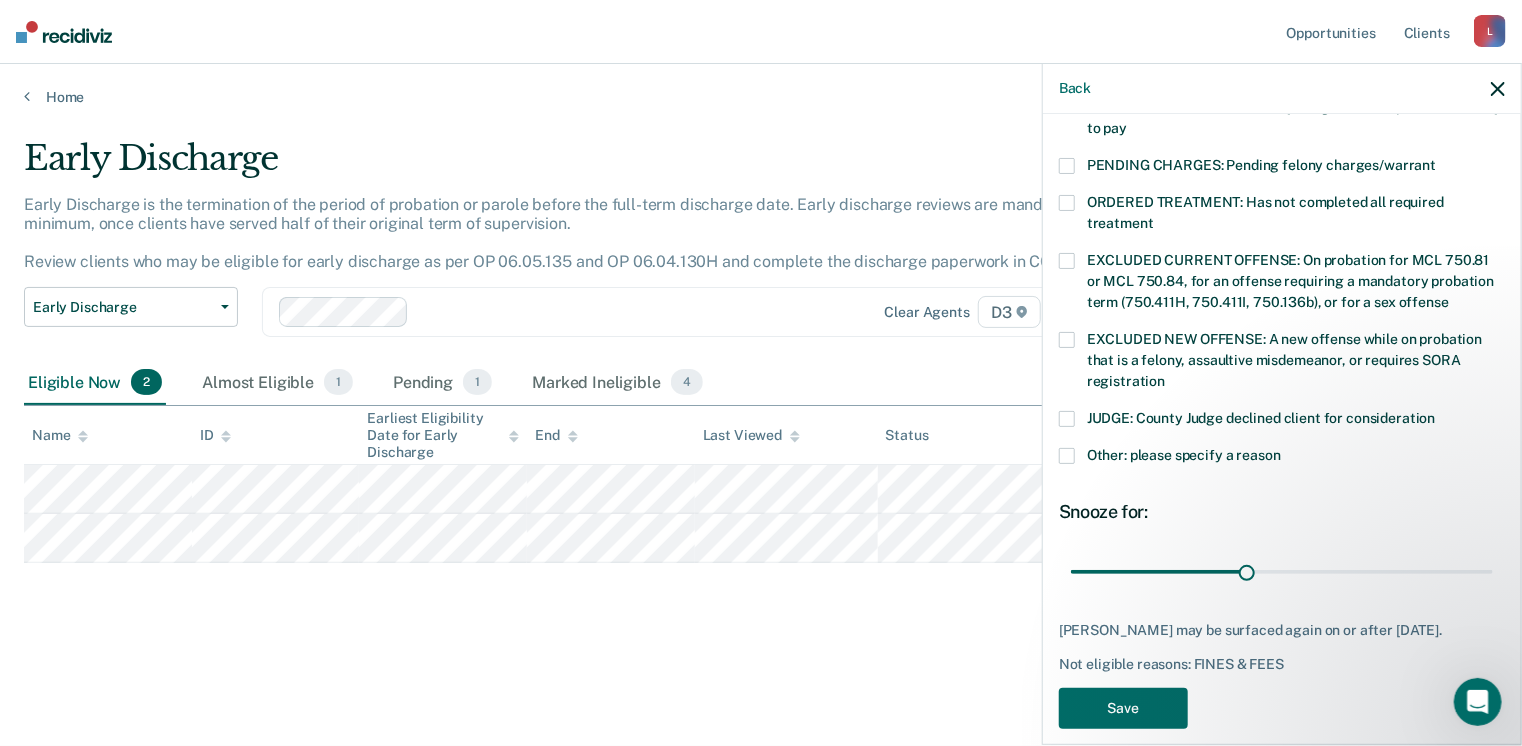 click at bounding box center (1067, 456) 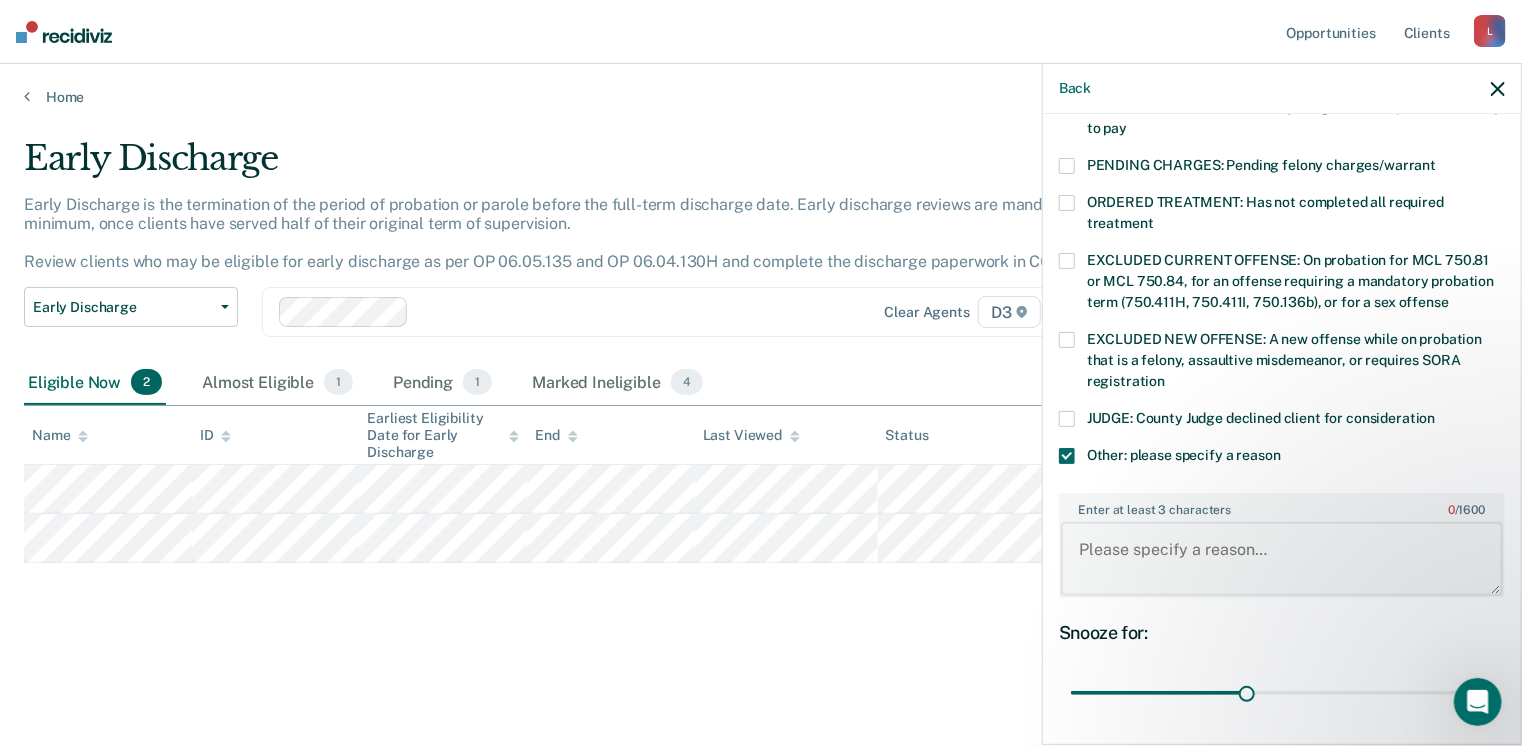 click on "Enter at least 3 characters 0  /  1600" at bounding box center [1282, 559] 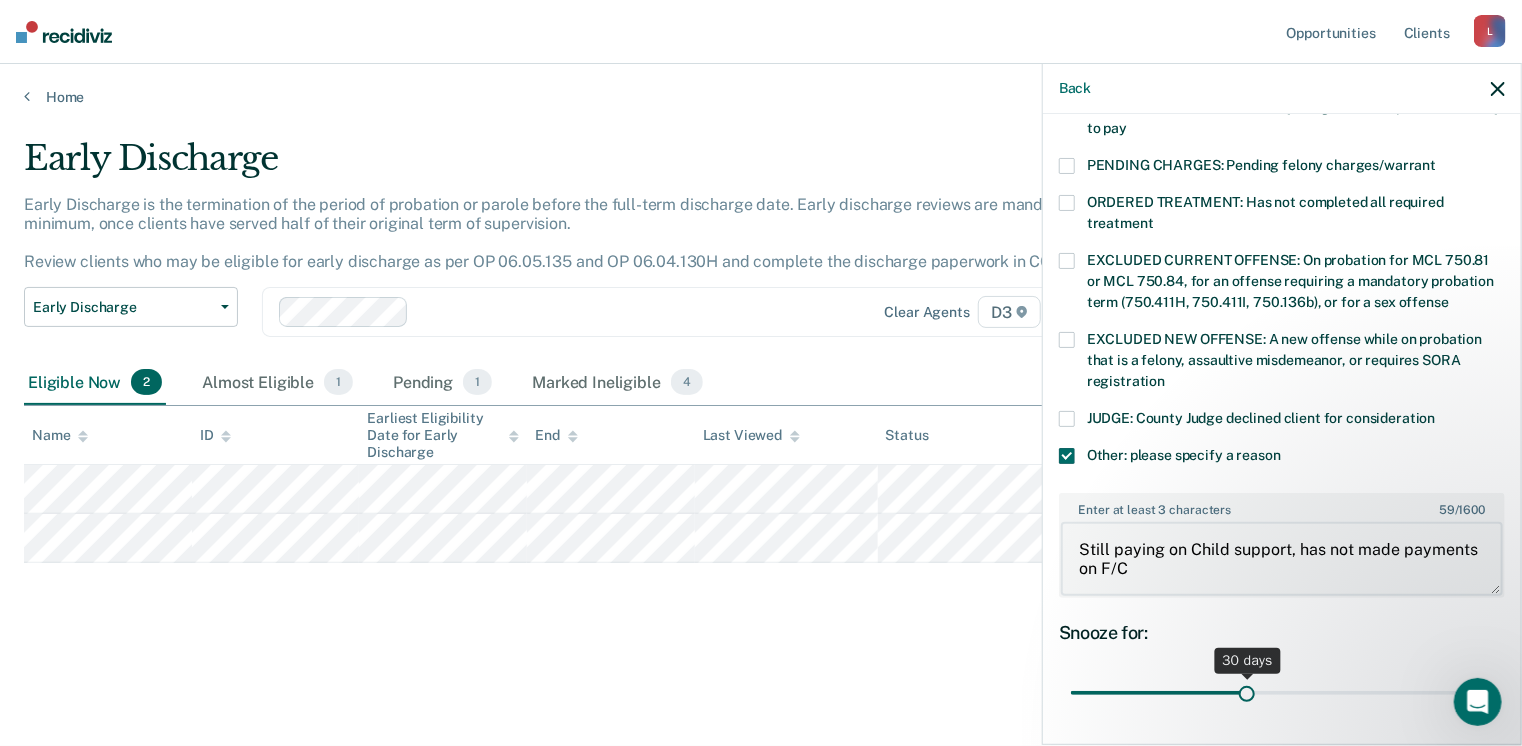 type on "Still paying on Child support, has not made payments on F/C" 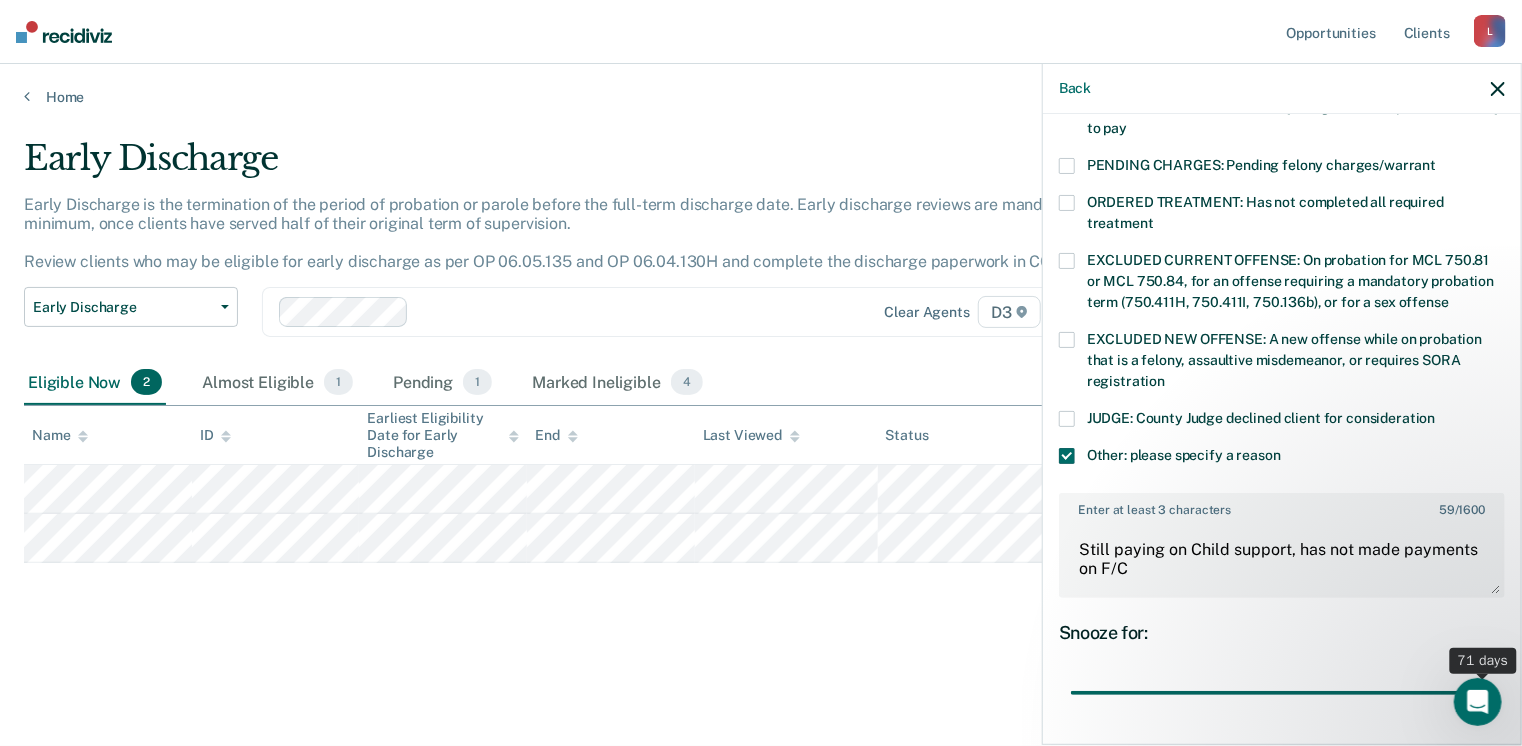 drag, startPoint x: 1241, startPoint y: 666, endPoint x: 1528, endPoint y: 640, distance: 288.1753 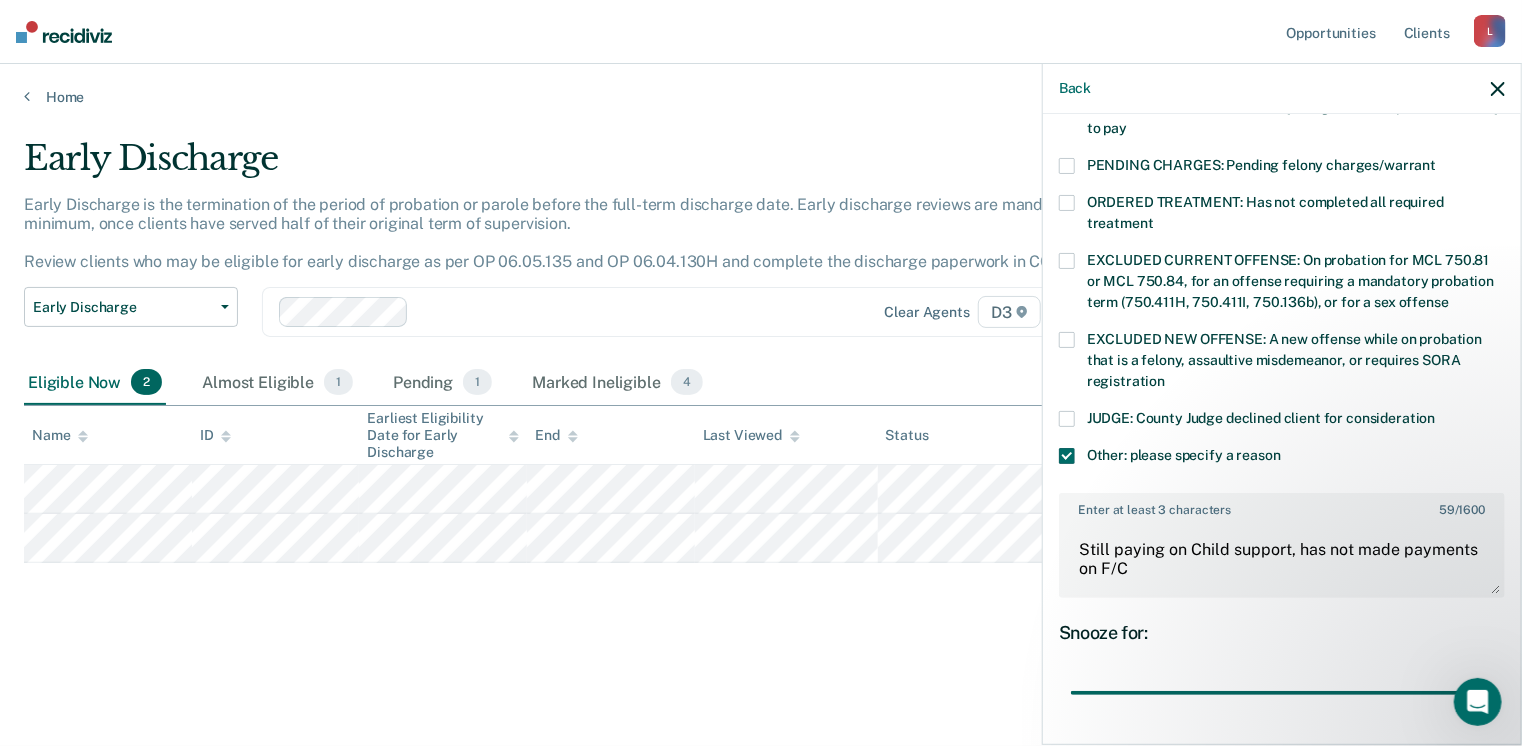 scroll, scrollTop: 749, scrollLeft: 0, axis: vertical 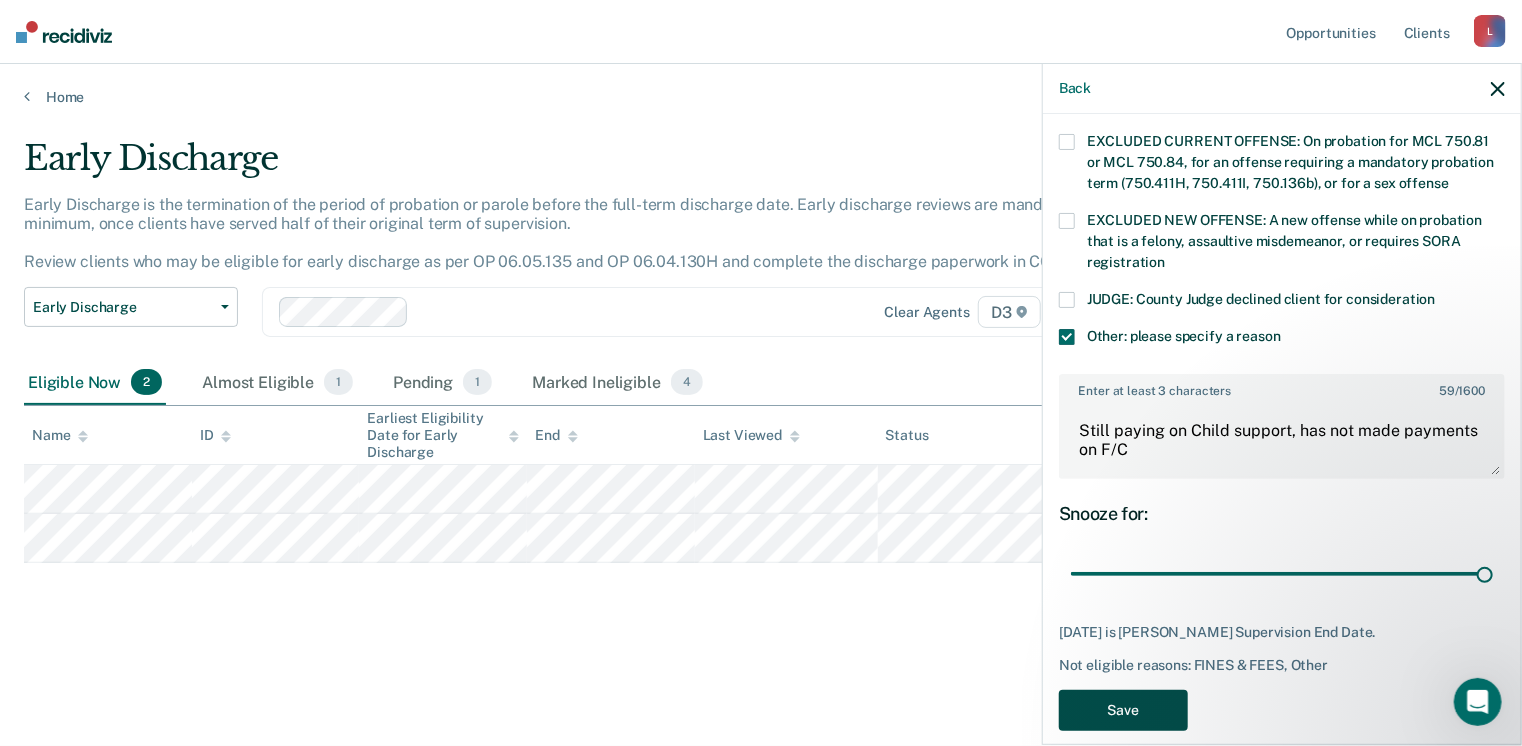 click on "Save" at bounding box center (1123, 710) 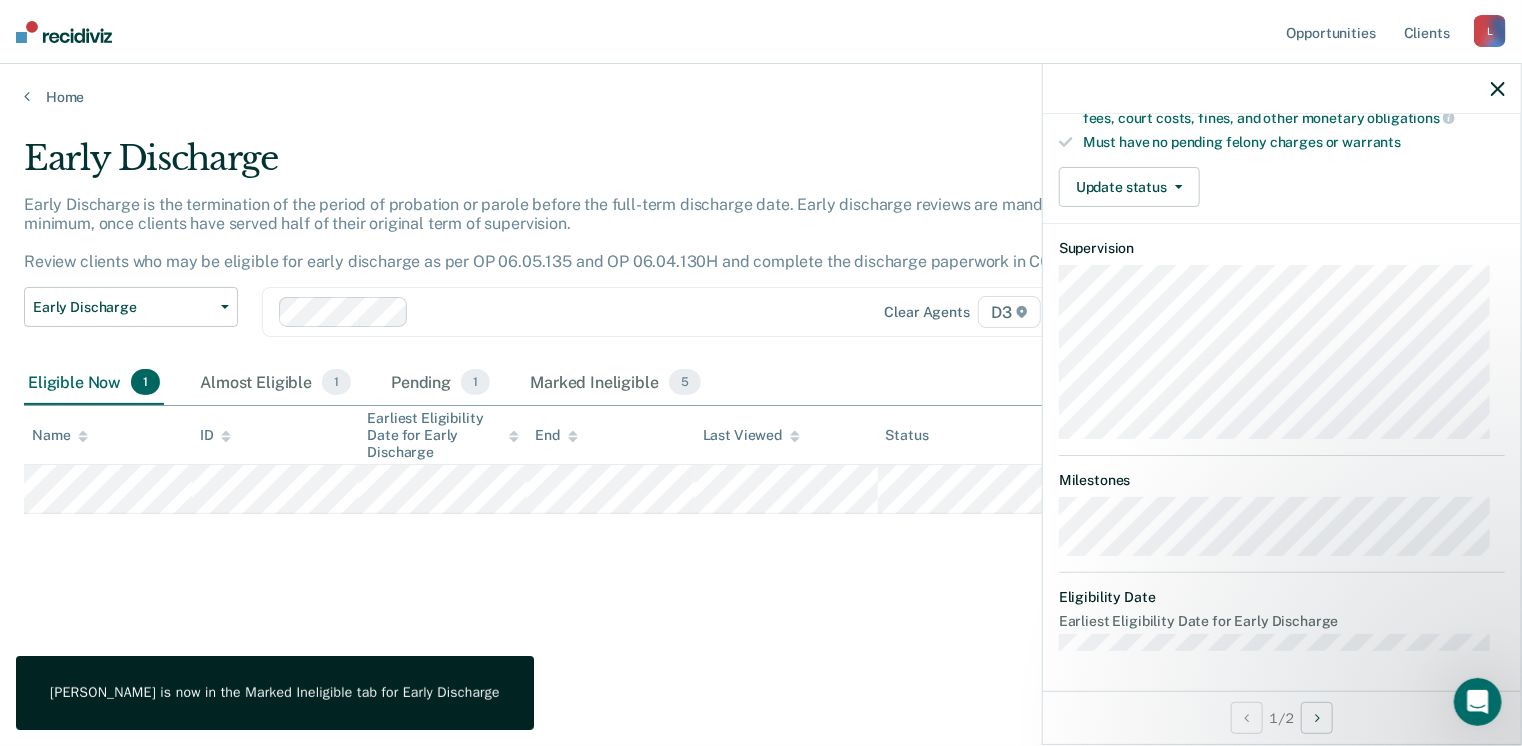scroll, scrollTop: 371, scrollLeft: 0, axis: vertical 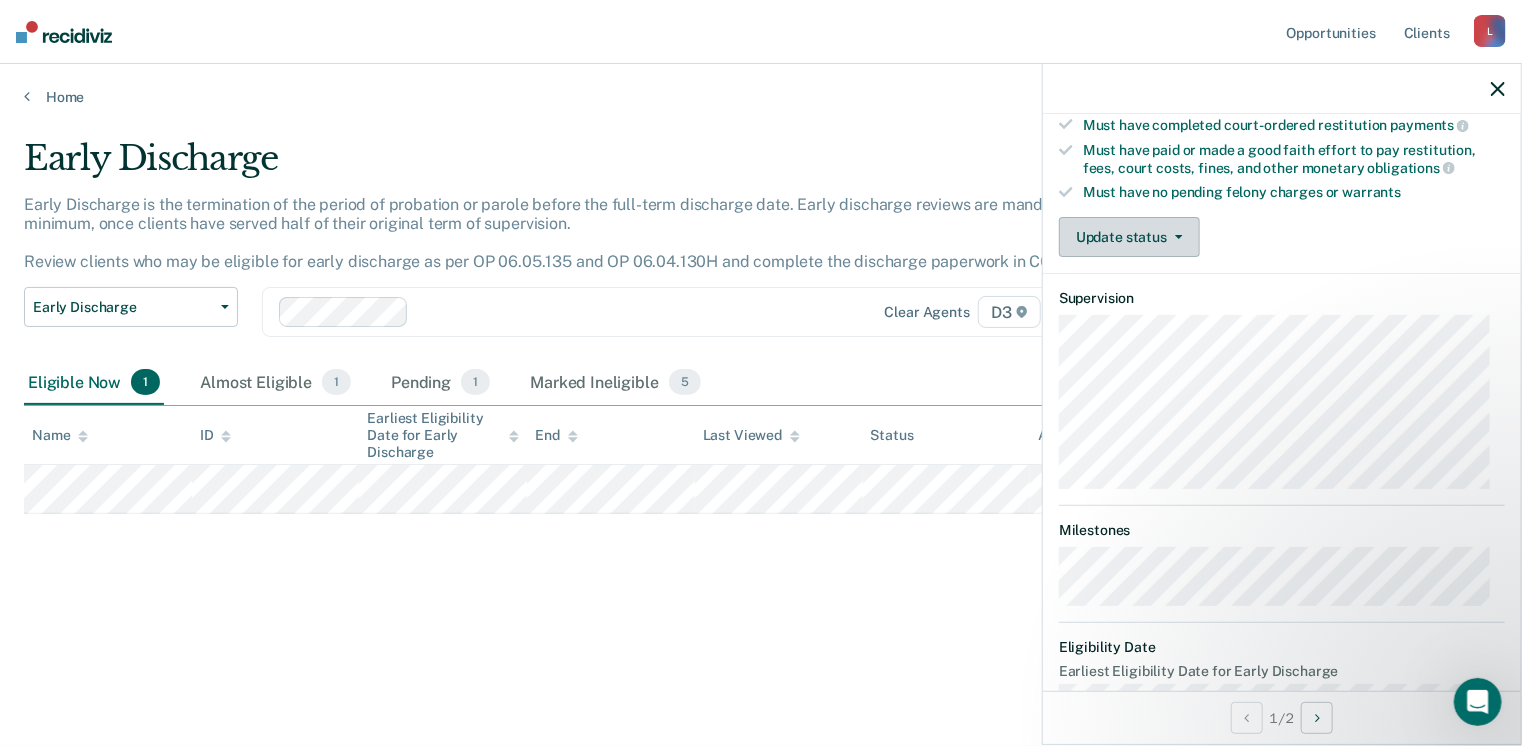 click on "Update status" at bounding box center [1129, 237] 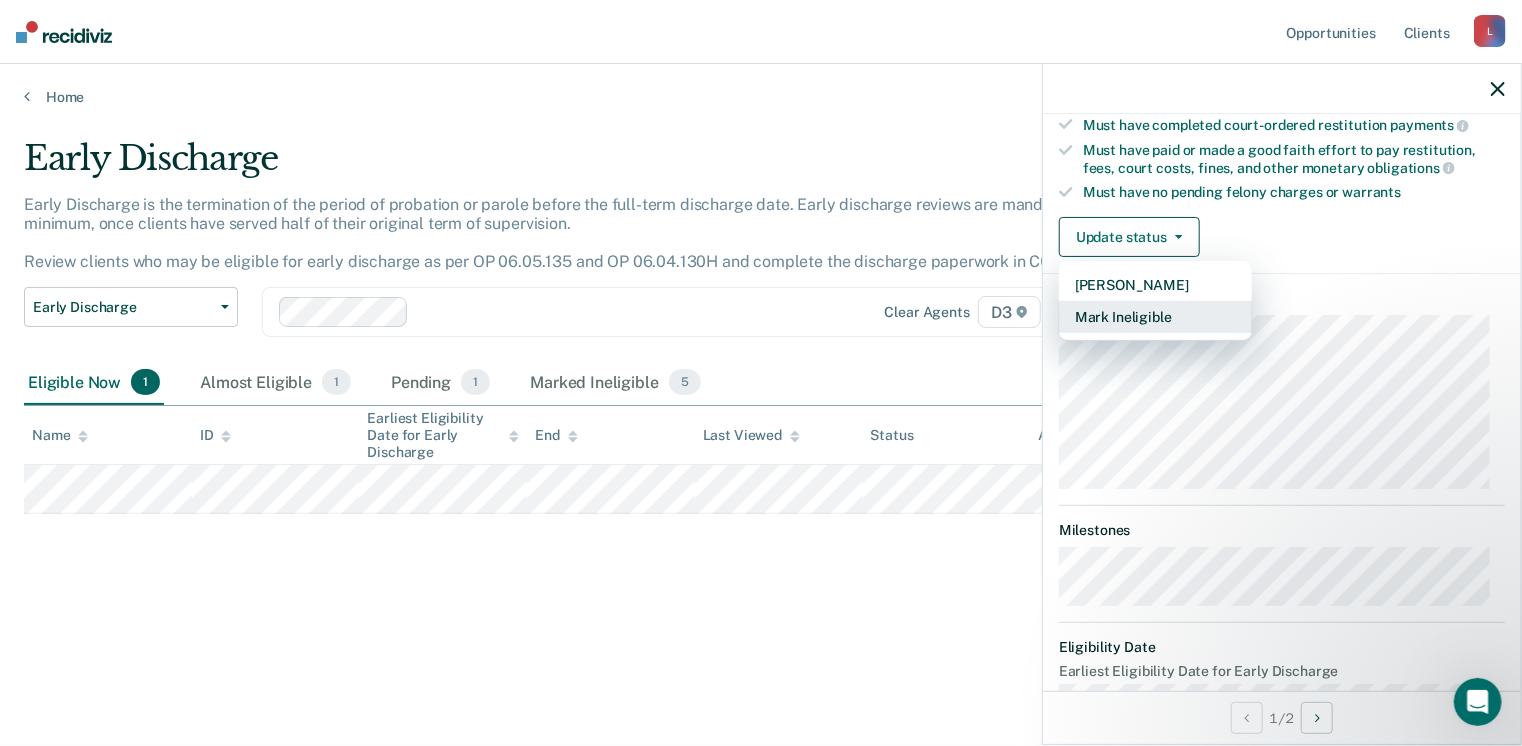 click on "Mark Ineligible" at bounding box center [1155, 317] 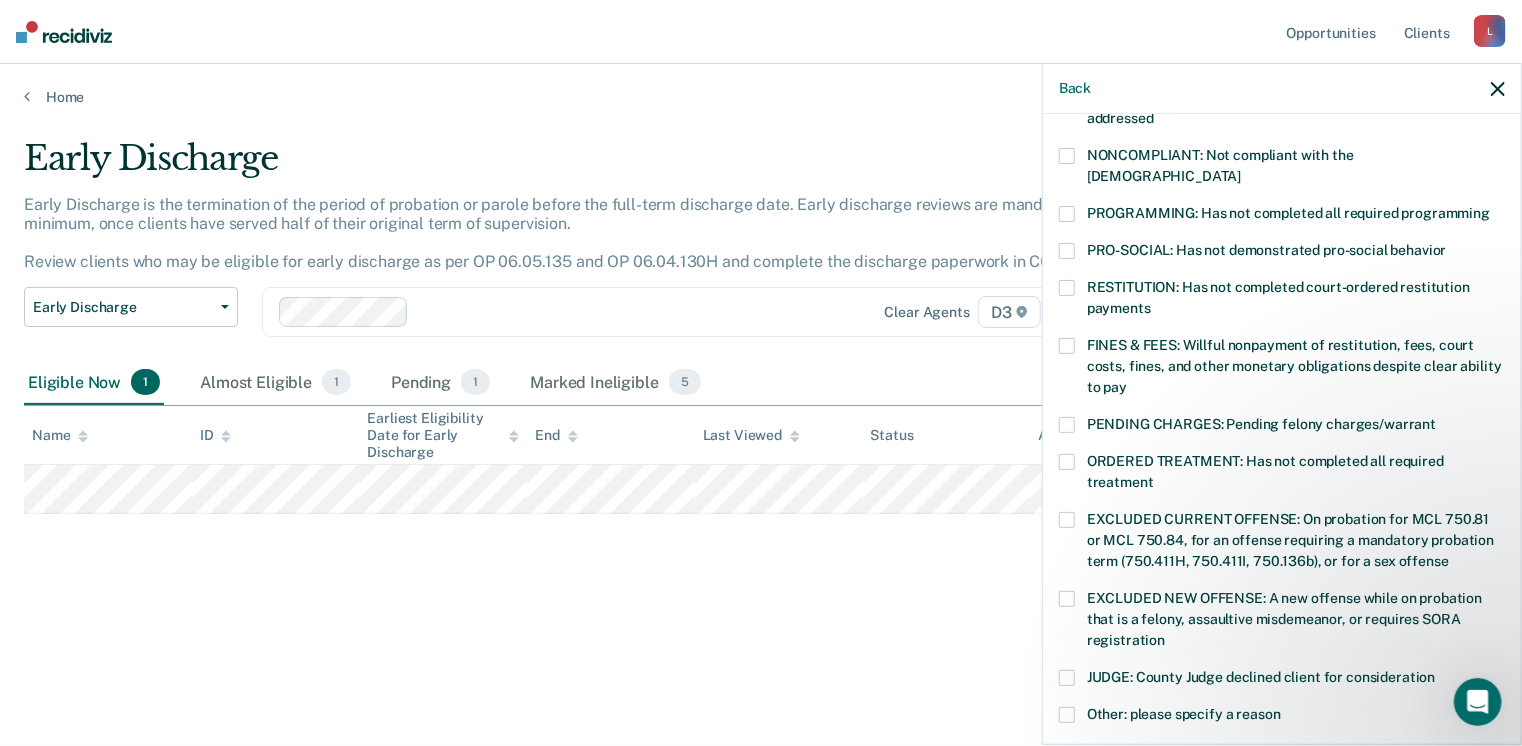 click at bounding box center (1067, 462) 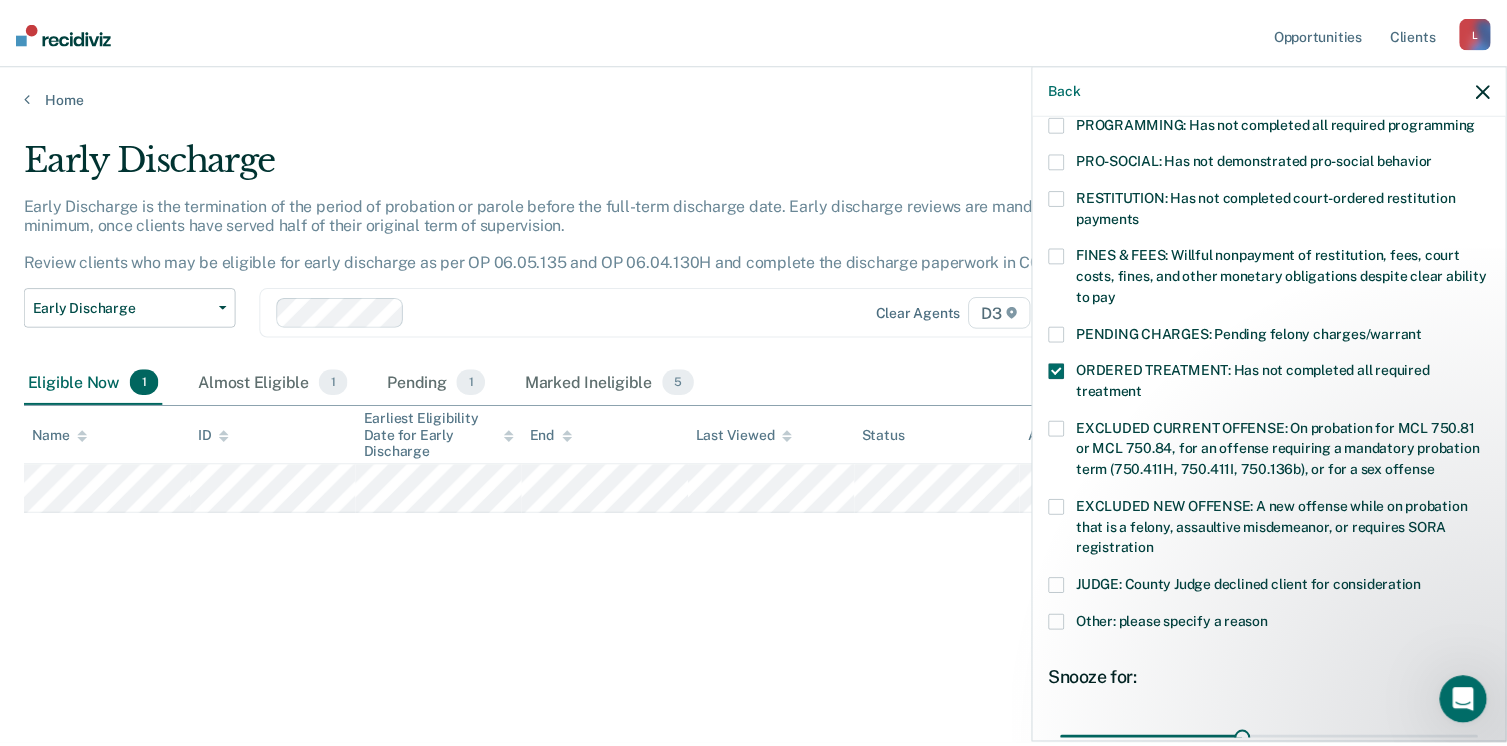 scroll, scrollTop: 630, scrollLeft: 0, axis: vertical 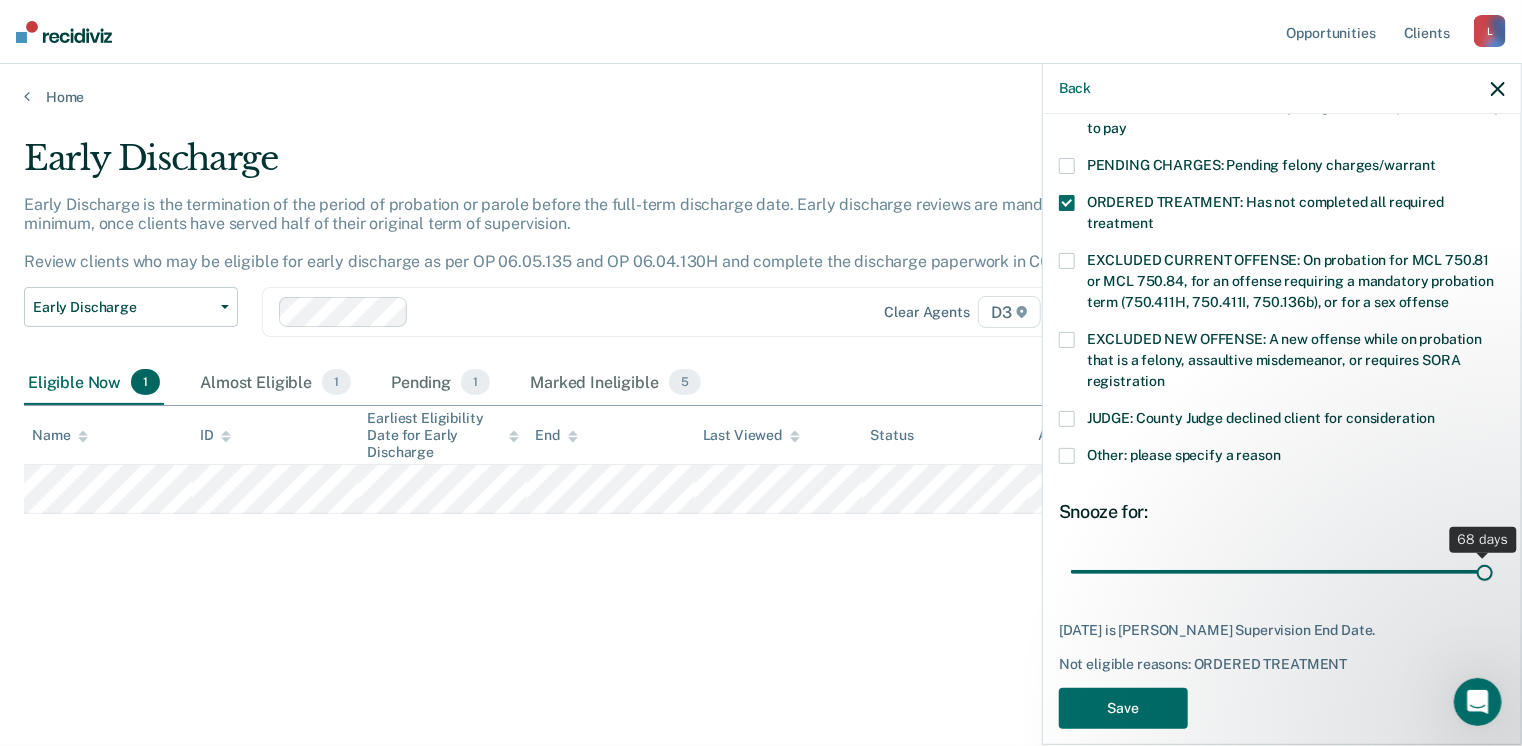 drag, startPoint x: 1248, startPoint y: 549, endPoint x: 1528, endPoint y: 534, distance: 280.4015 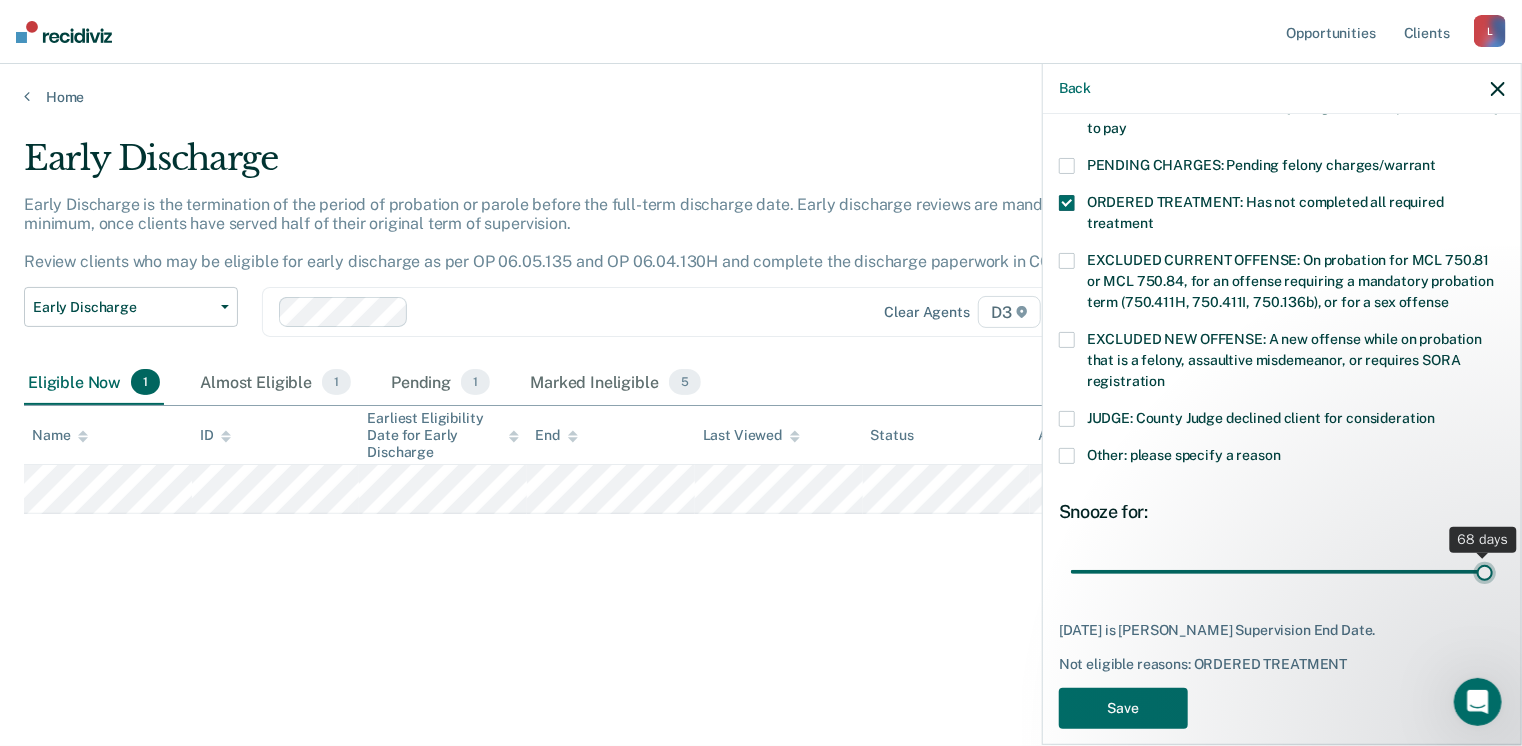 type on "68" 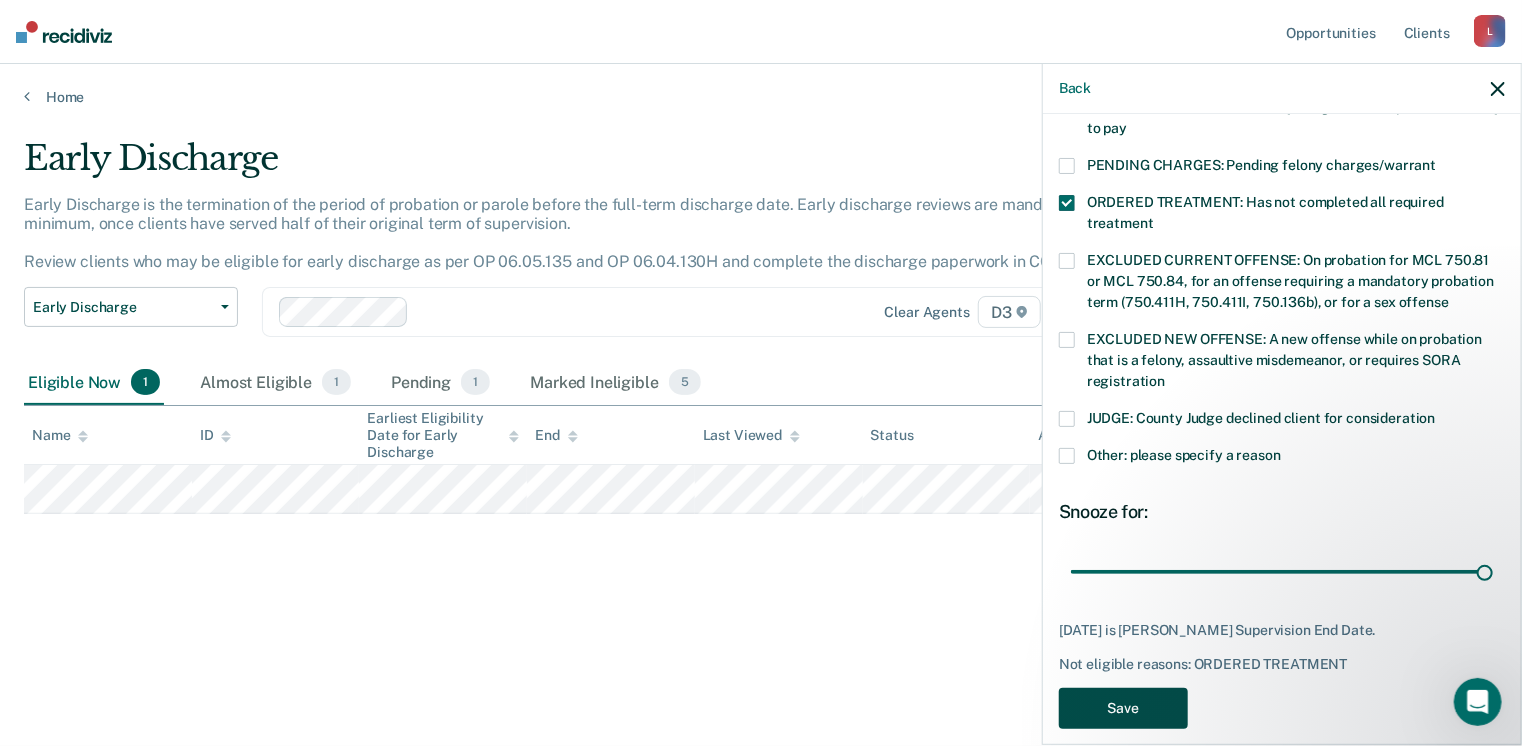 click on "Save" at bounding box center [1123, 708] 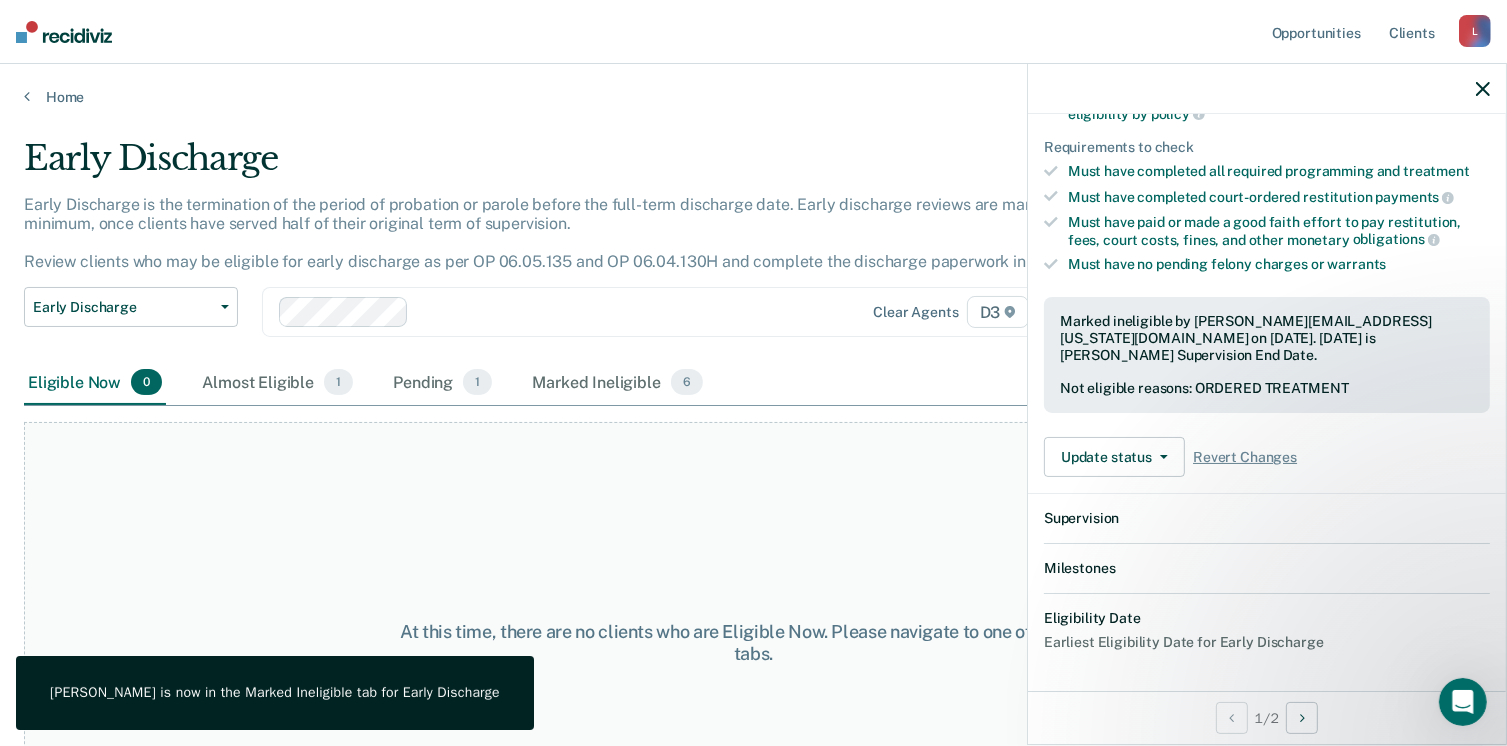 scroll, scrollTop: 544, scrollLeft: 0, axis: vertical 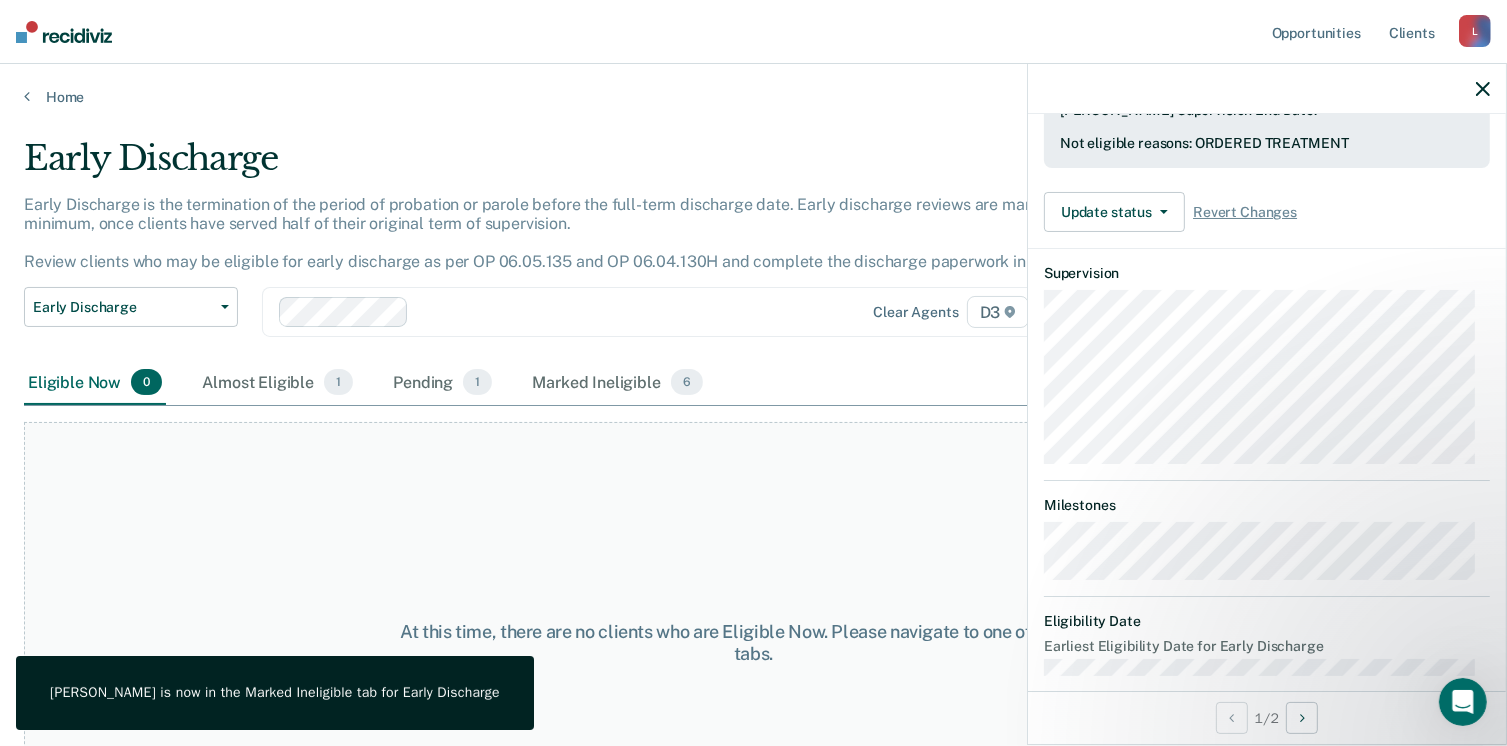 click 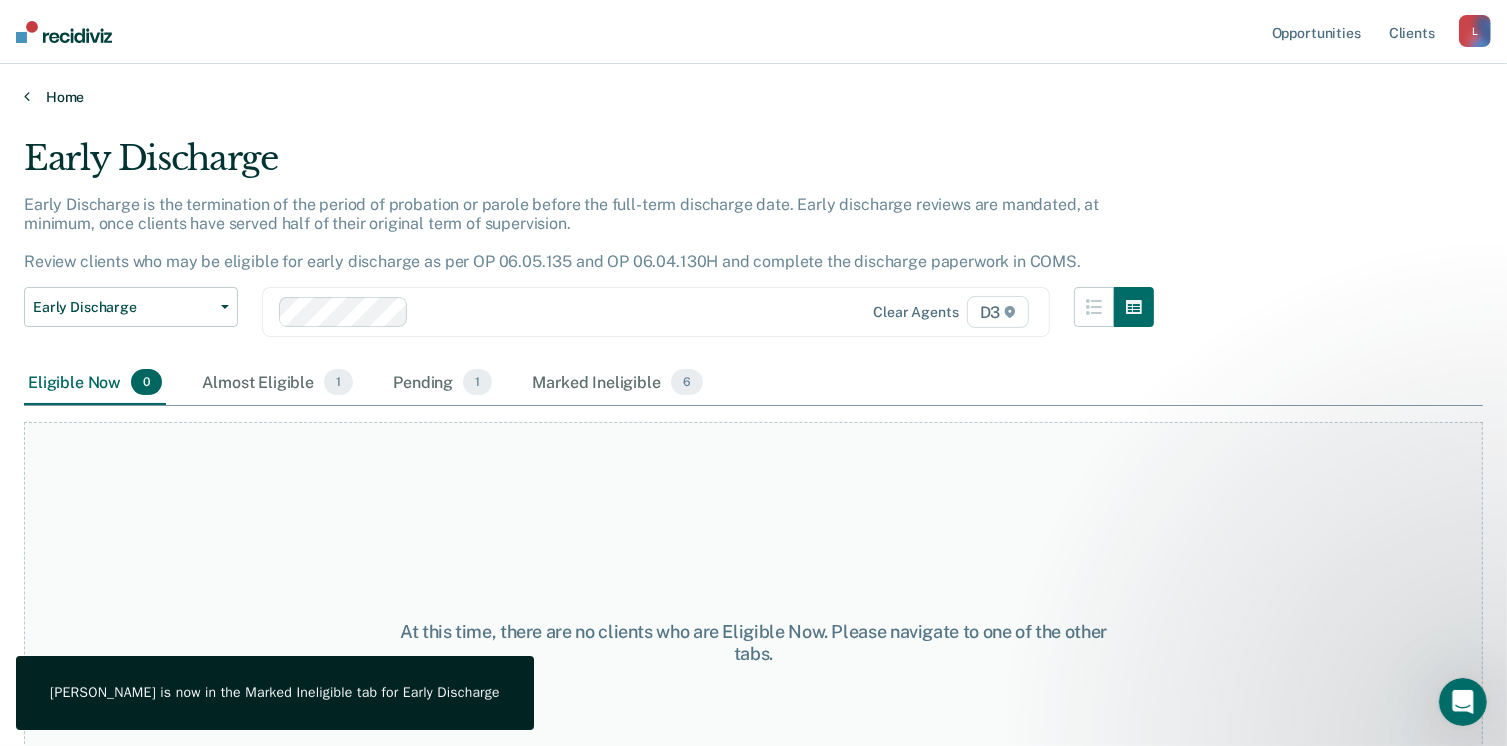 click at bounding box center [27, 96] 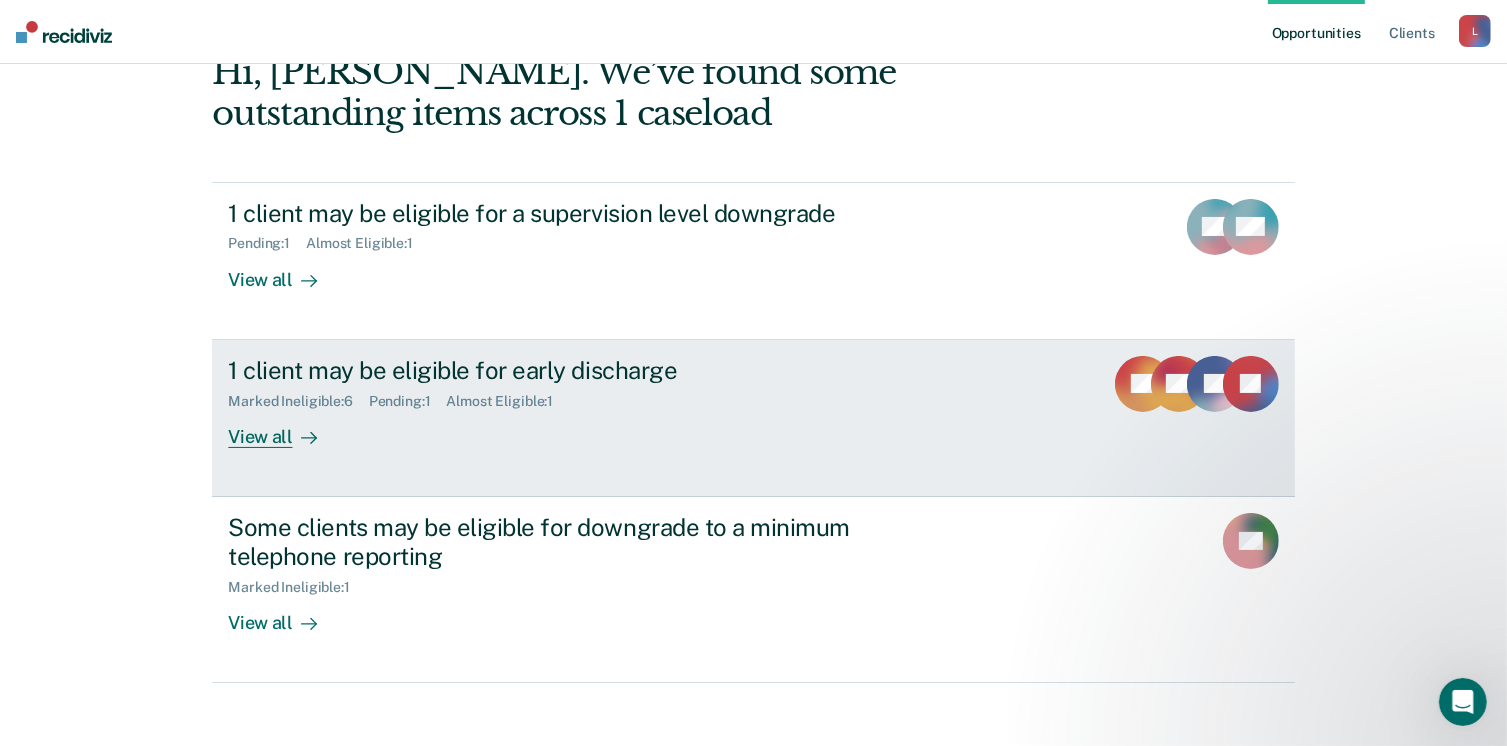 scroll, scrollTop: 133, scrollLeft: 0, axis: vertical 